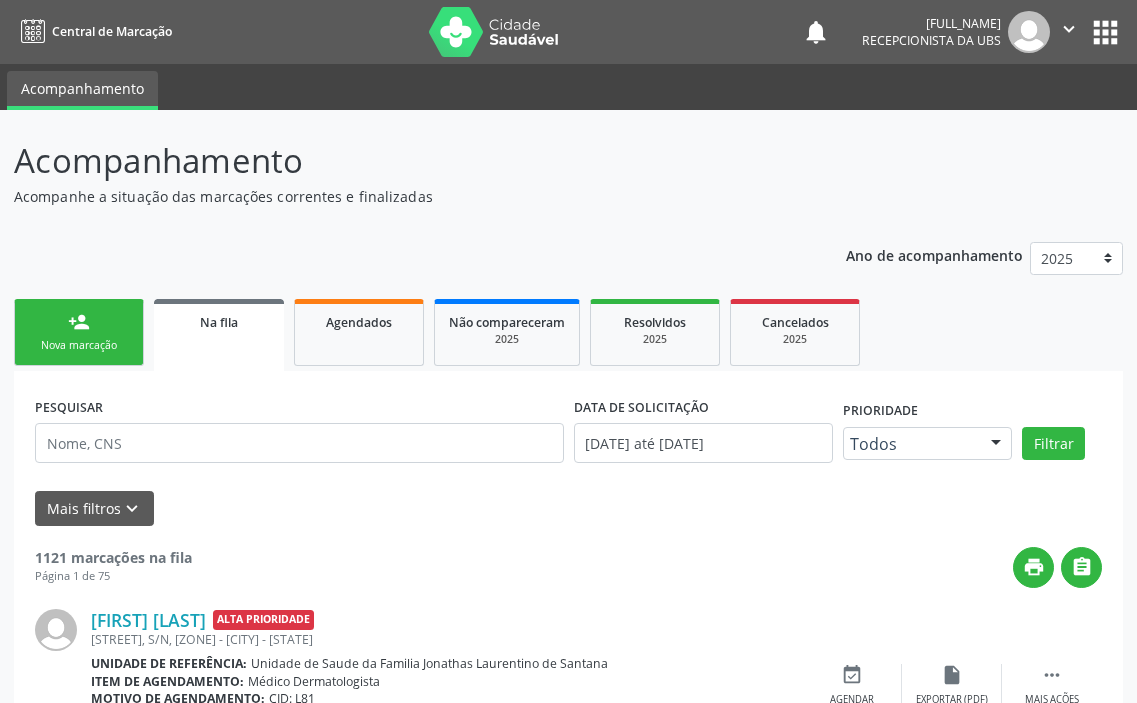 click on "Nova marcação" at bounding box center (79, 345) 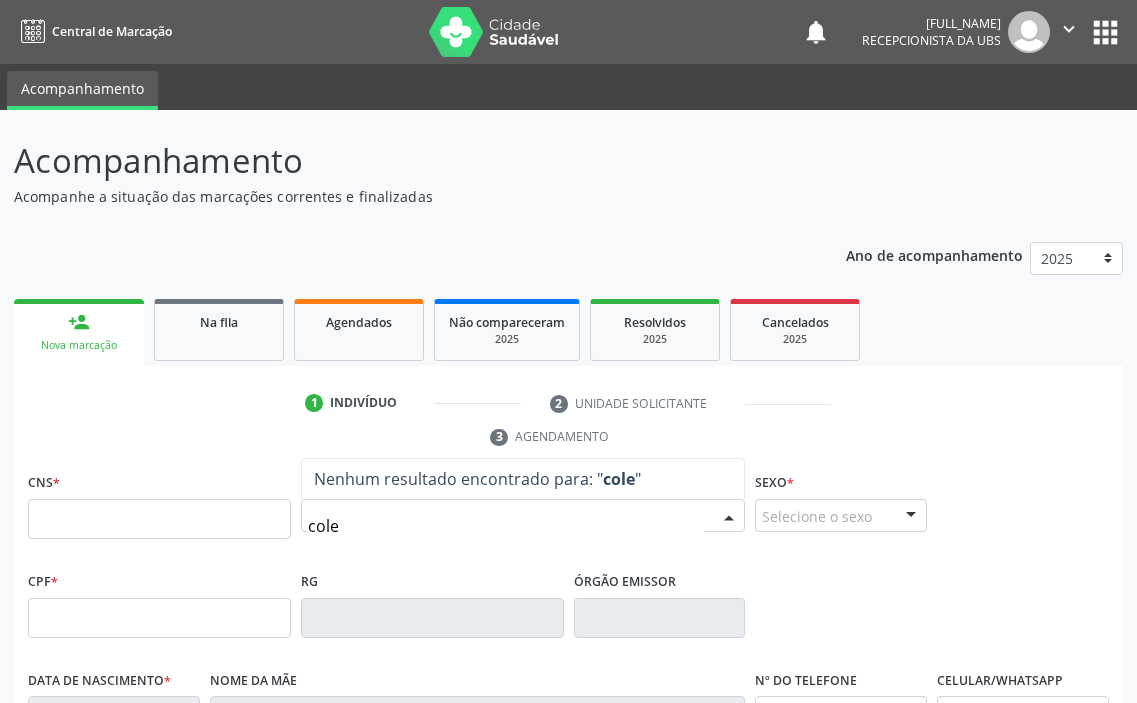 type on "coles" 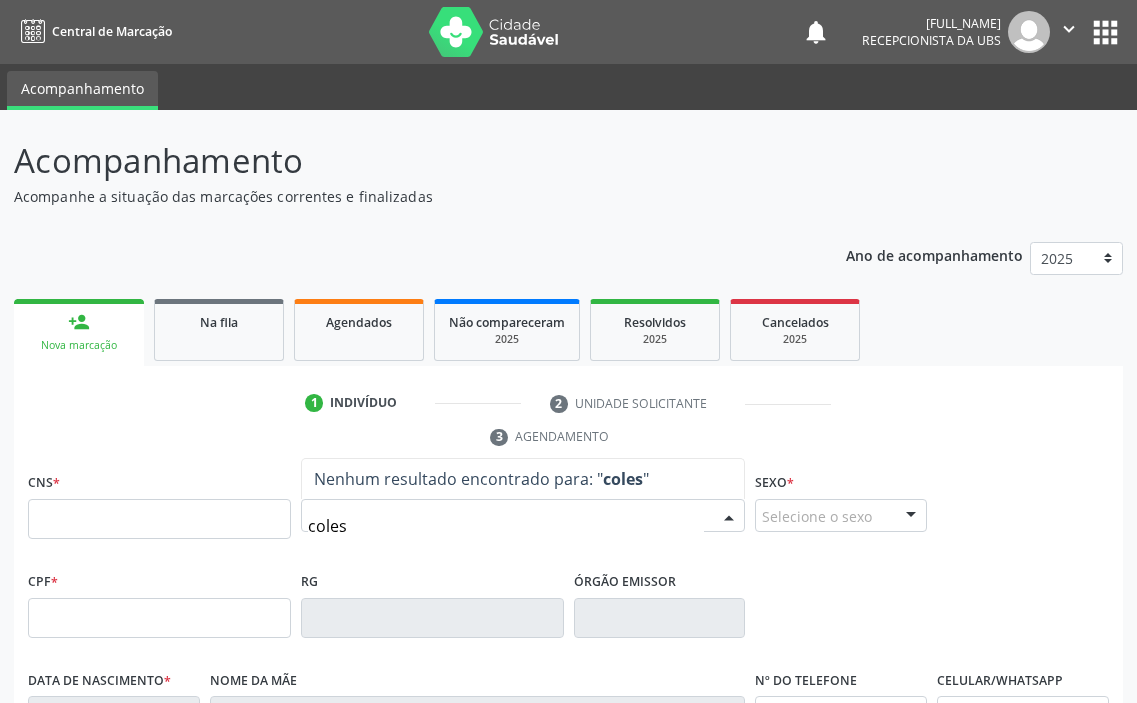 click on "coles" at bounding box center [506, 526] 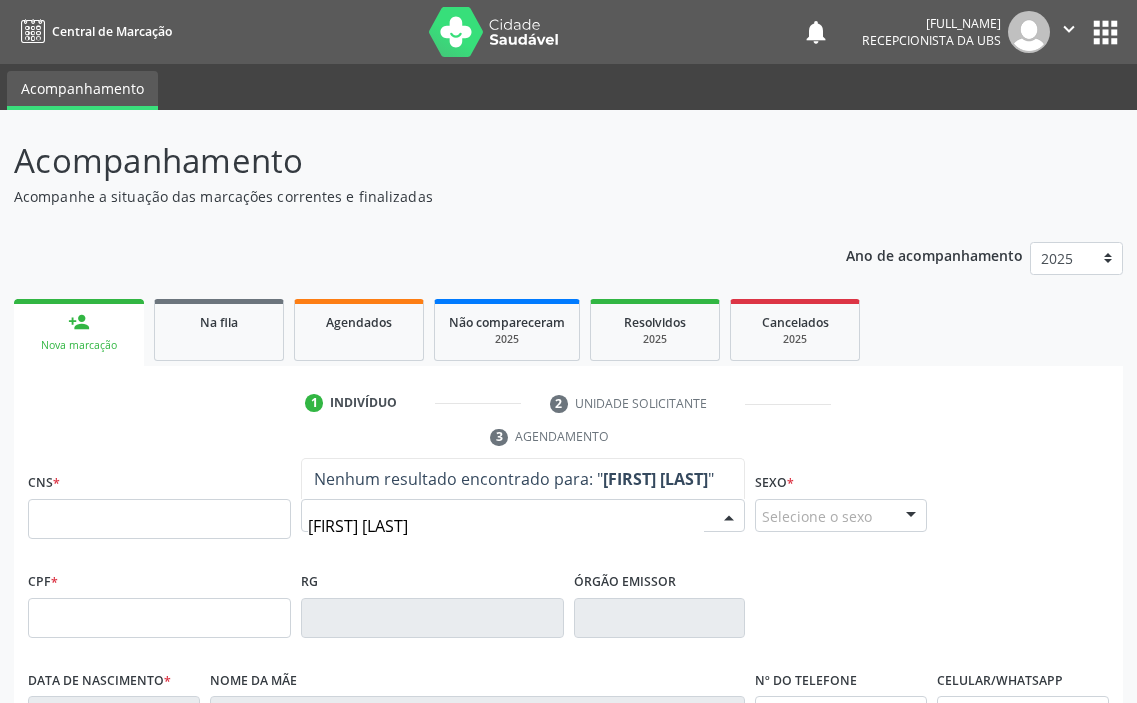 type on "[FIRST] [LAST]" 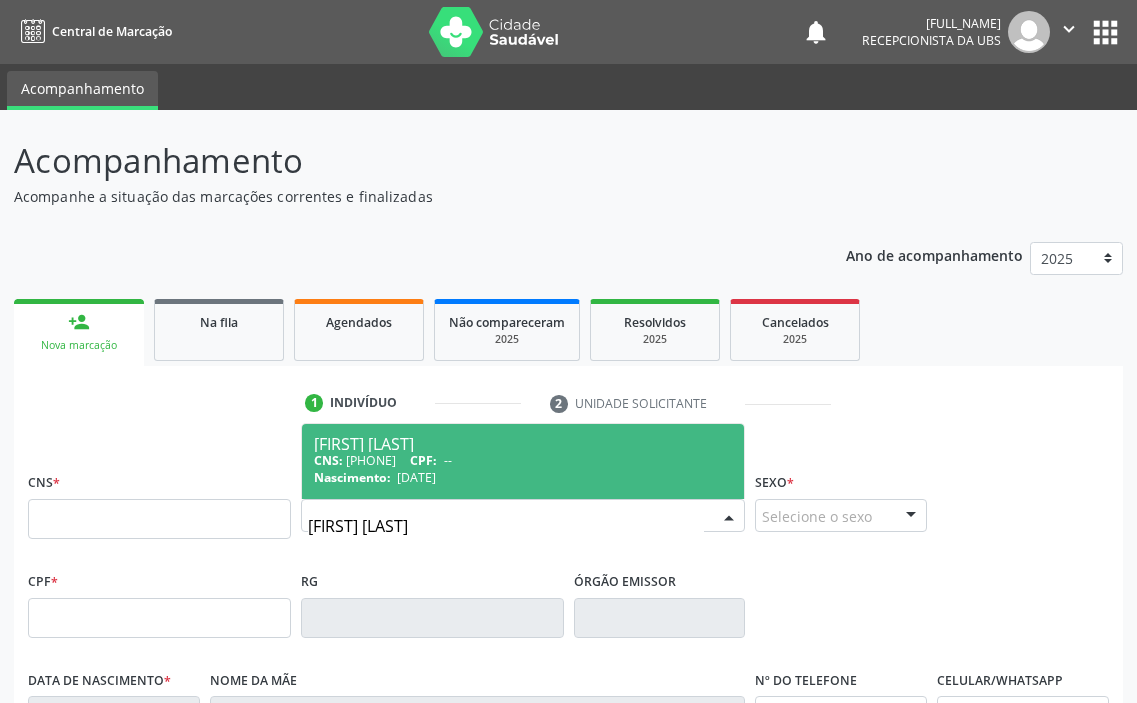 click on "CNS:
[PHONE]
CPF:    --" at bounding box center [523, 460] 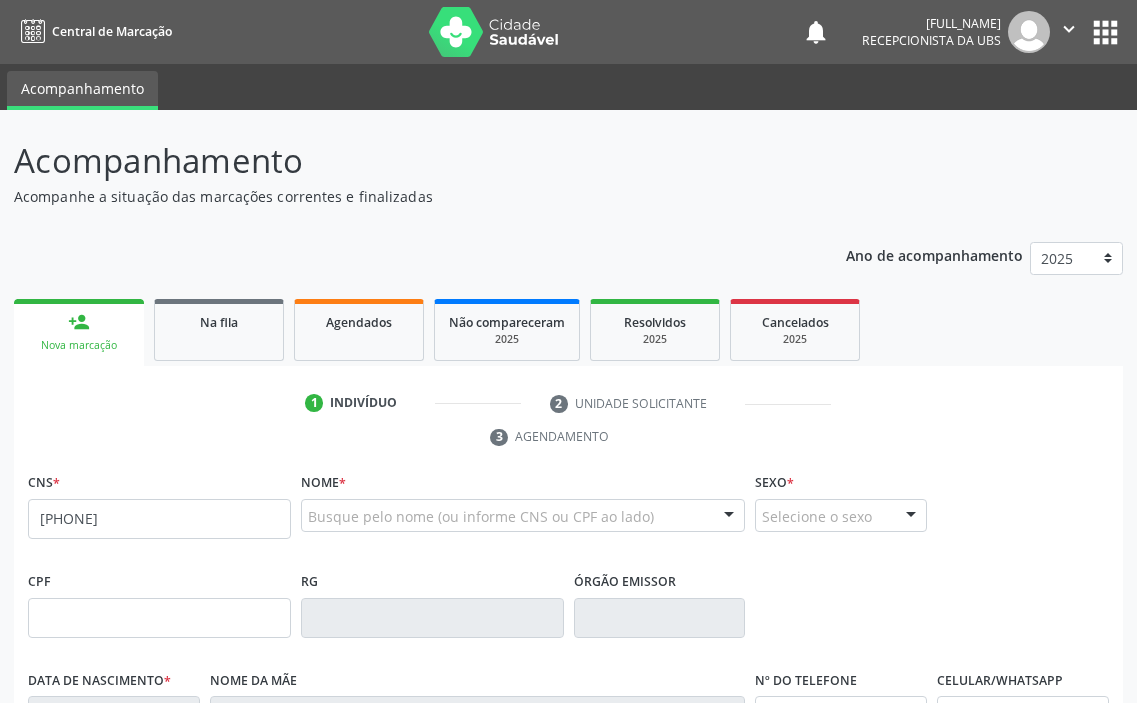 scroll, scrollTop: 300, scrollLeft: 0, axis: vertical 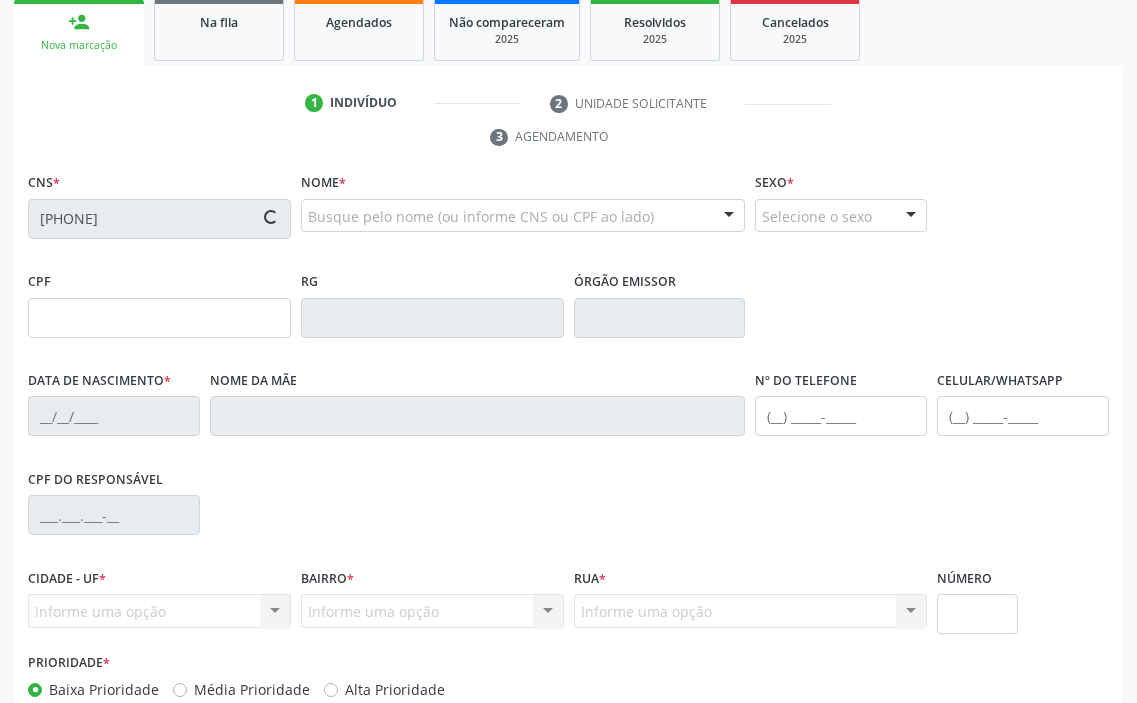 type on "[DATE]" 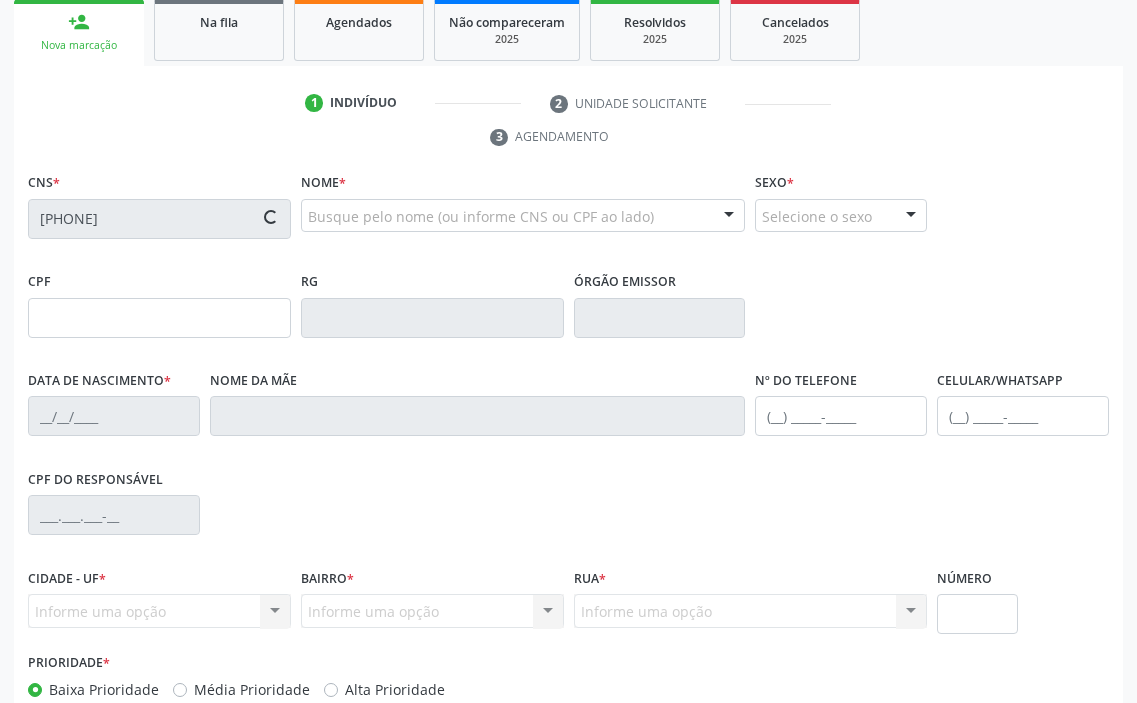 type on "[FIRST] [LAST]" 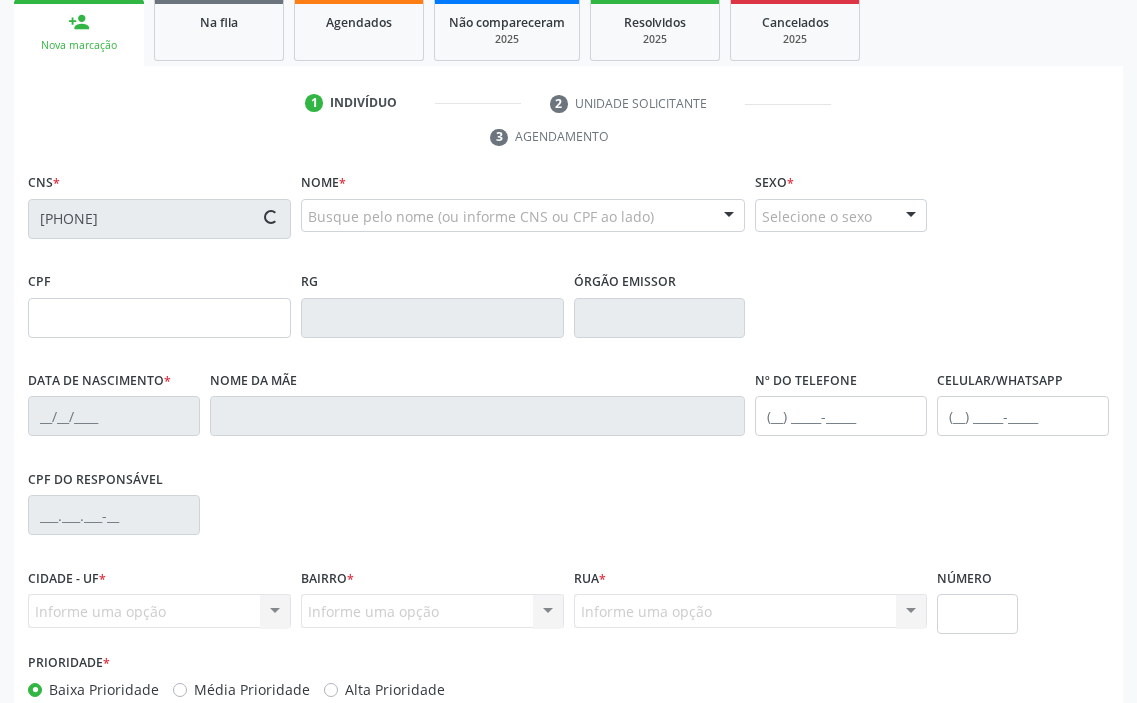 type on "S/N" 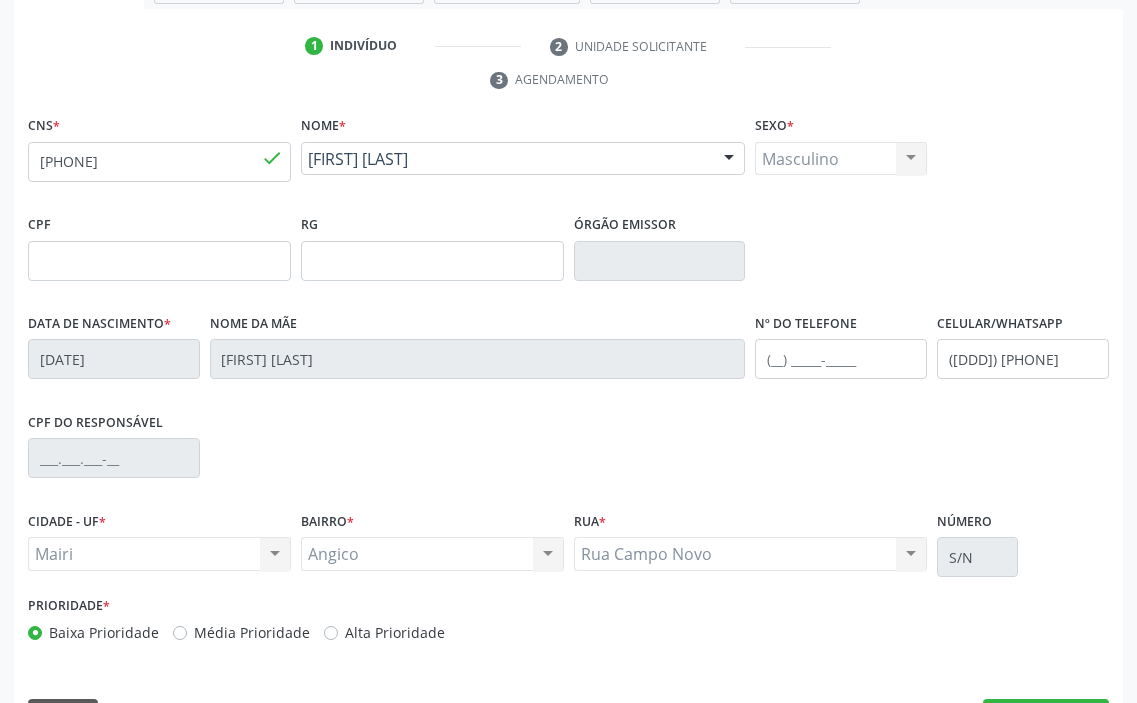 scroll, scrollTop: 415, scrollLeft: 0, axis: vertical 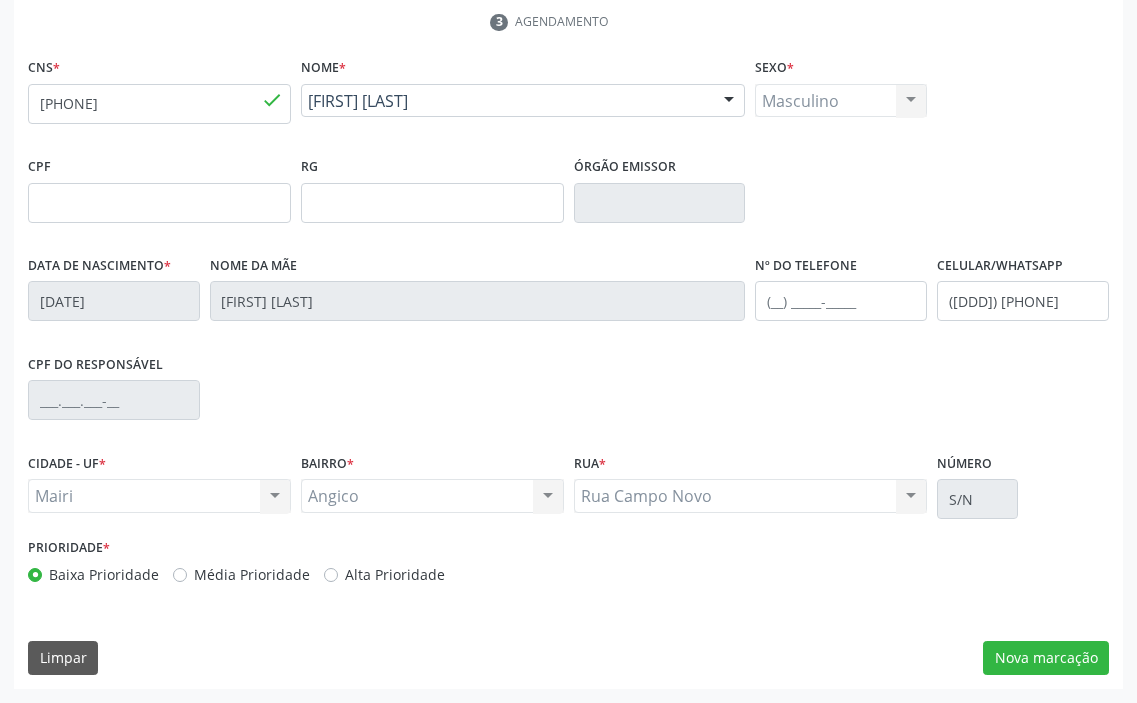 click on "Média Prioridade" at bounding box center (252, 574) 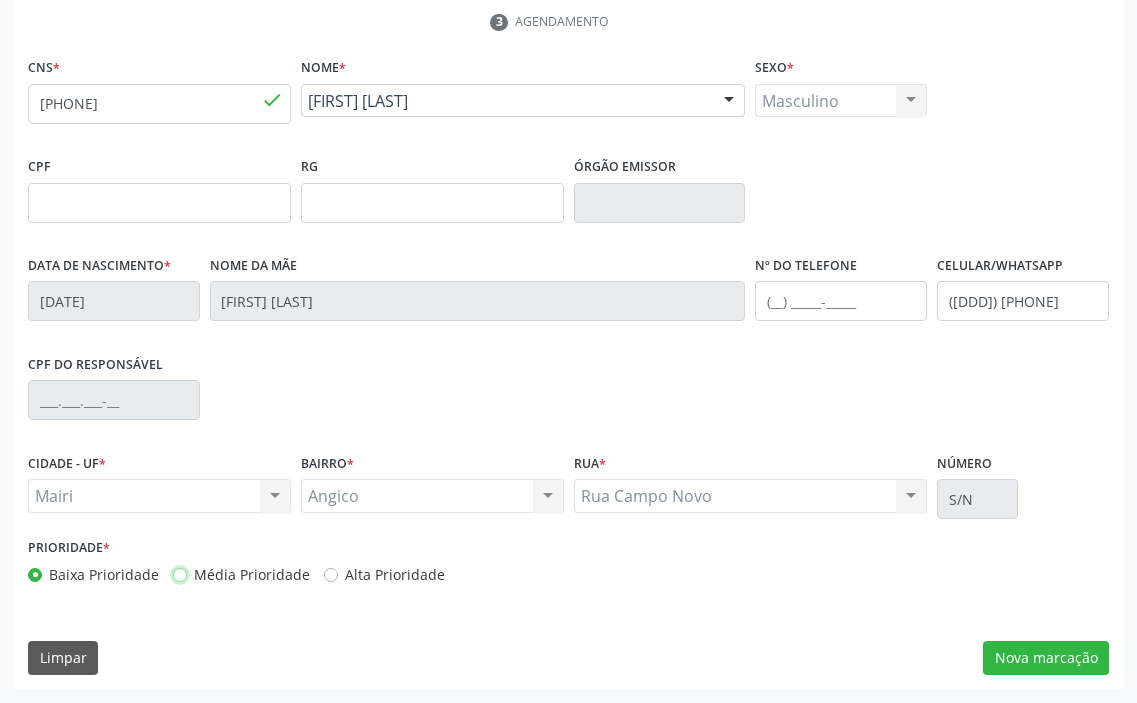 click on "Média Prioridade" at bounding box center (180, 573) 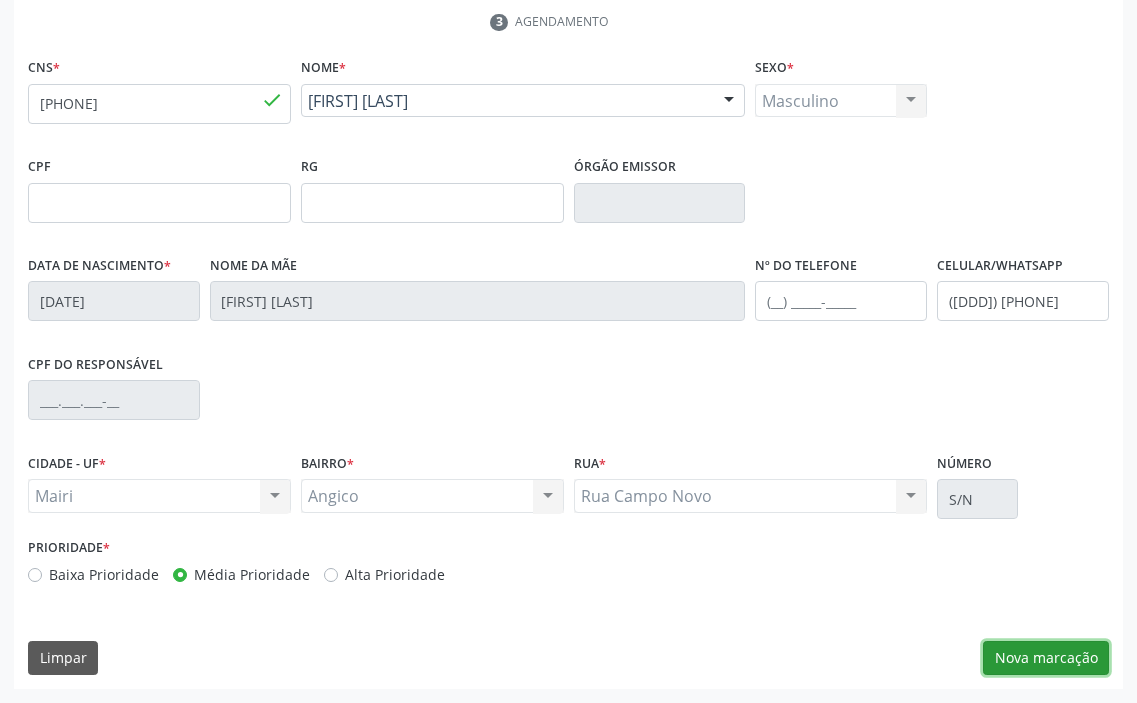 click on "Nova marcação" at bounding box center [1046, 658] 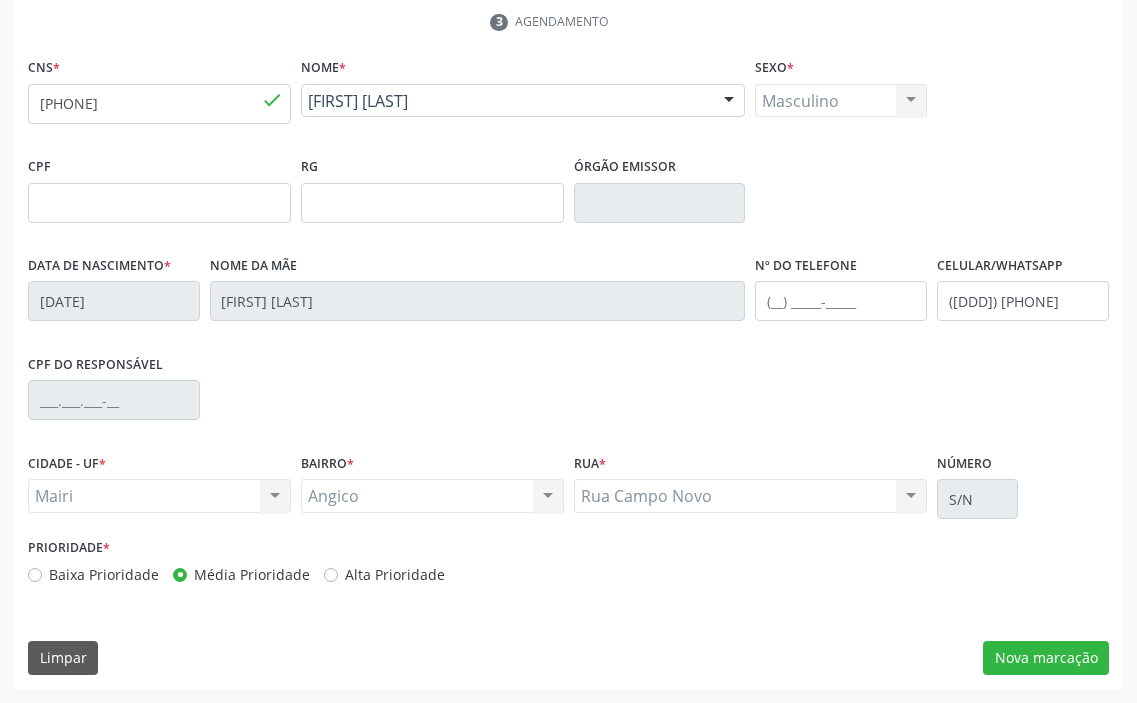 scroll, scrollTop: 236, scrollLeft: 0, axis: vertical 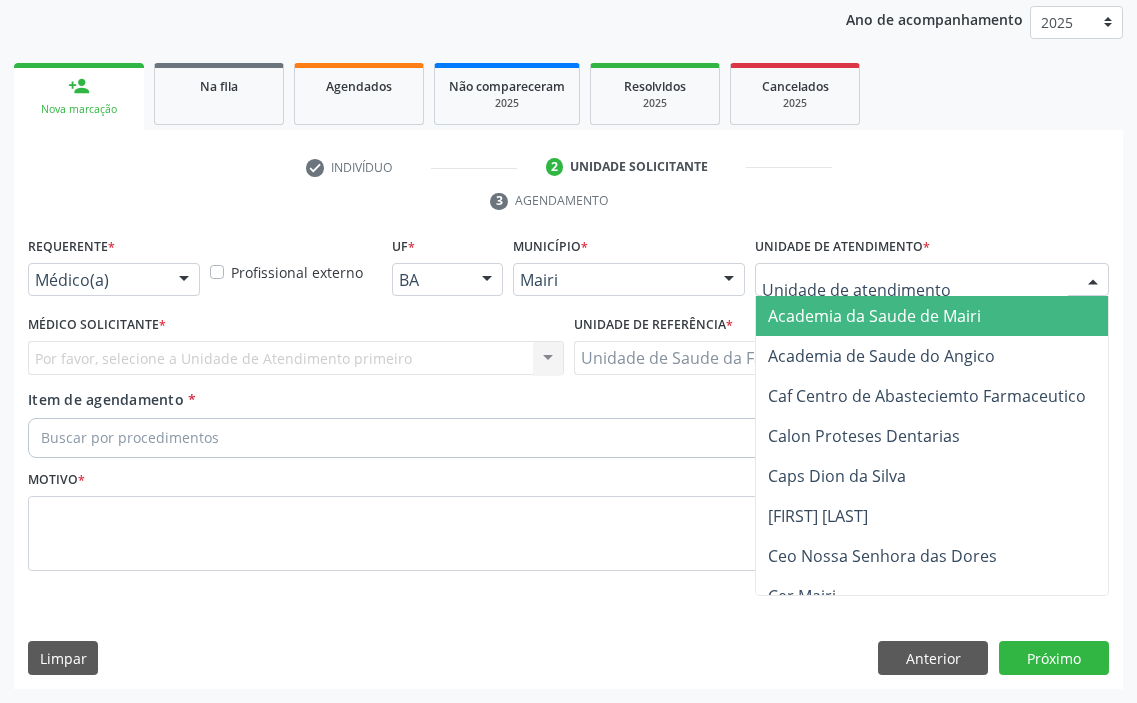type on "j" 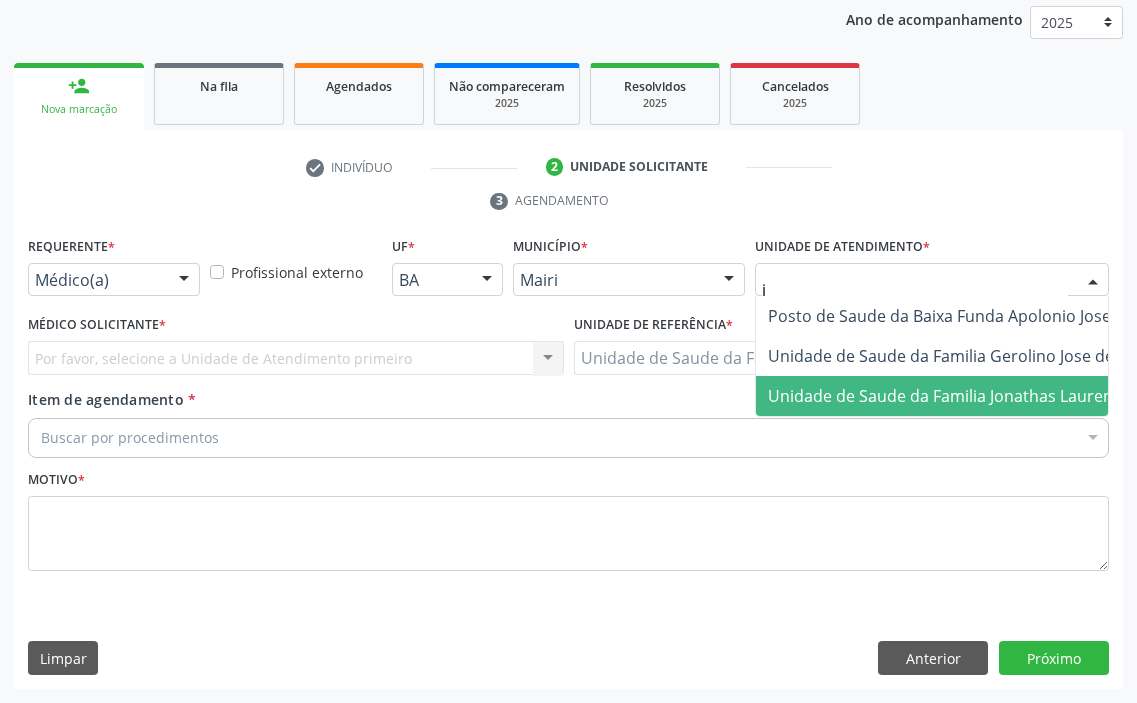 click on "Unidade de Saude da Familia Jonathas Laurentino de Santana" at bounding box center [1000, 396] 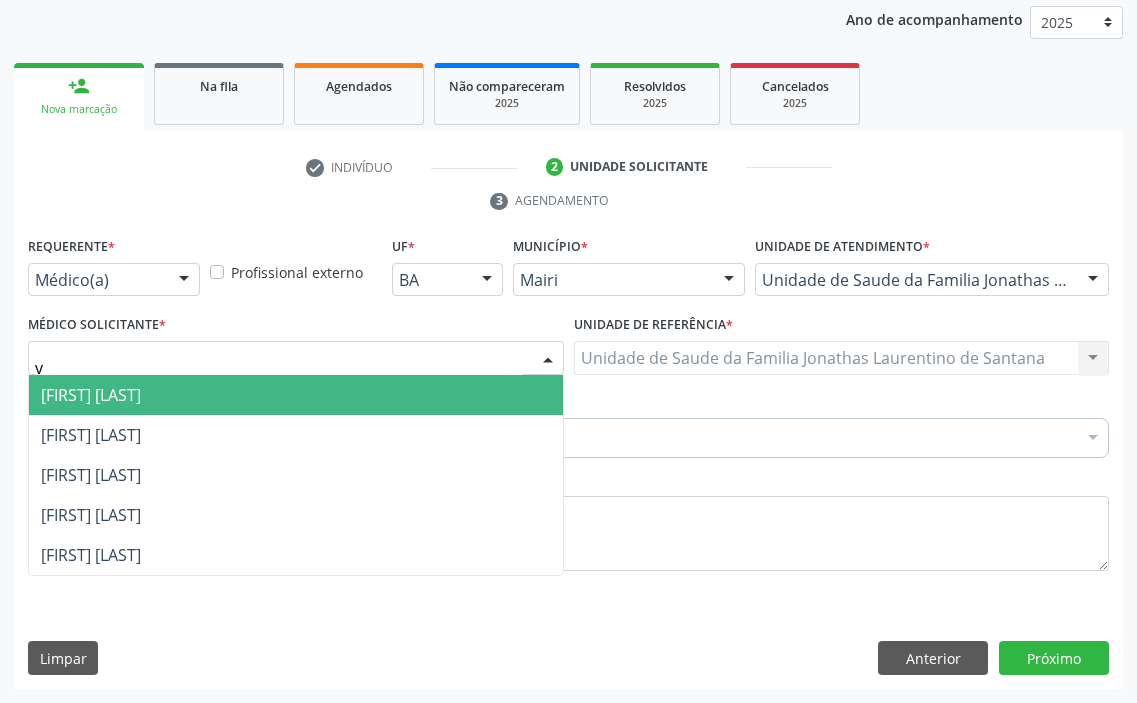type on "vi" 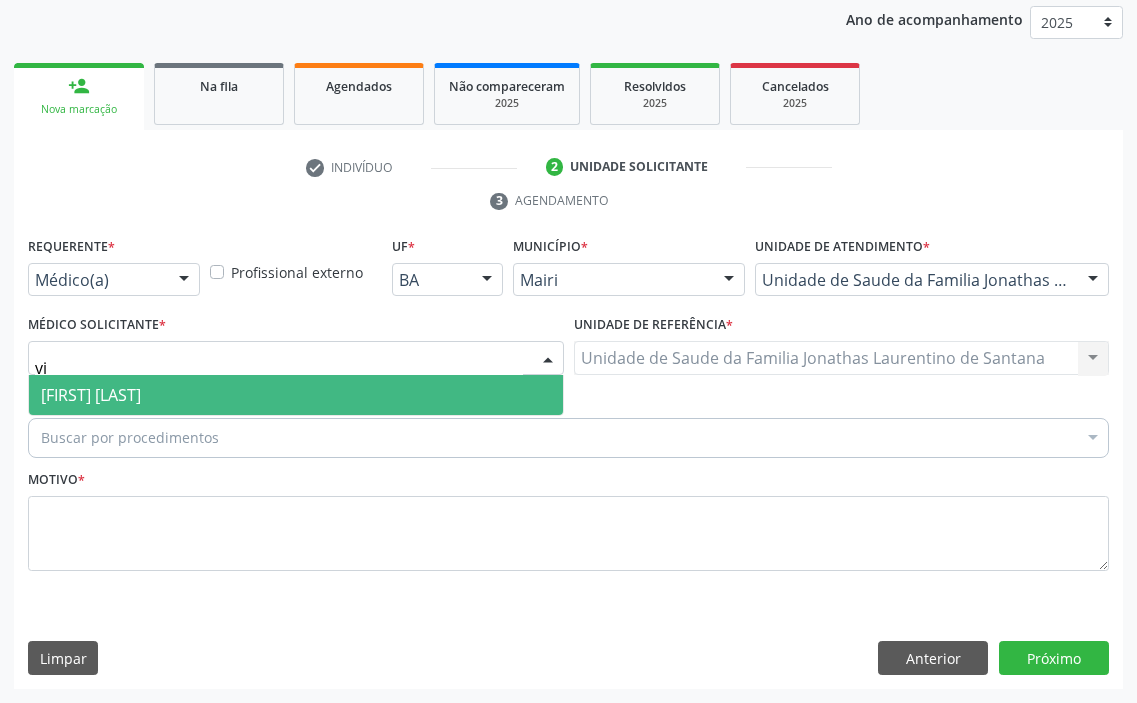 click on "[FIRST] [LAST]" at bounding box center (91, 395) 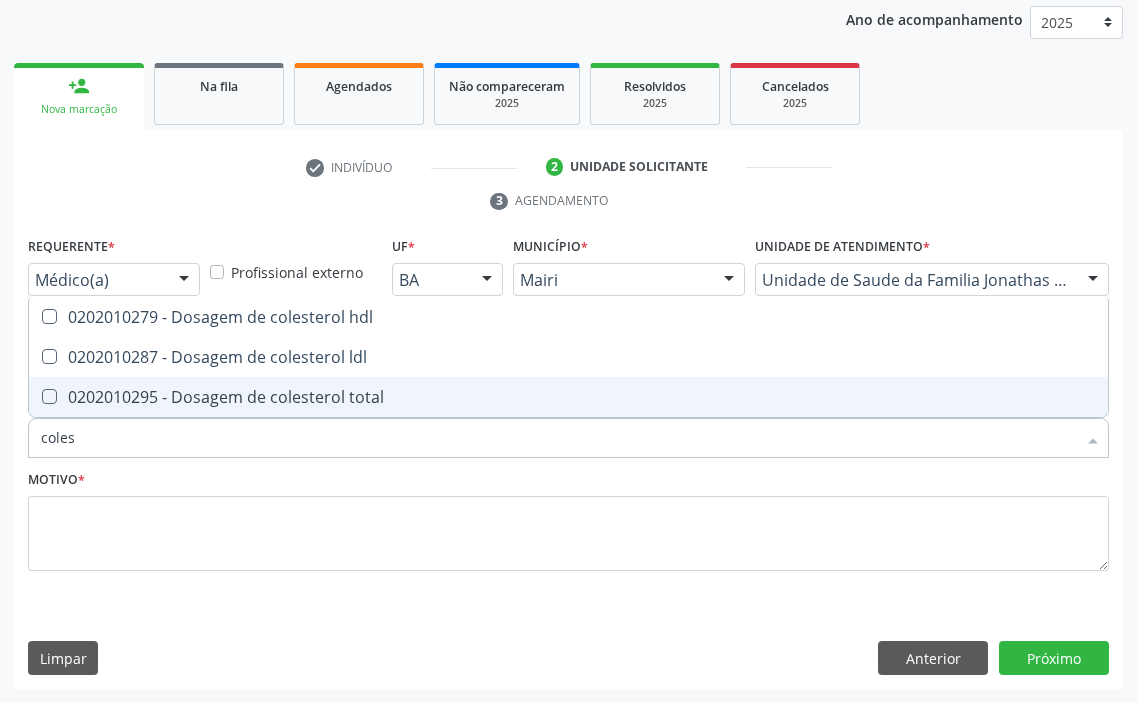 type on "colest" 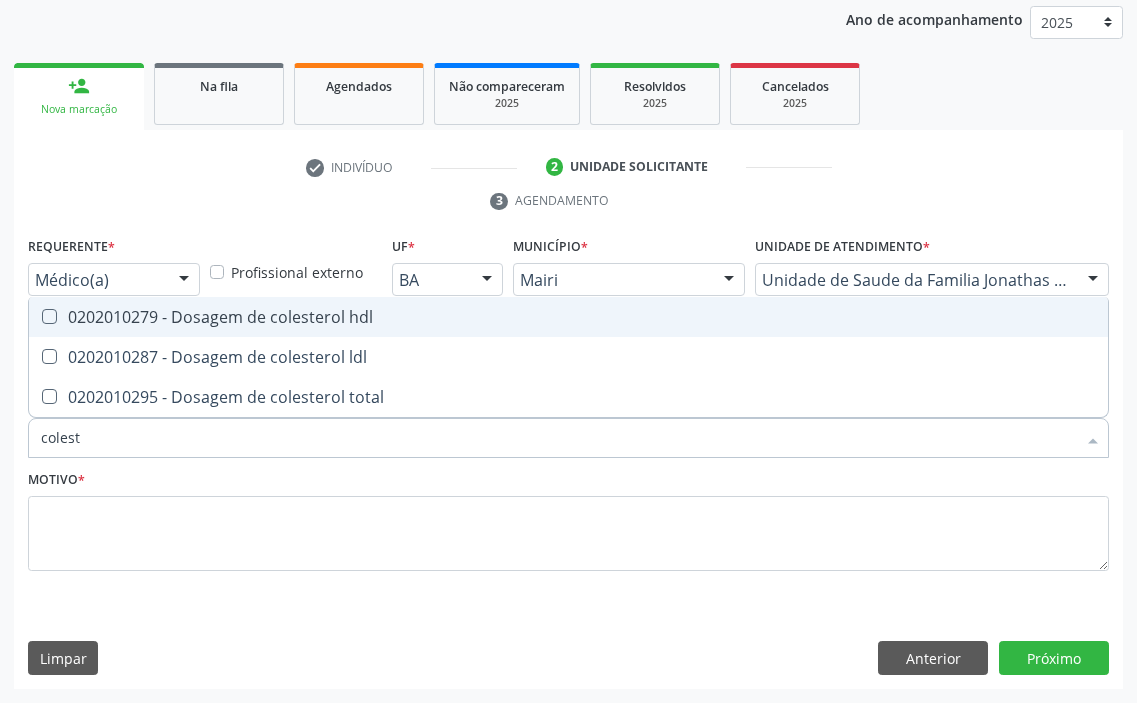 click on "0202010279 - Dosagem de colesterol hdl" at bounding box center (568, 317) 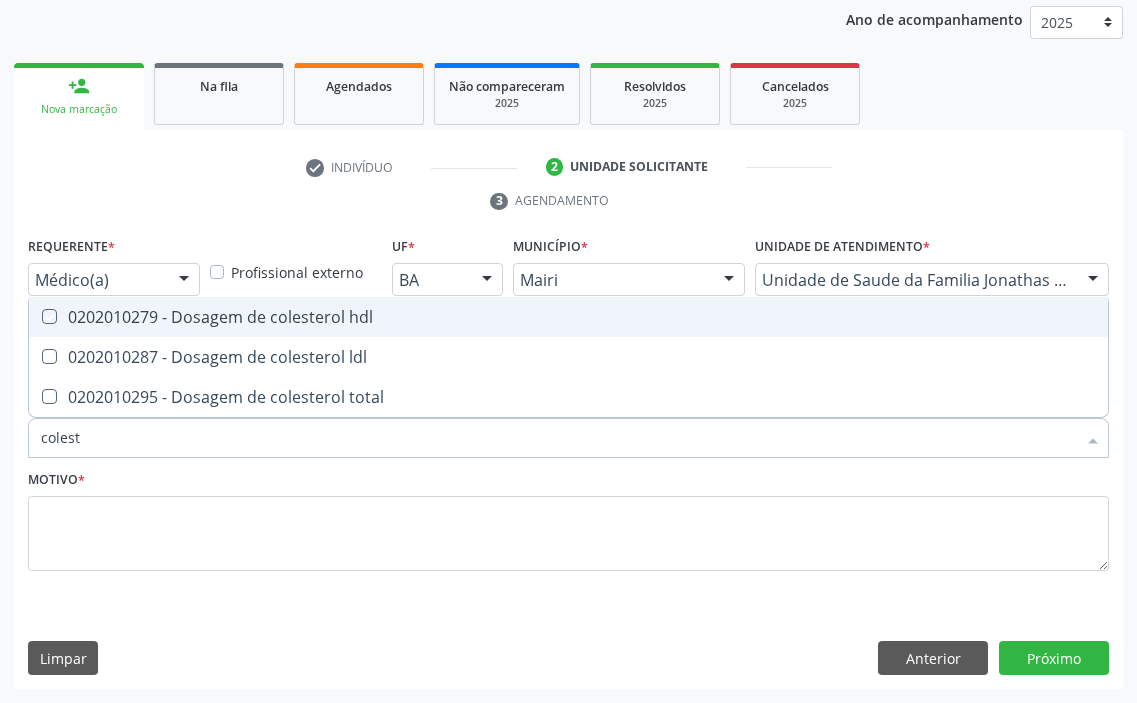 checkbox on "true" 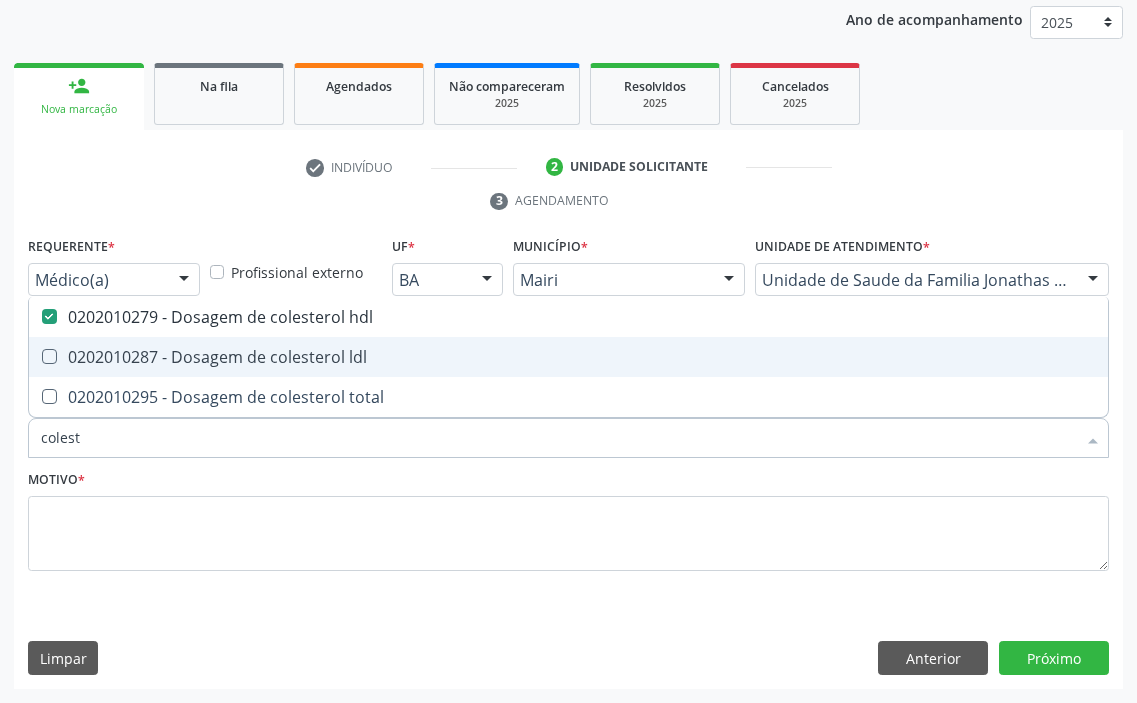 click on "0202010287 - Dosagem de colesterol ldl" at bounding box center [568, 357] 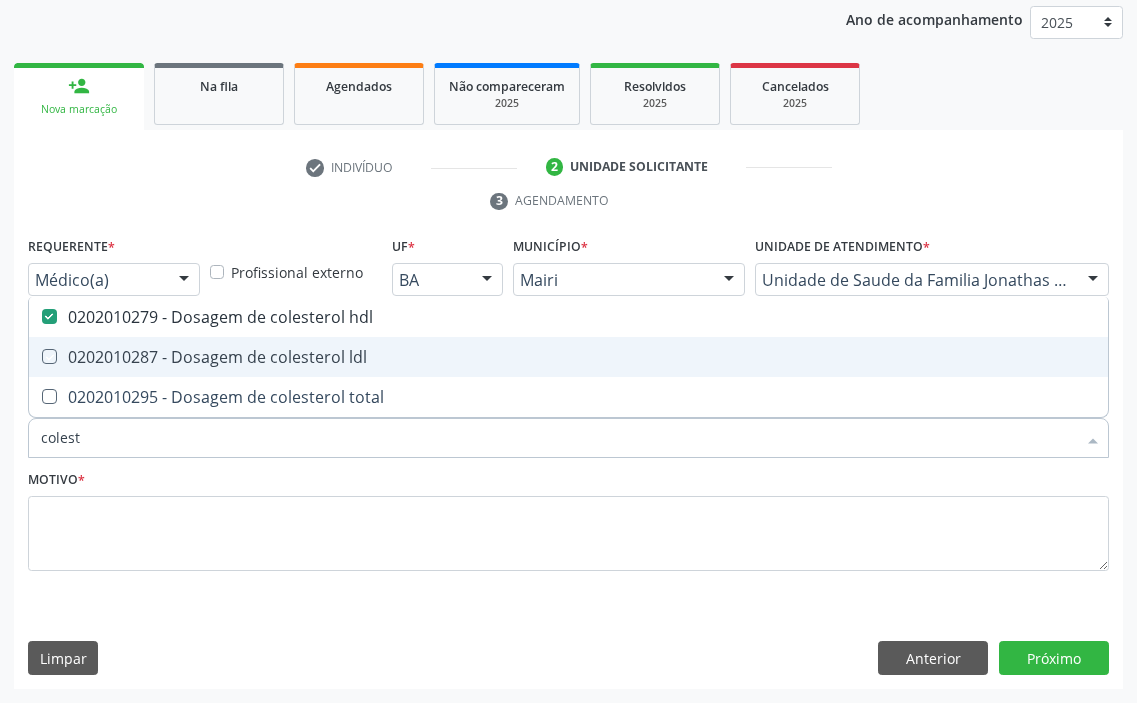 checkbox on "true" 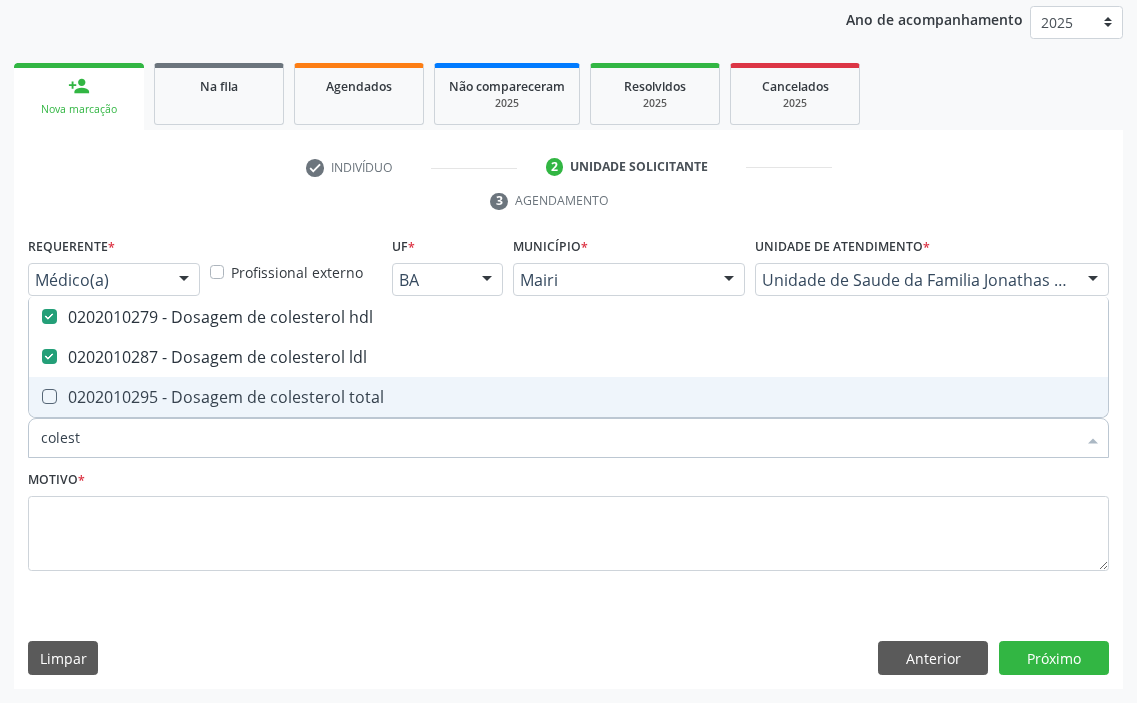 click on "0202010295 - Dosagem de colesterol total" at bounding box center (568, 397) 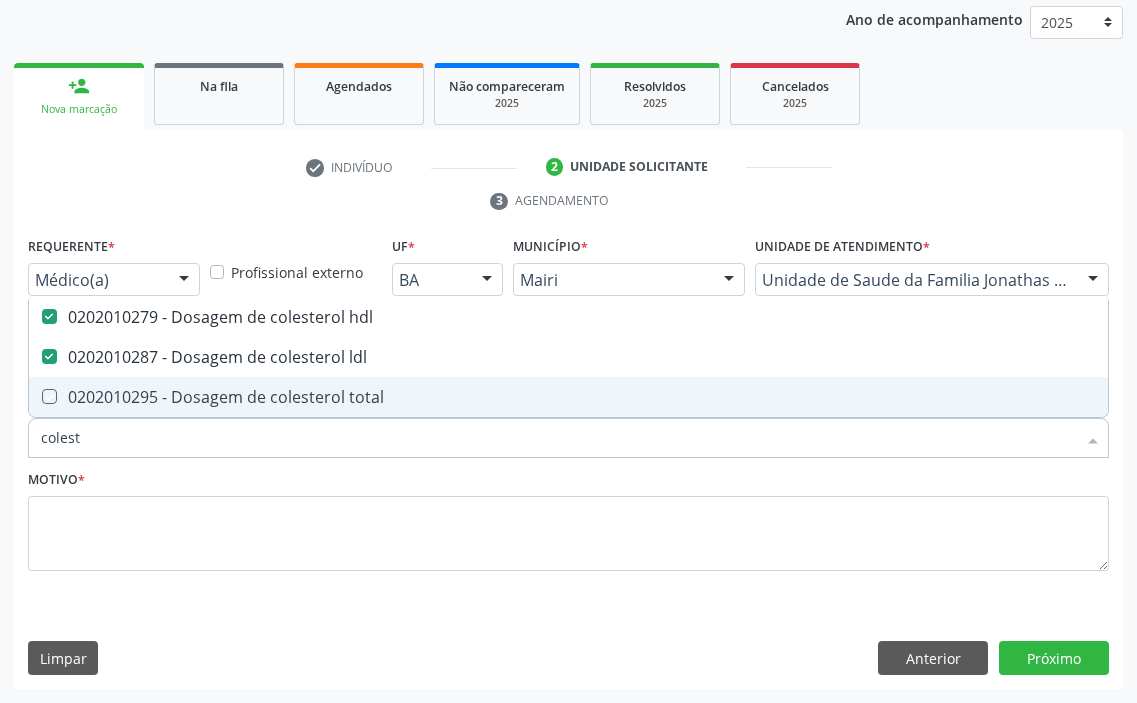 checkbox on "true" 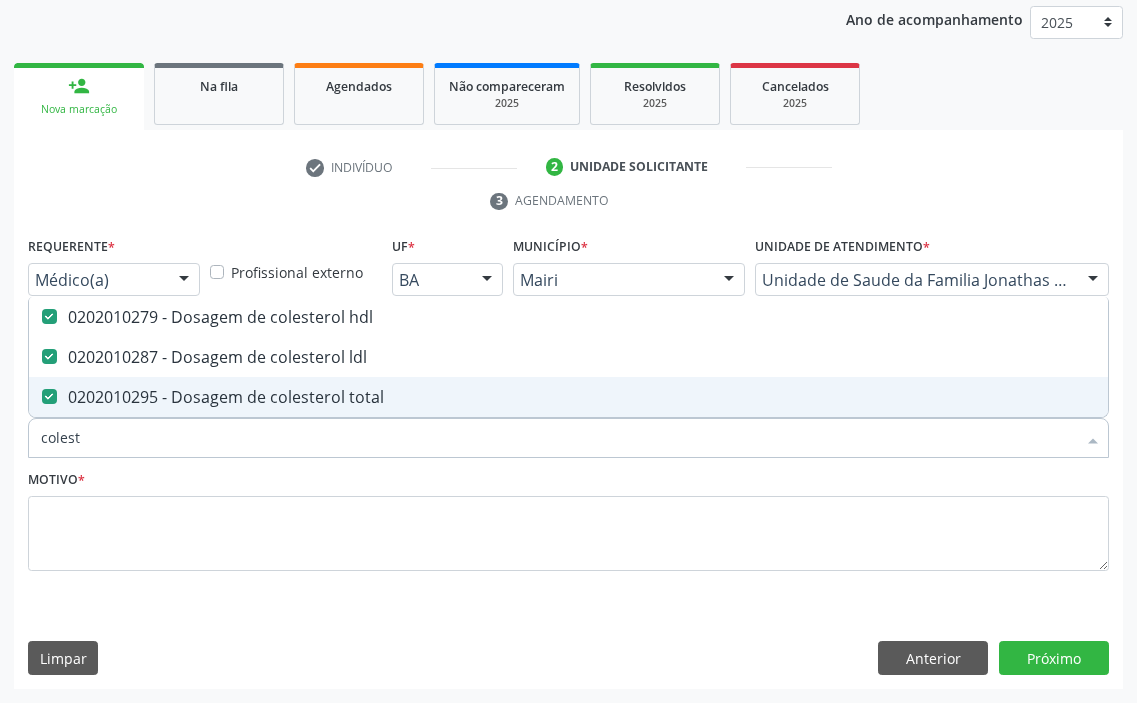 click on "colest" at bounding box center (558, 438) 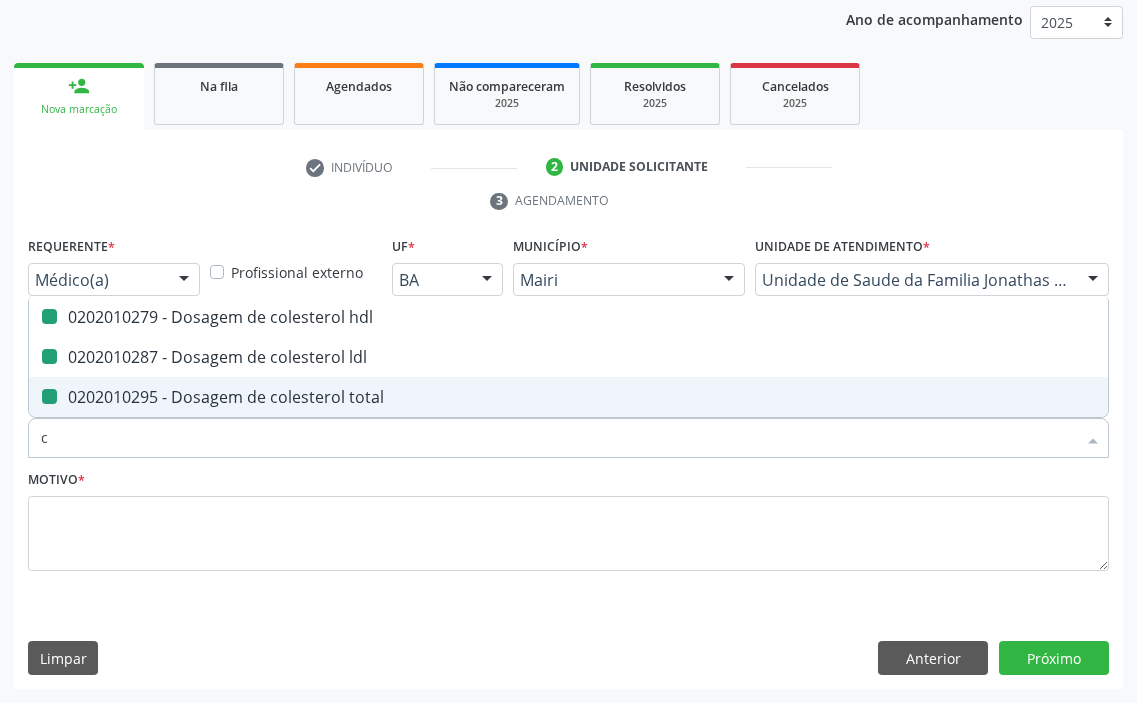 type on "cr" 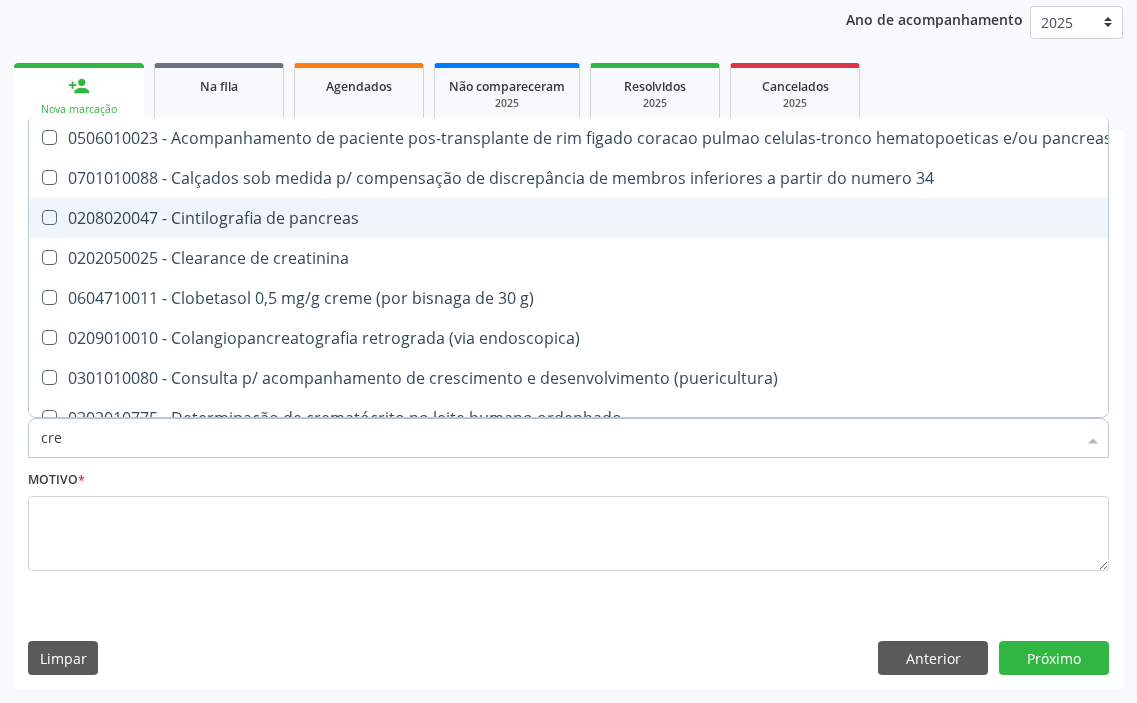 type on "crea" 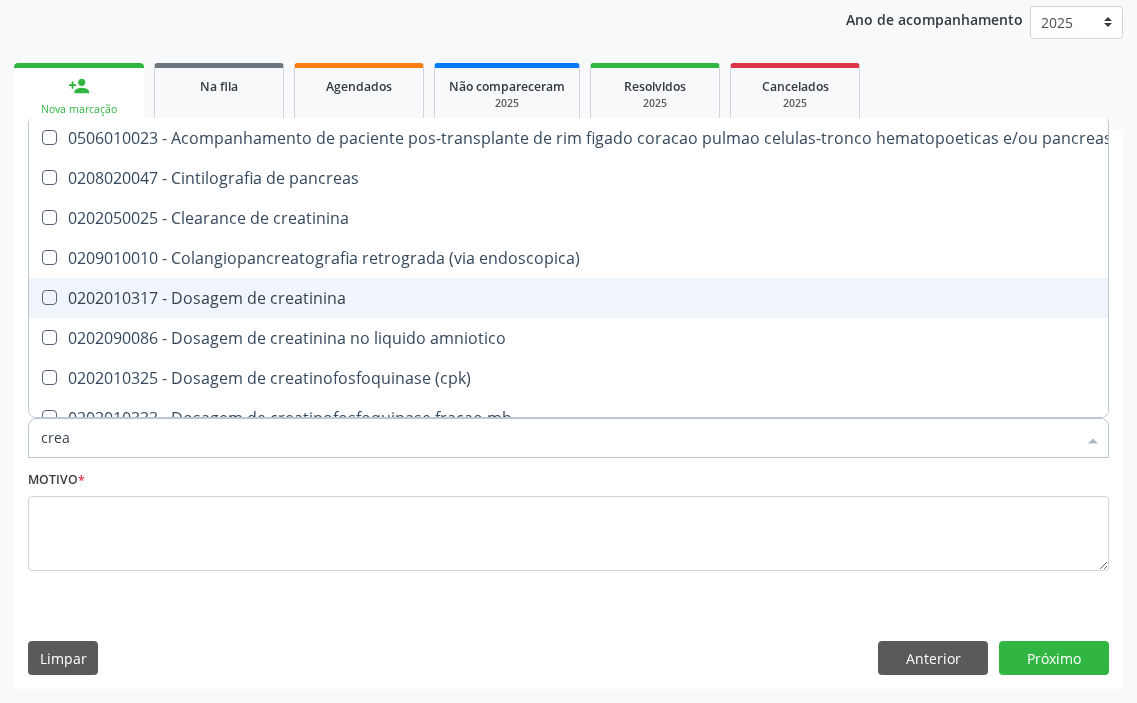 click on "0202010317 - Dosagem de creatinina" at bounding box center (576, 298) 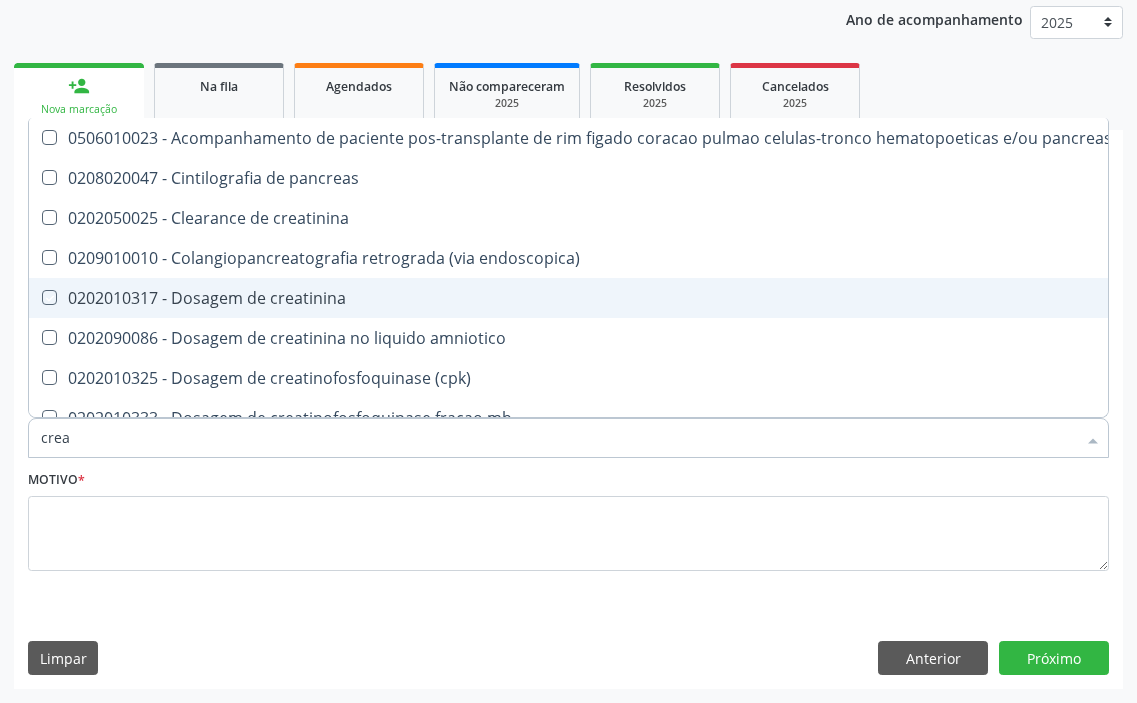 checkbox on "true" 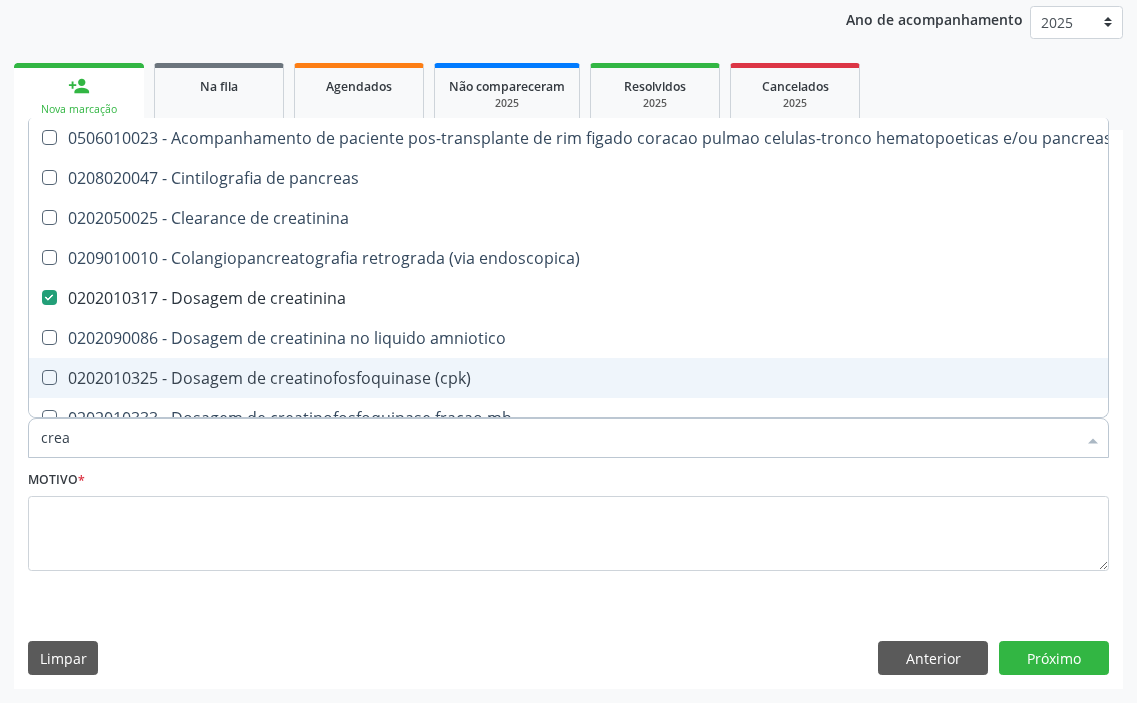 click on "crea" at bounding box center [558, 438] 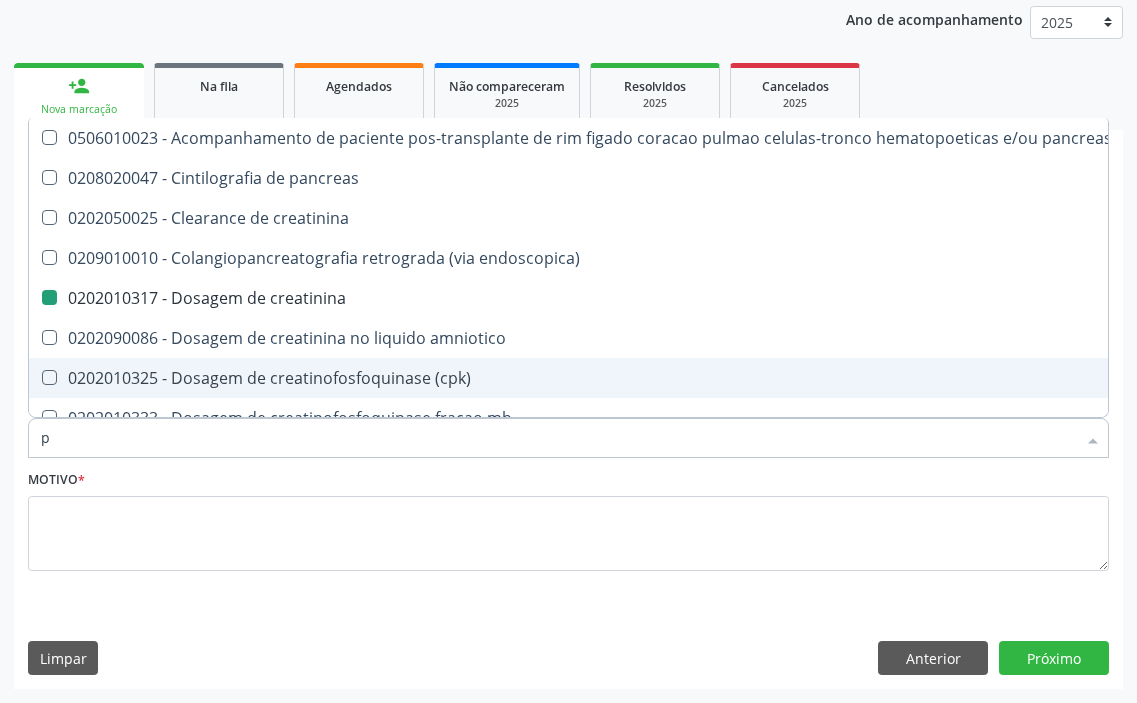 type on "po" 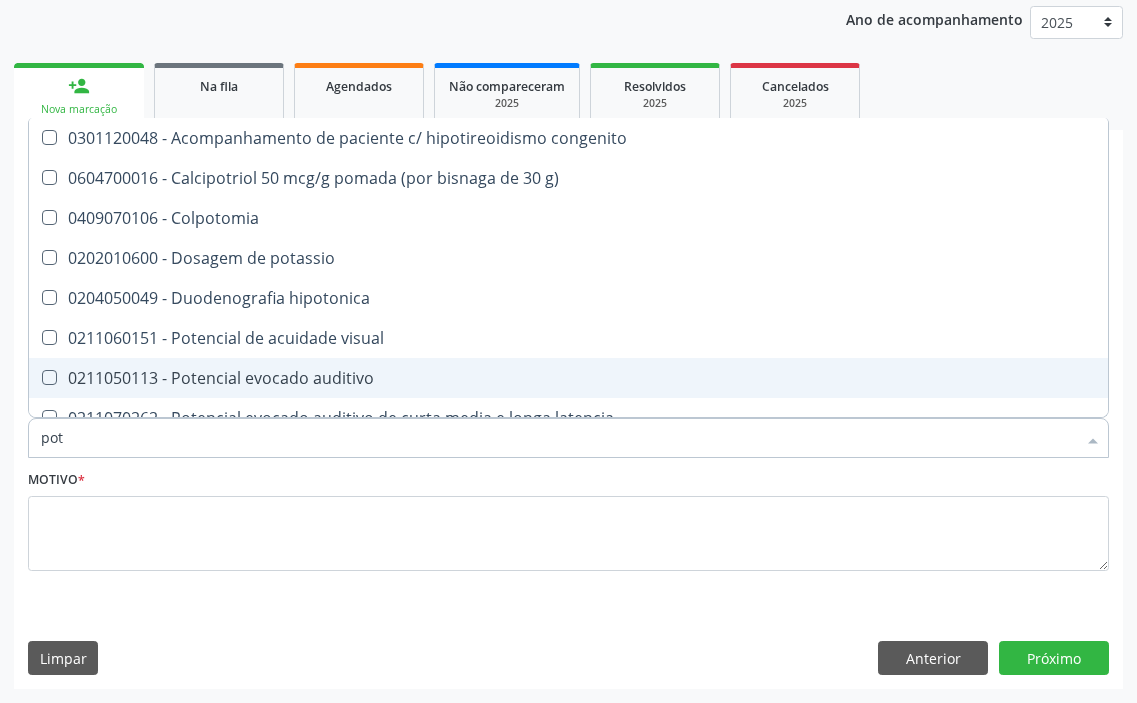 type on "pota" 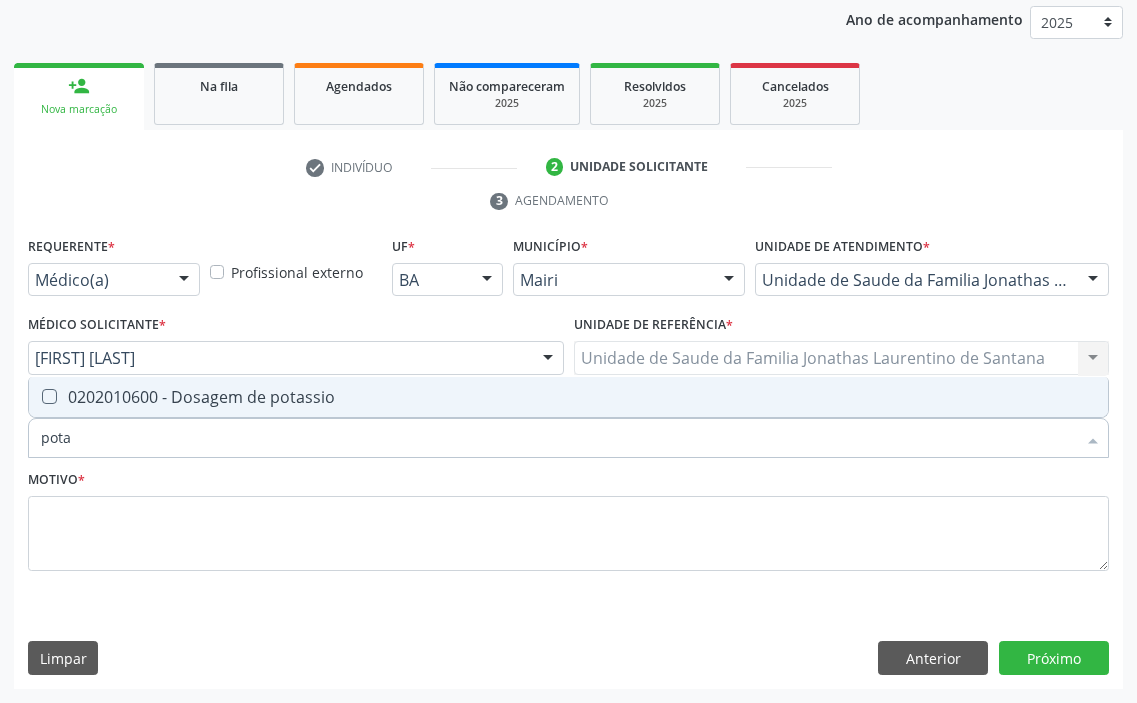 click on "0202010600 - Dosagem de potassio" at bounding box center [568, 397] 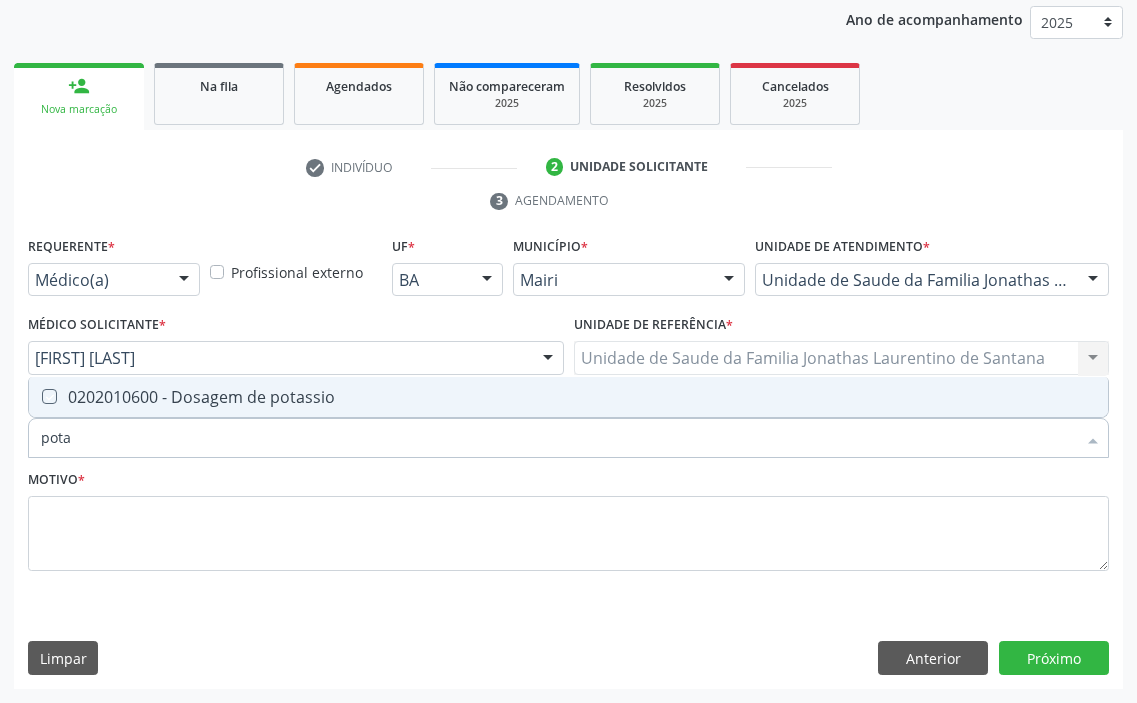 checkbox on "true" 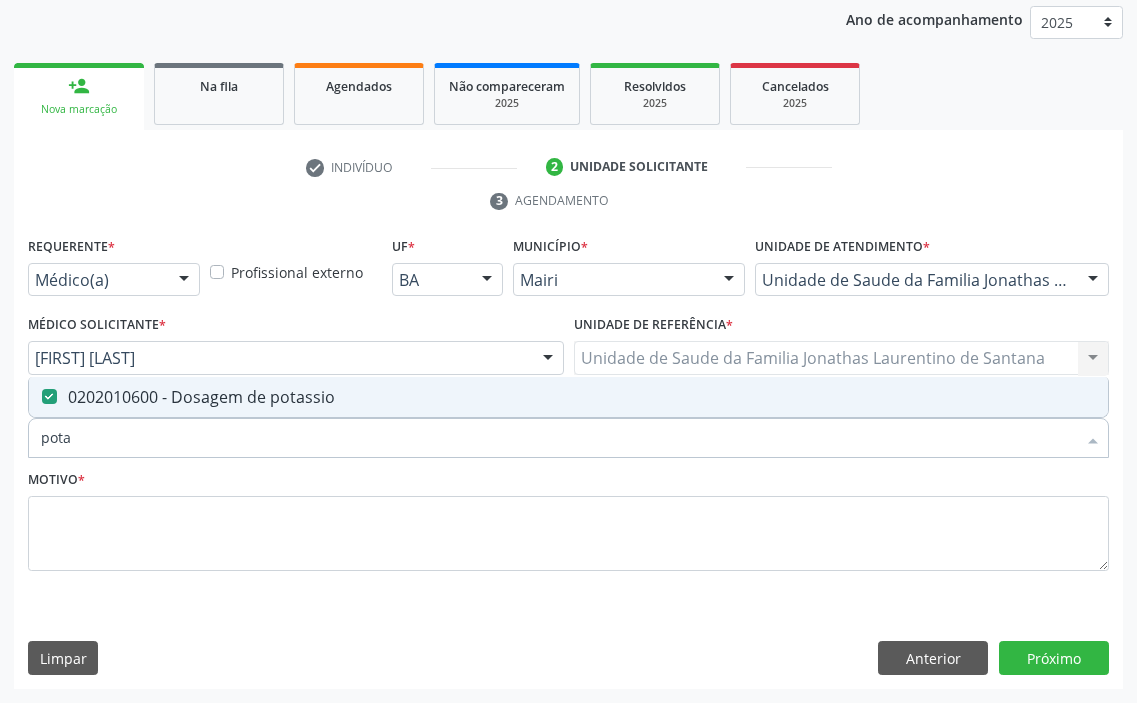 click on "pota" at bounding box center [558, 438] 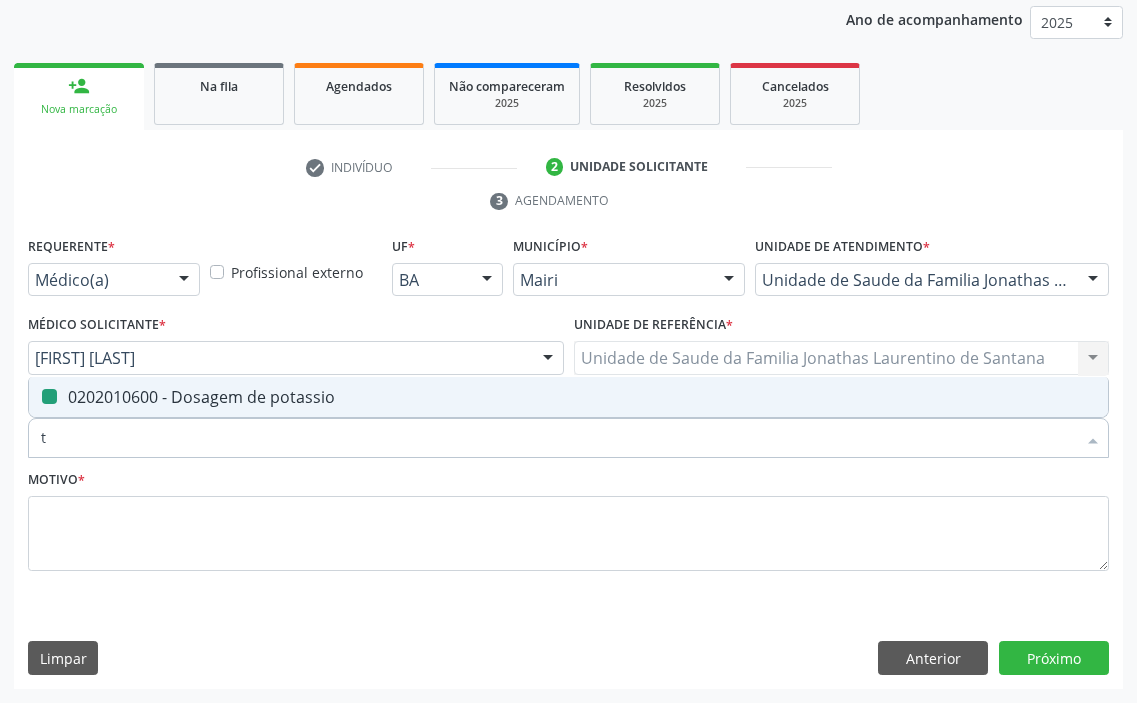 type on "tr" 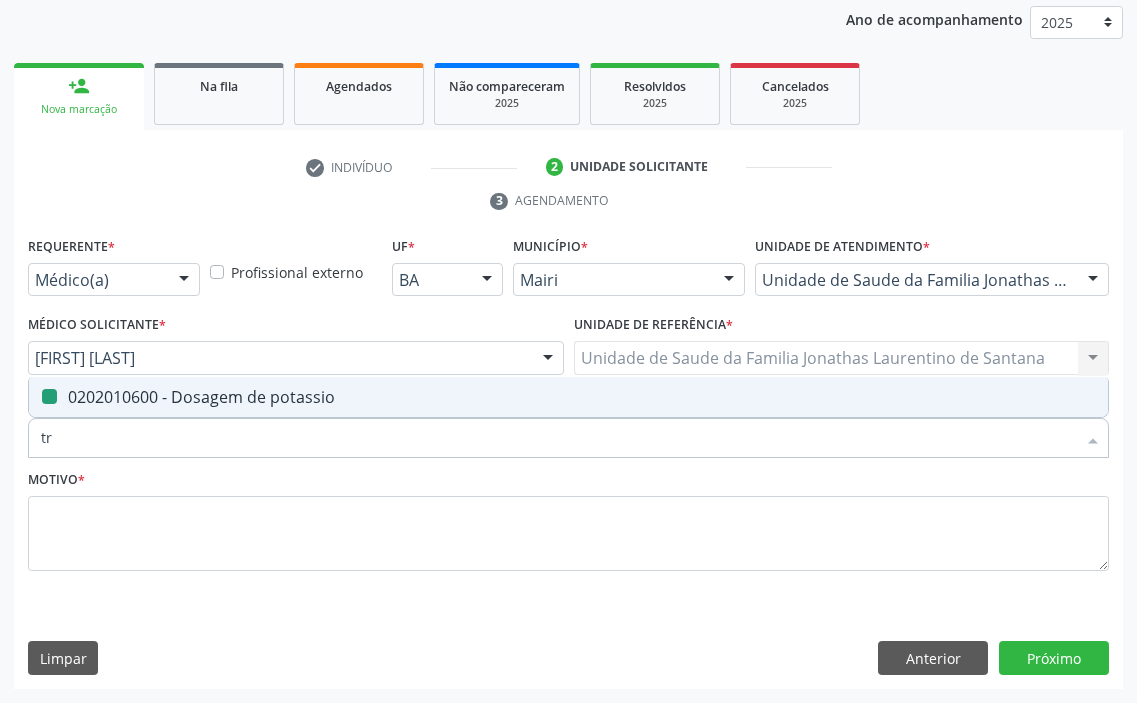checkbox on "false" 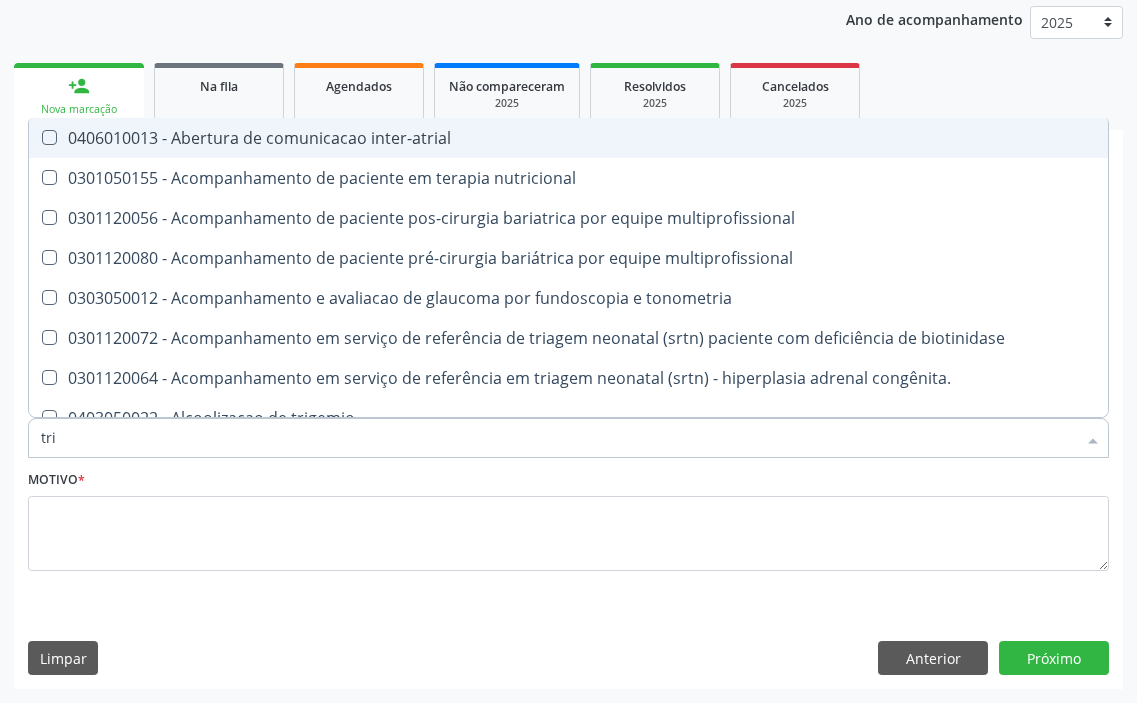 type on "trig" 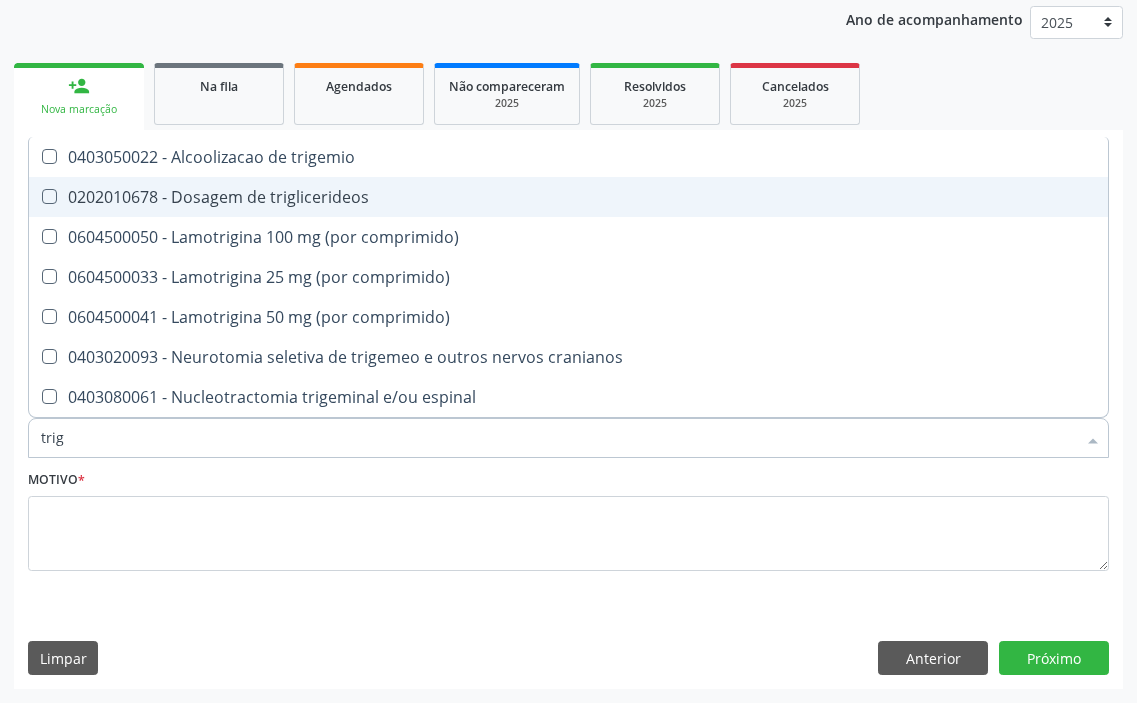 click on "0202010678 - Dosagem de triglicerideos" at bounding box center (568, 197) 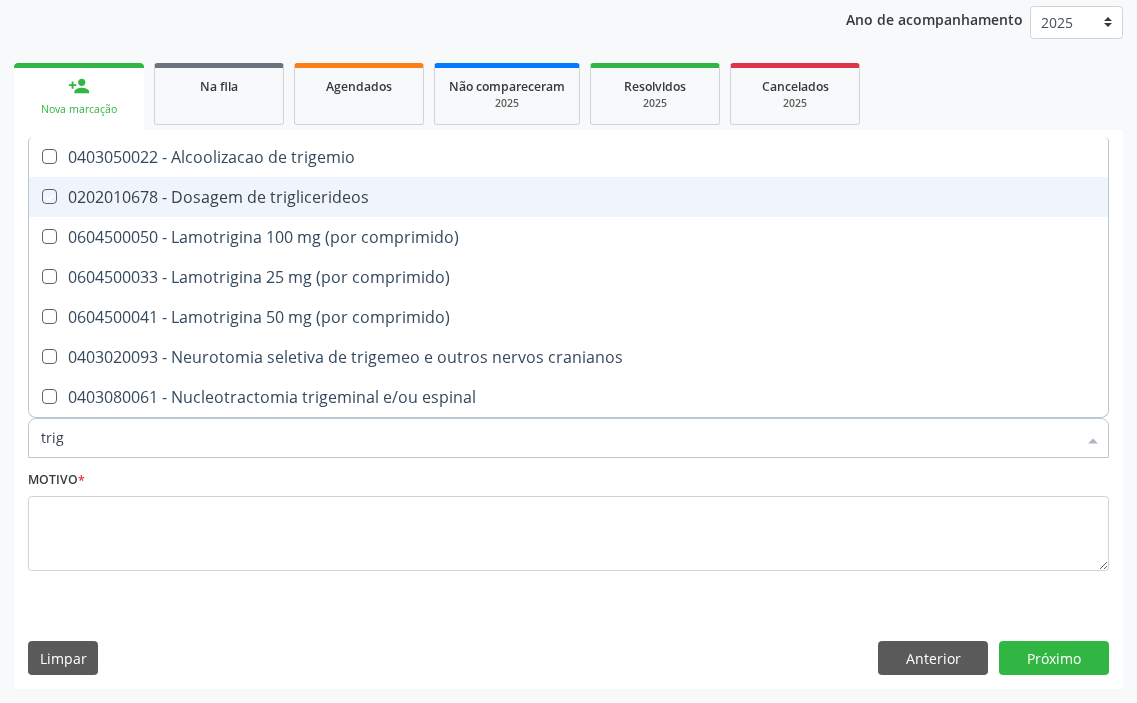 checkbox on "true" 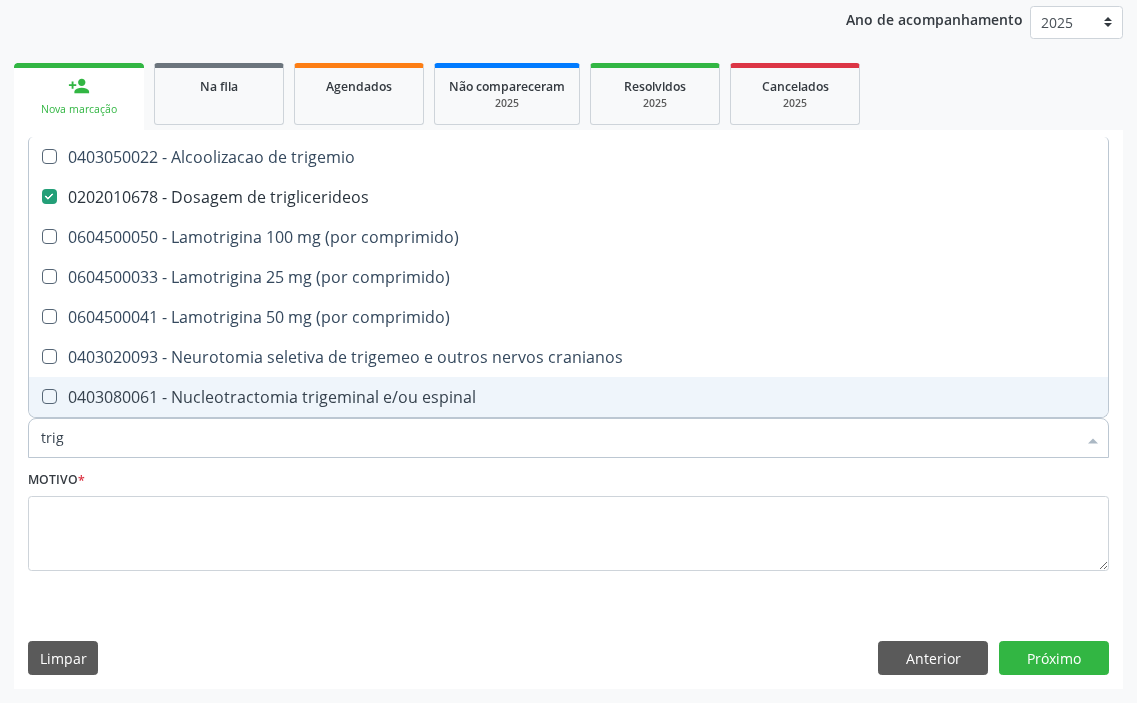click on "trig" at bounding box center (558, 438) 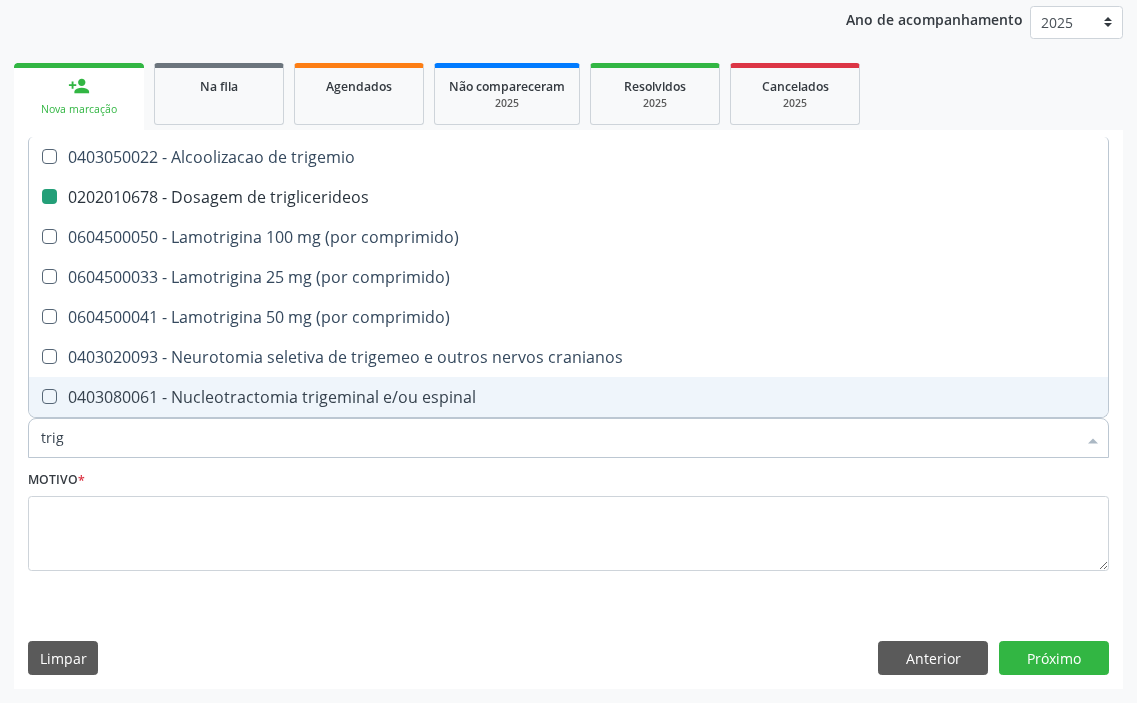type on "u" 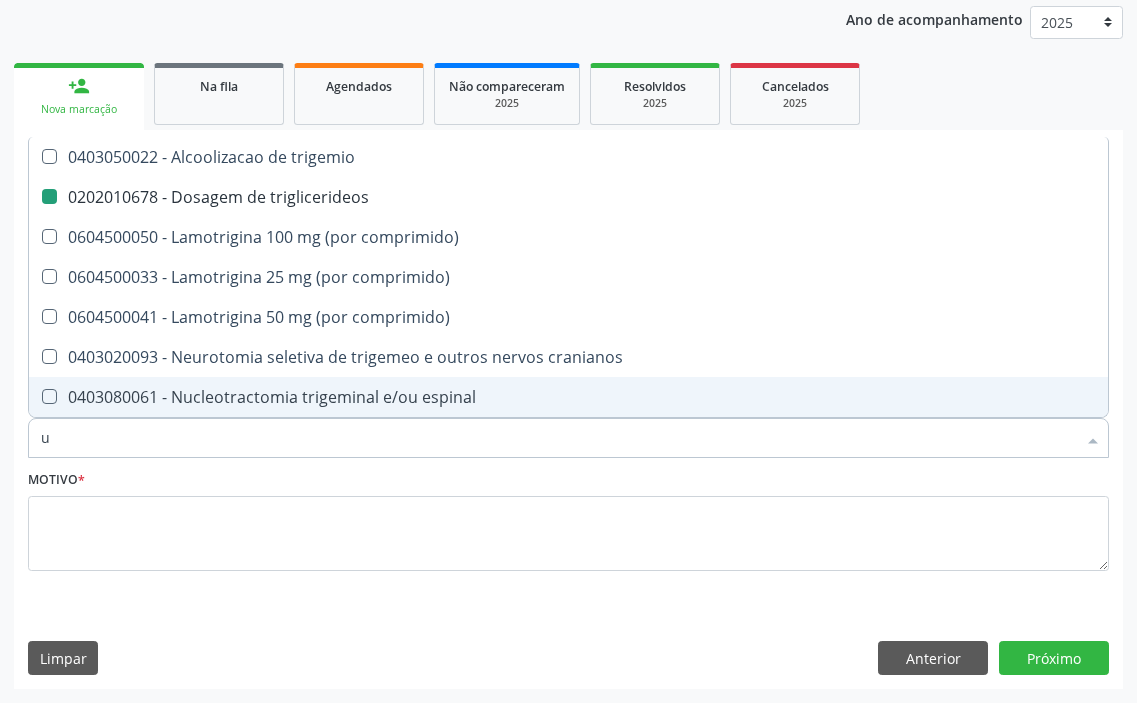 checkbox on "false" 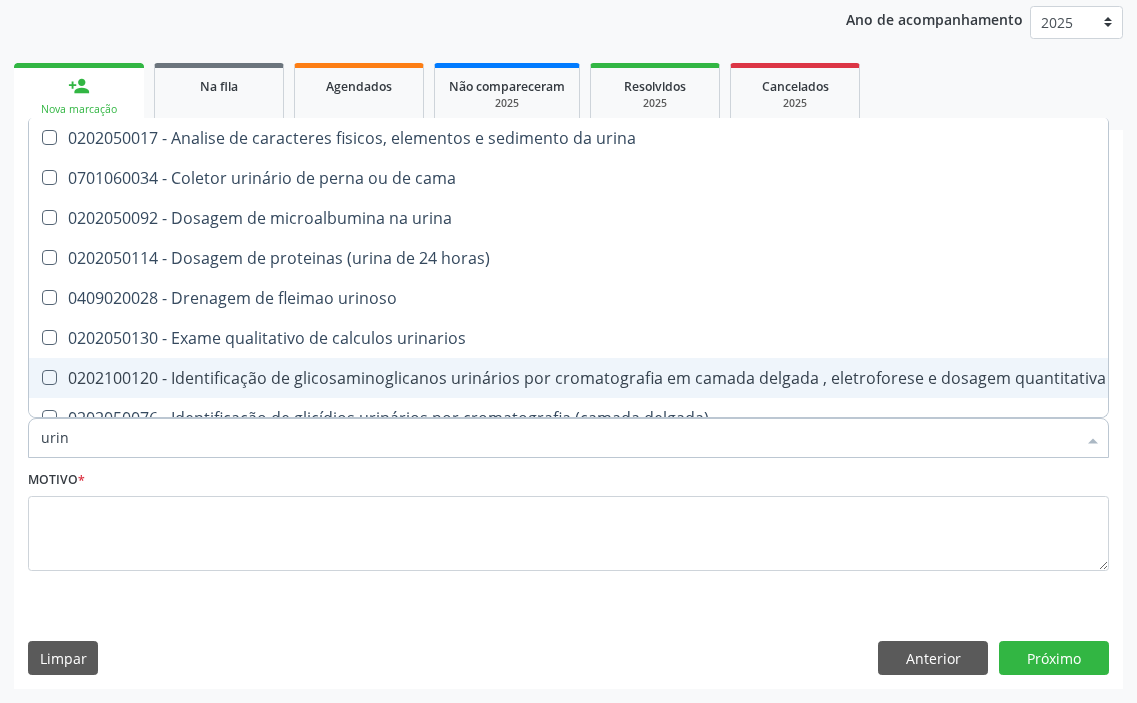 type on "urina" 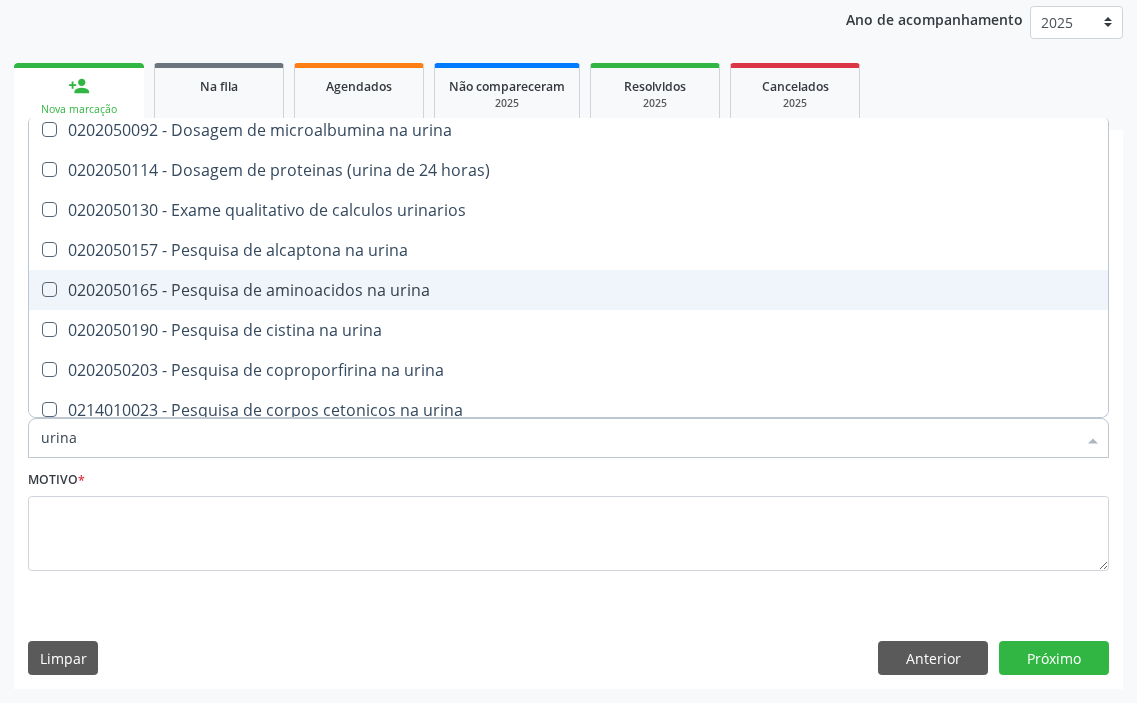scroll, scrollTop: 0, scrollLeft: 0, axis: both 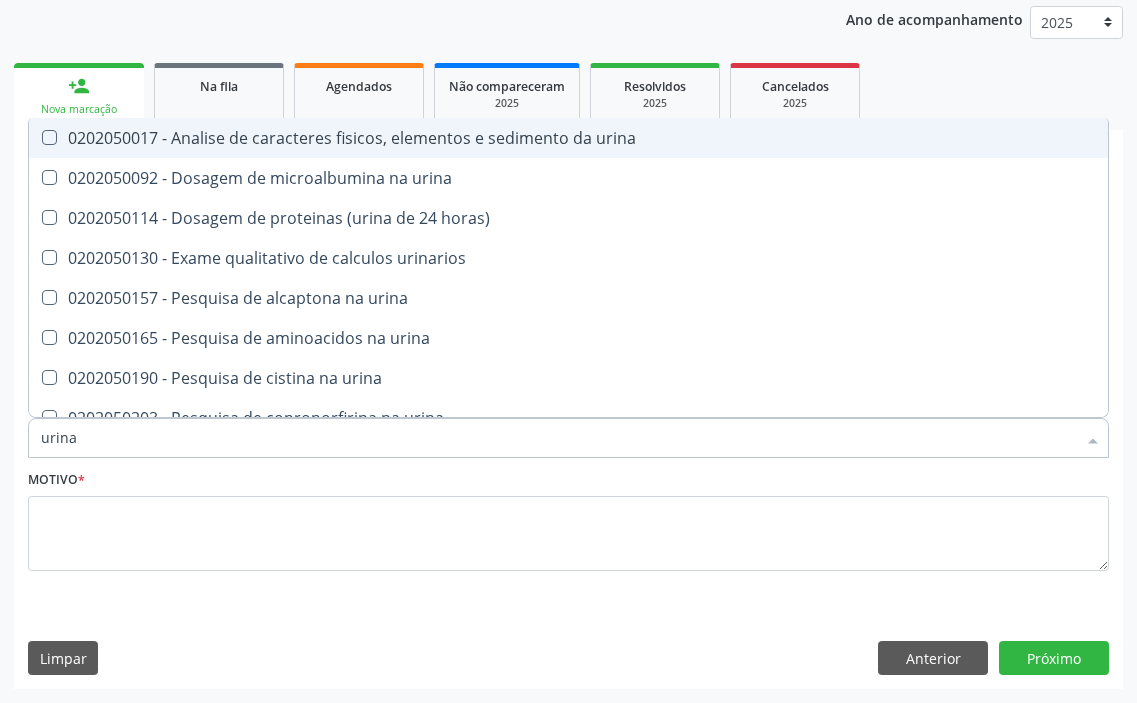 click on "0202050017 - Analise de caracteres fisicos, elementos e sedimento da urina" at bounding box center (568, 138) 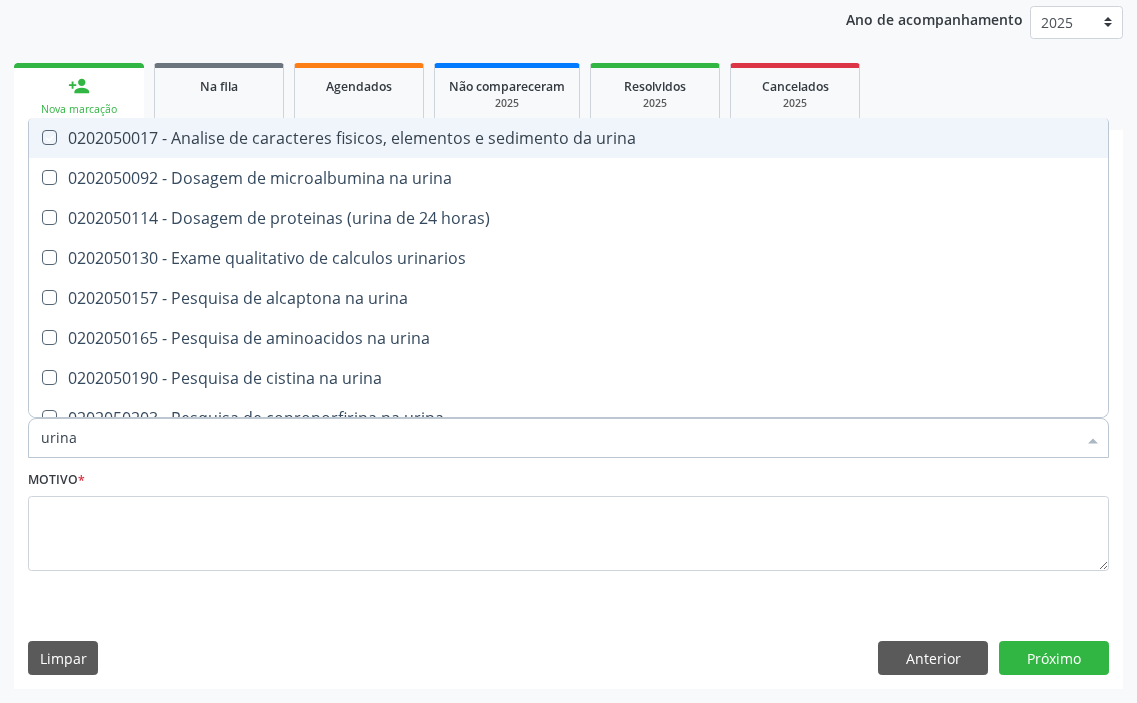 checkbox on "true" 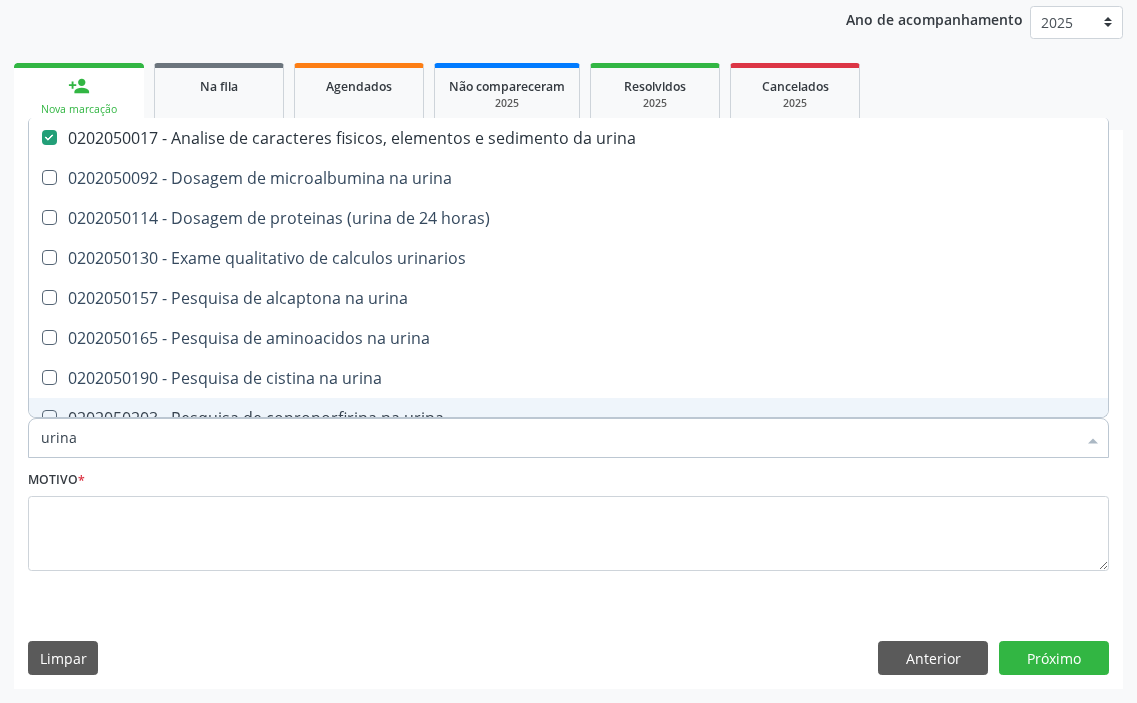 click on "urina" at bounding box center [558, 438] 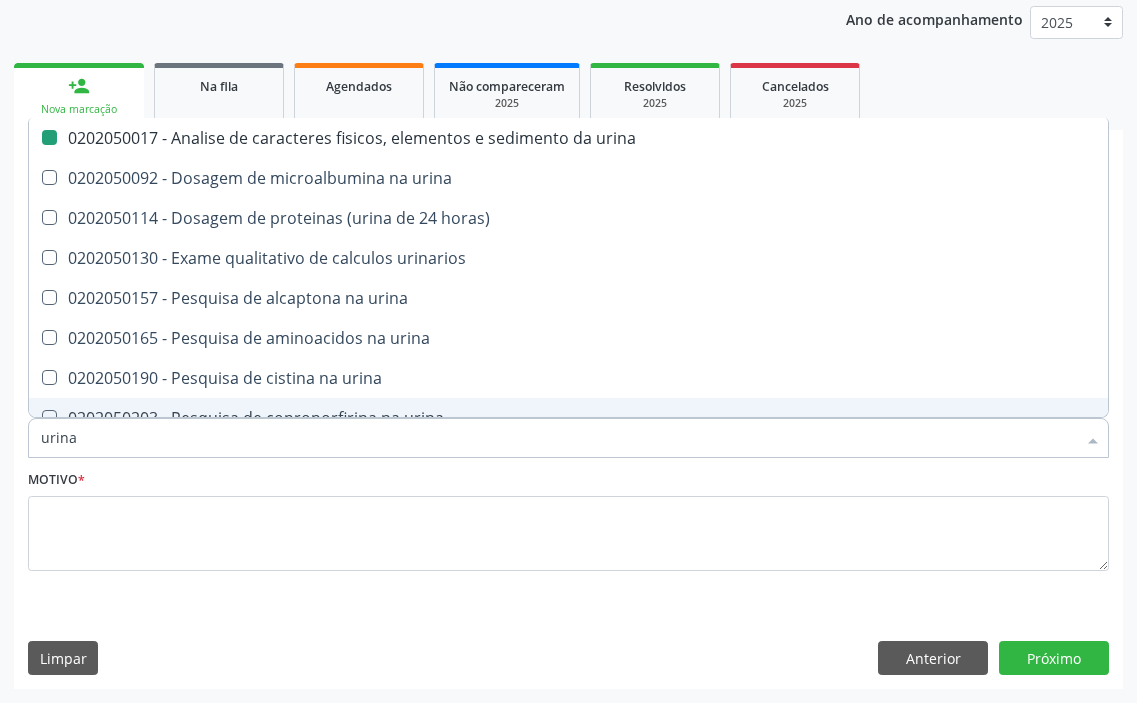 type on "g" 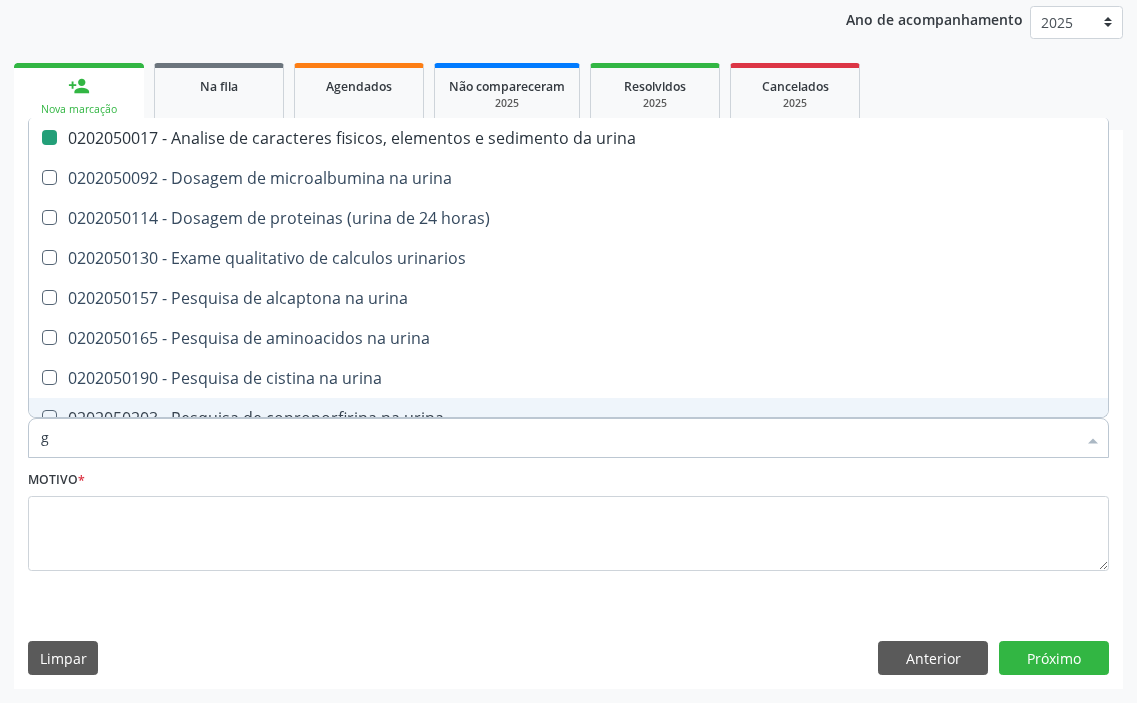 checkbox on "false" 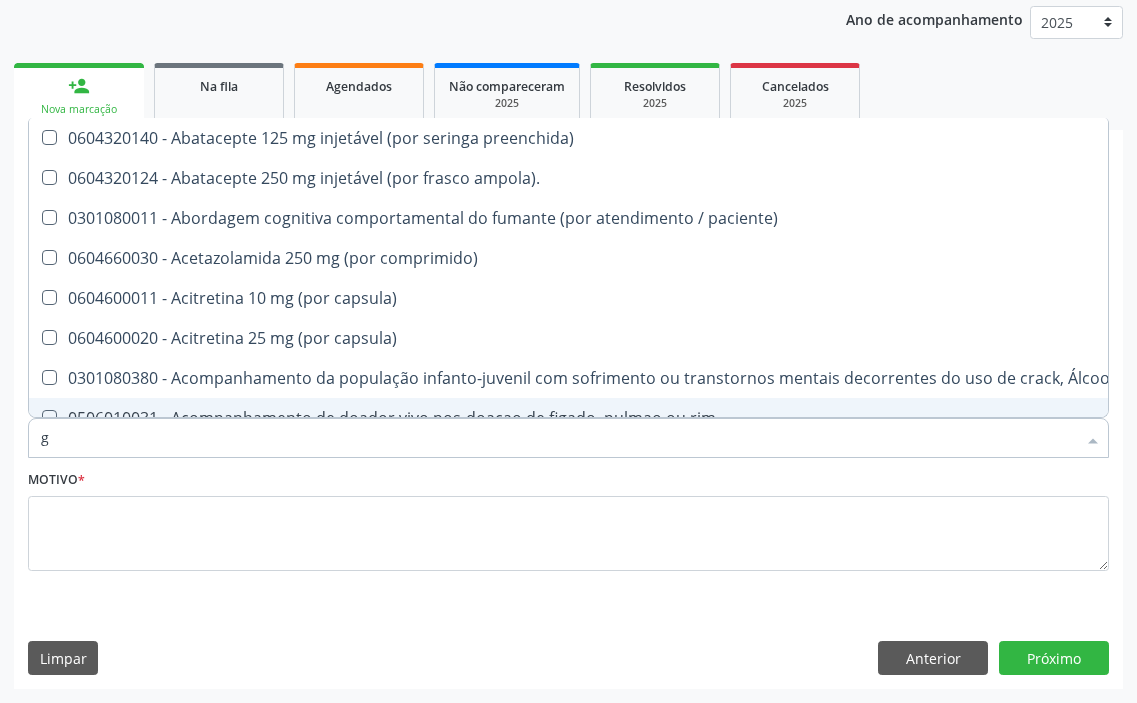 type on "gl" 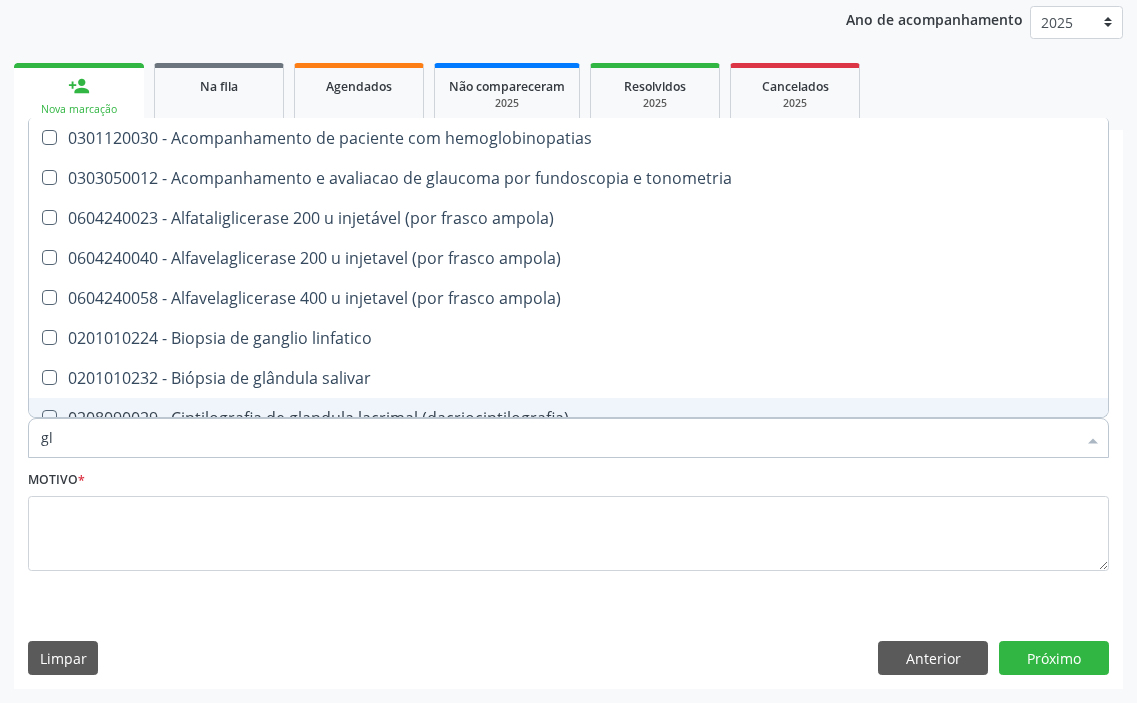 type on "gli" 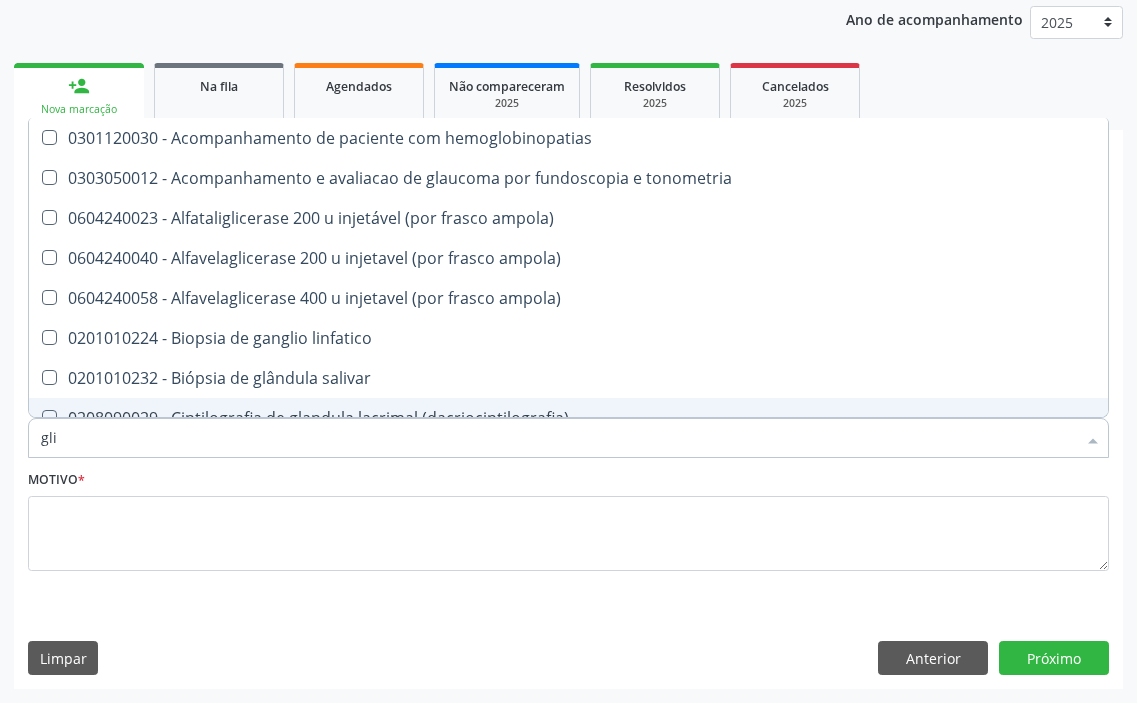 checkbox on "true" 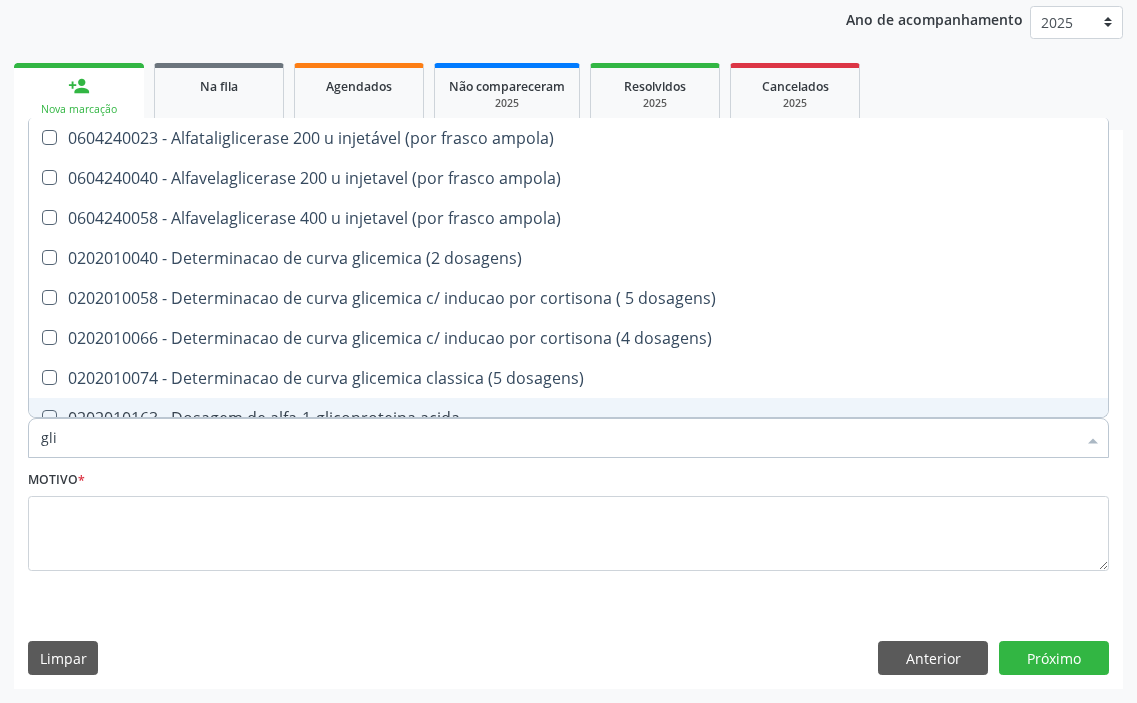 type on "glic" 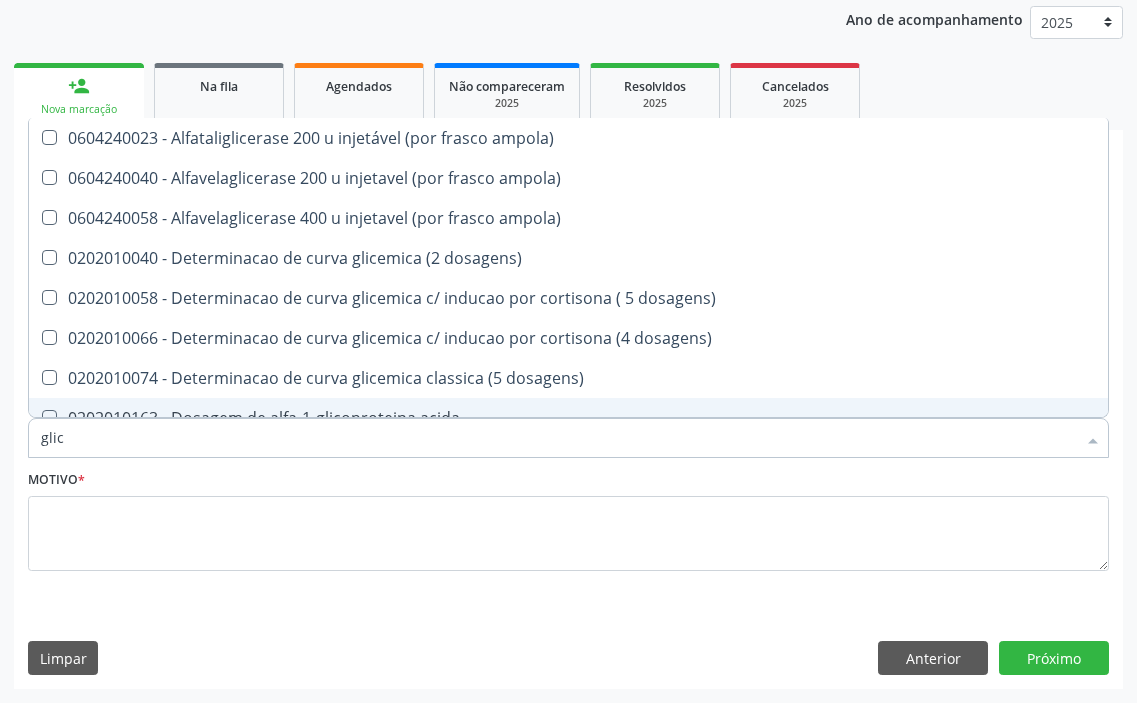 checkbox on "true" 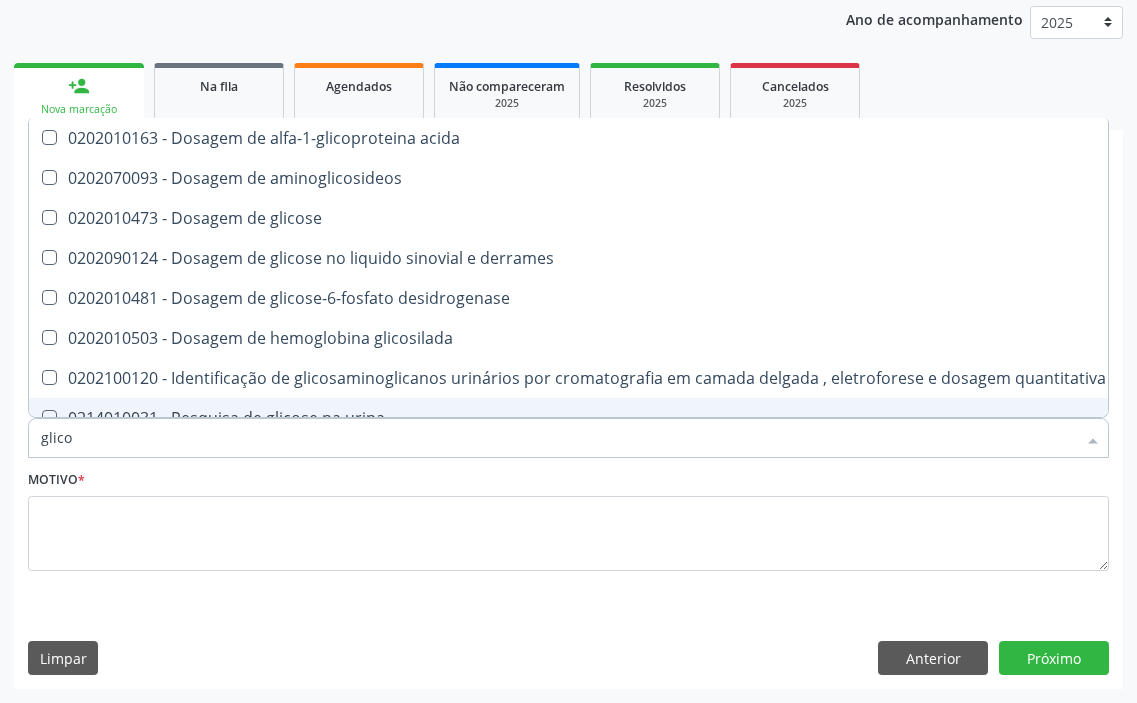 type on "glicos" 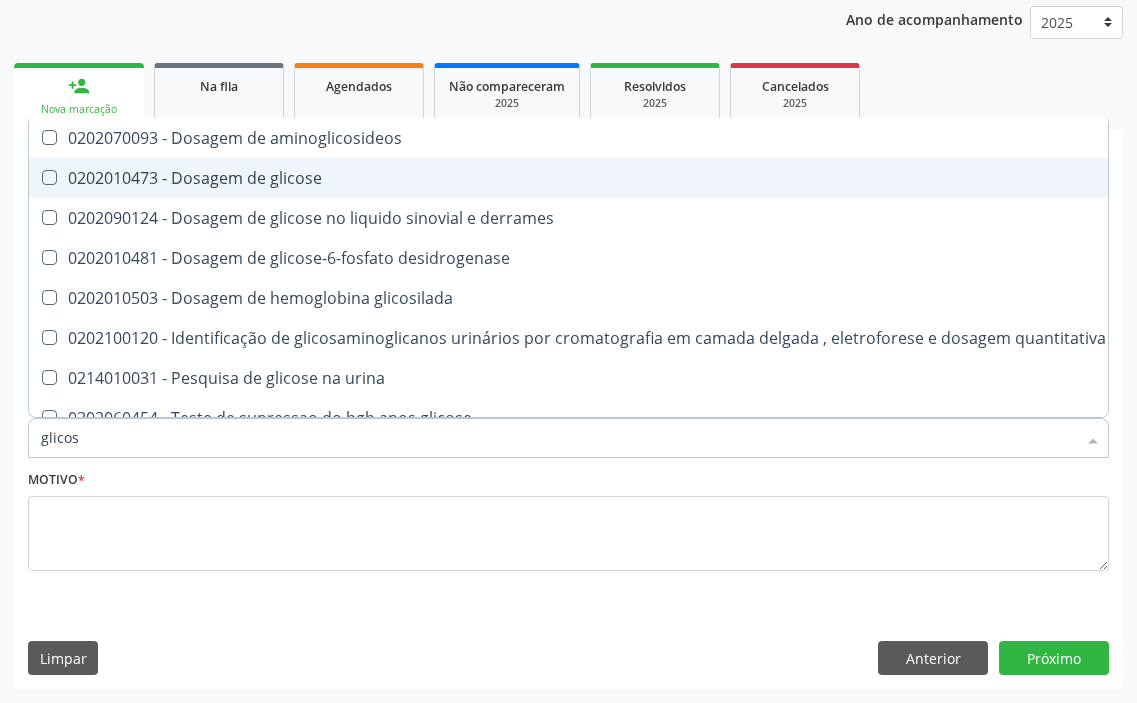 click on "0202010473 - Dosagem de glicose" at bounding box center [573, 178] 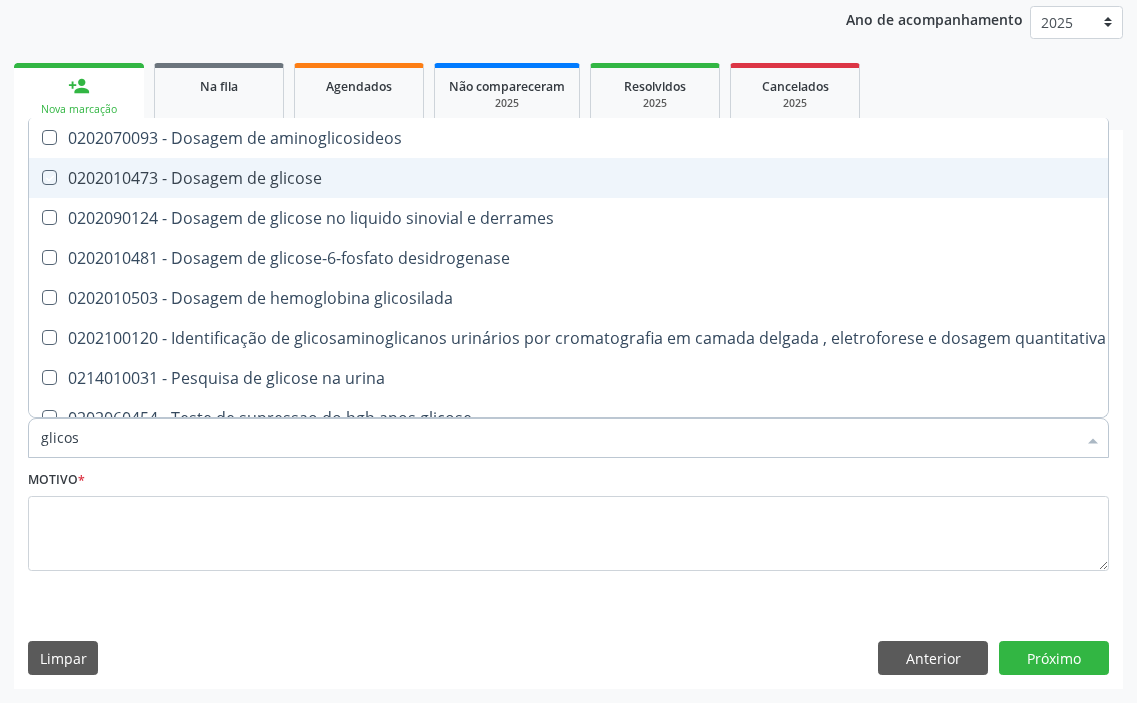 checkbox on "true" 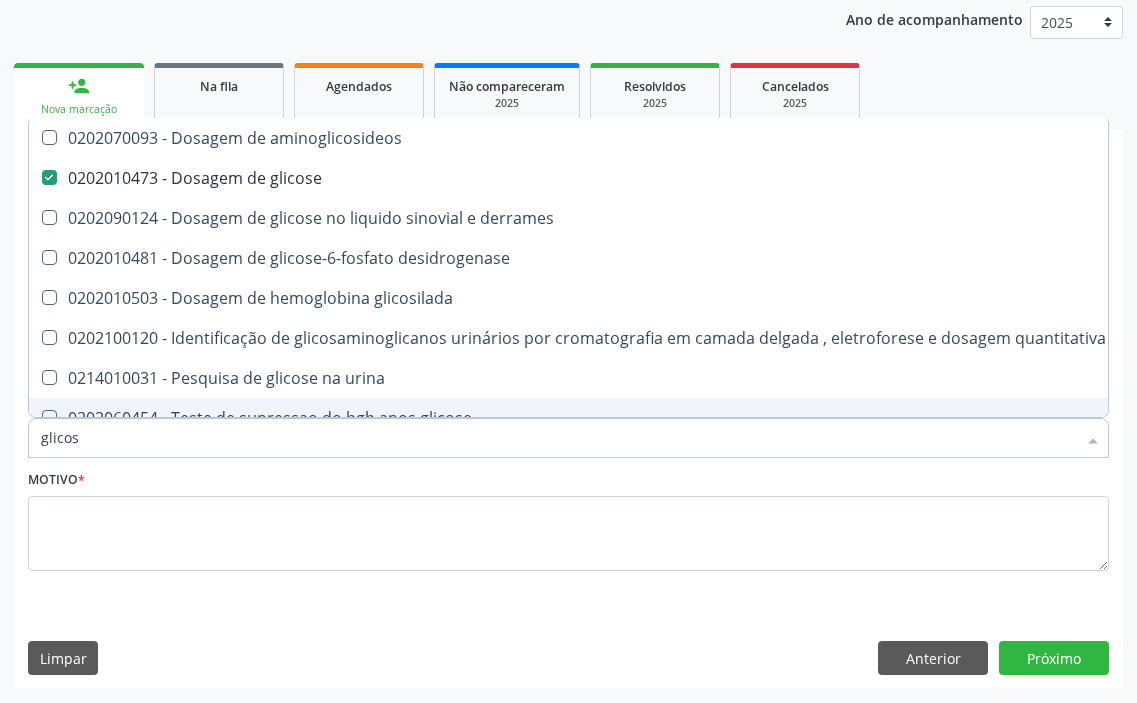 click on "glicos" at bounding box center [558, 438] 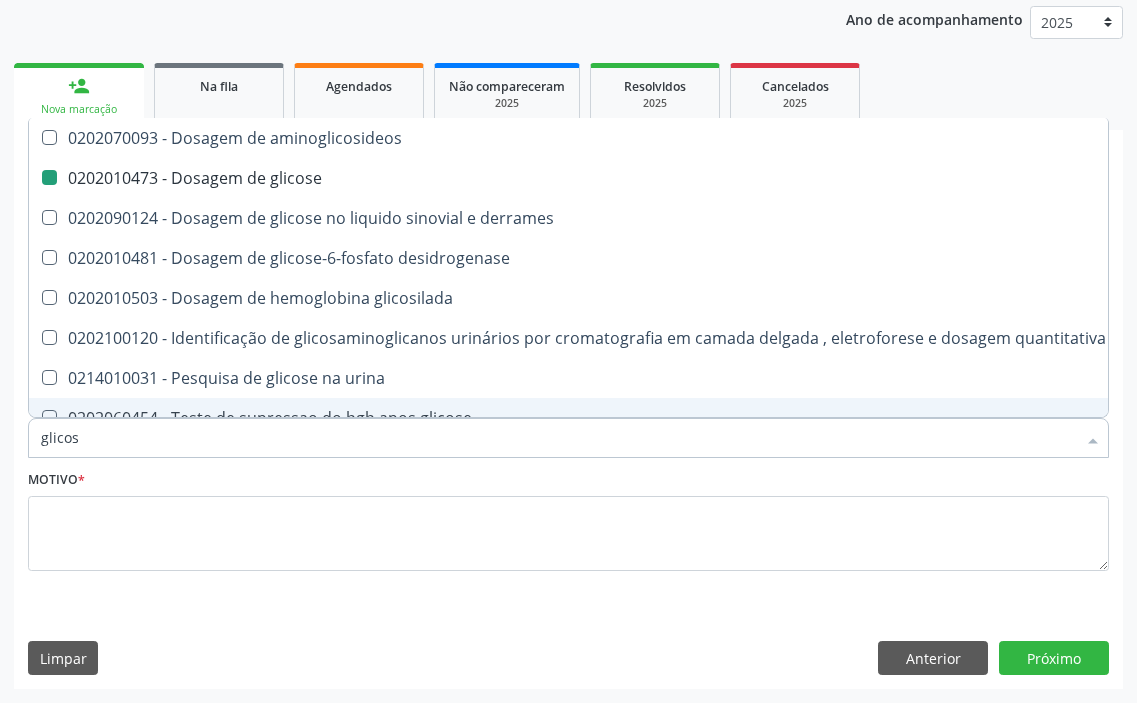 type on "h" 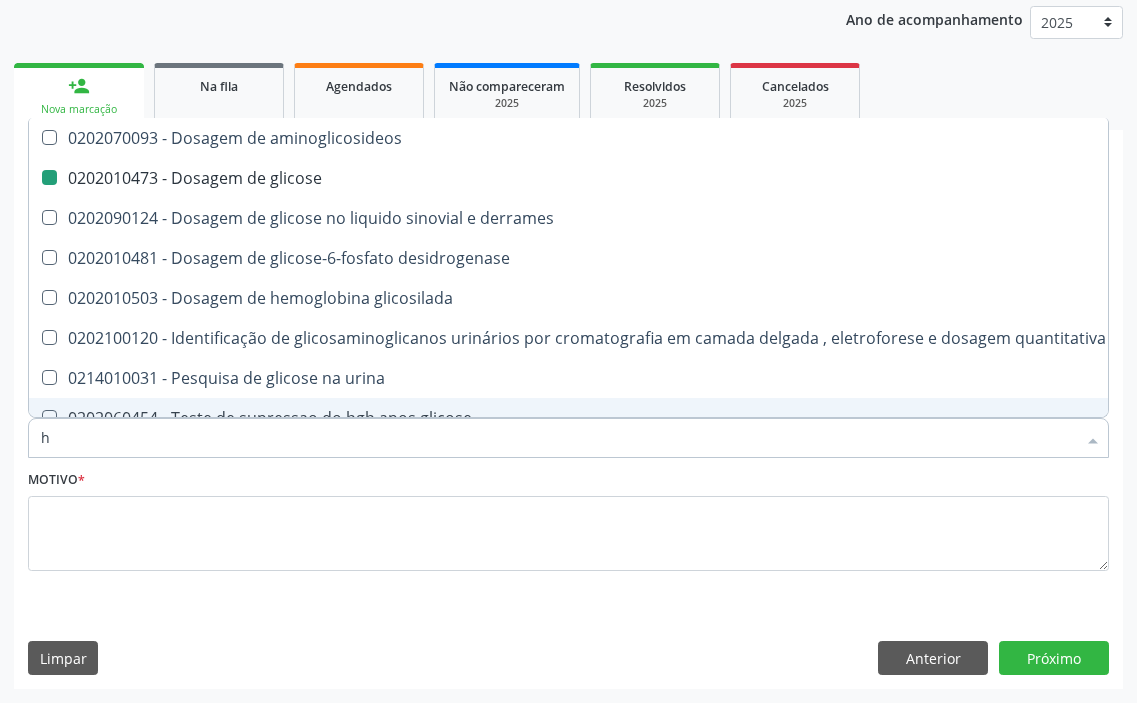 checkbox on "false" 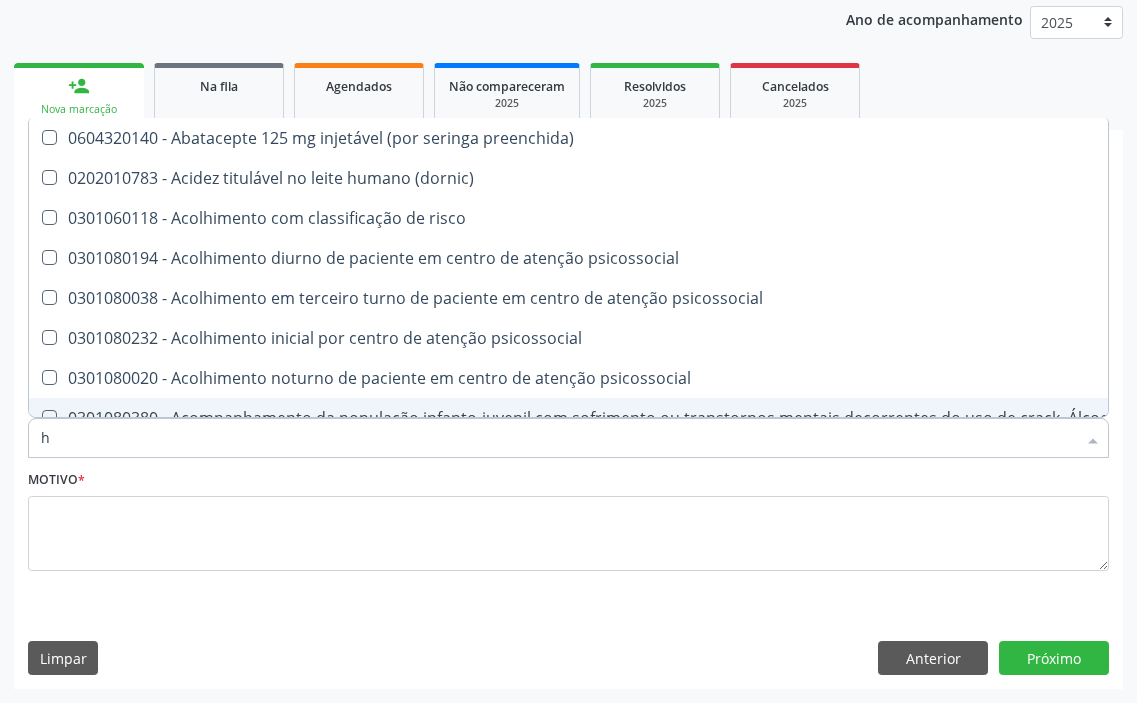 type on "he" 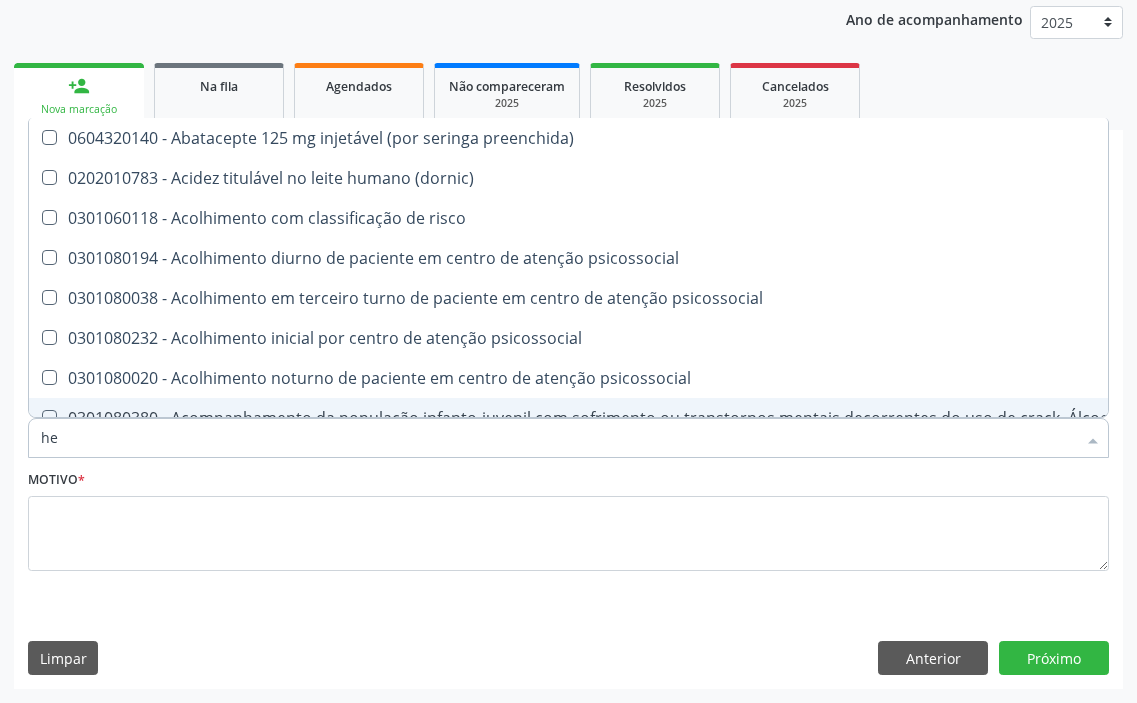 checkbox on "false" 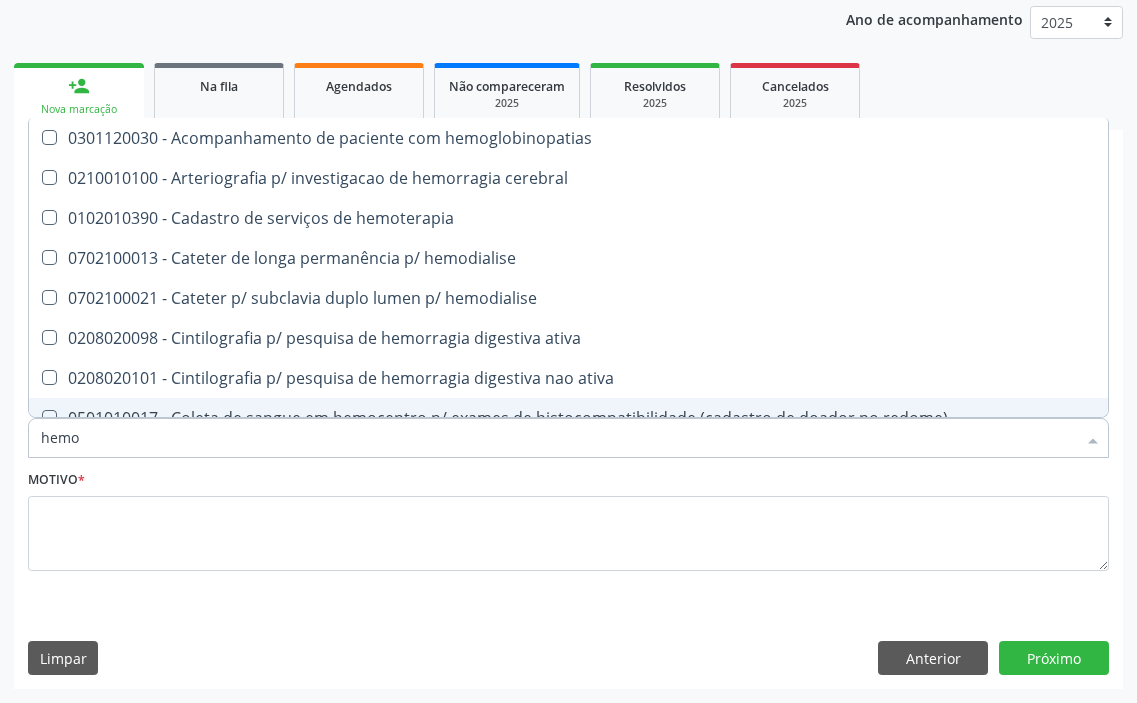 type on "hemog" 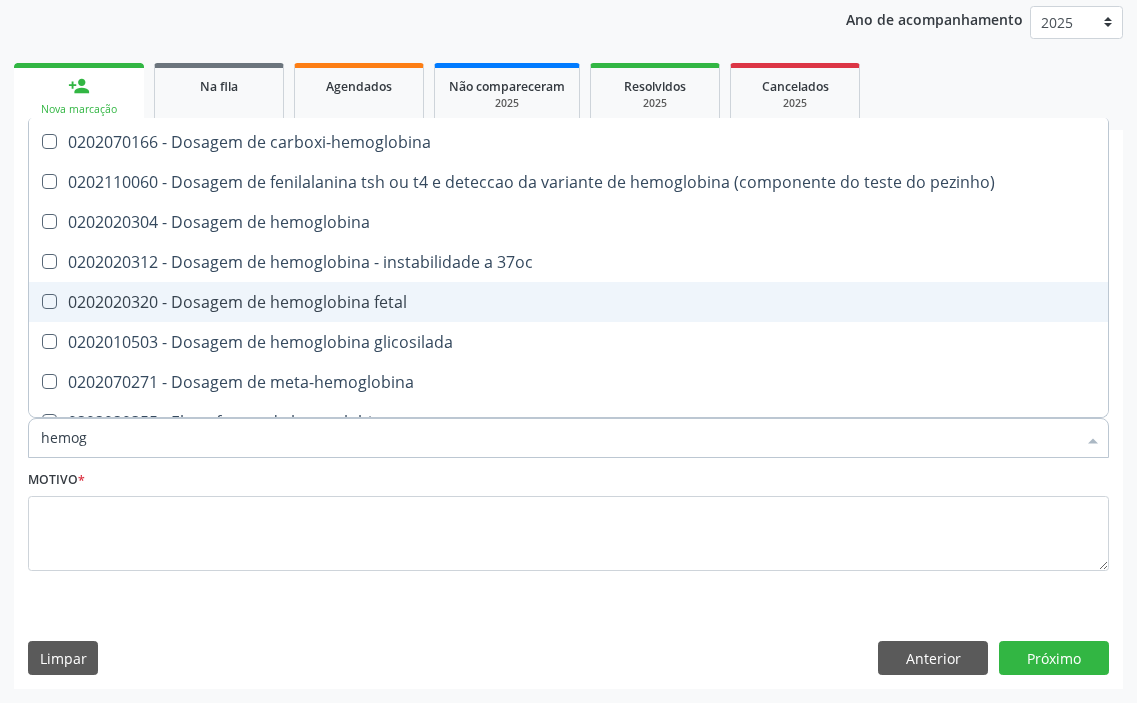 scroll, scrollTop: 200, scrollLeft: 0, axis: vertical 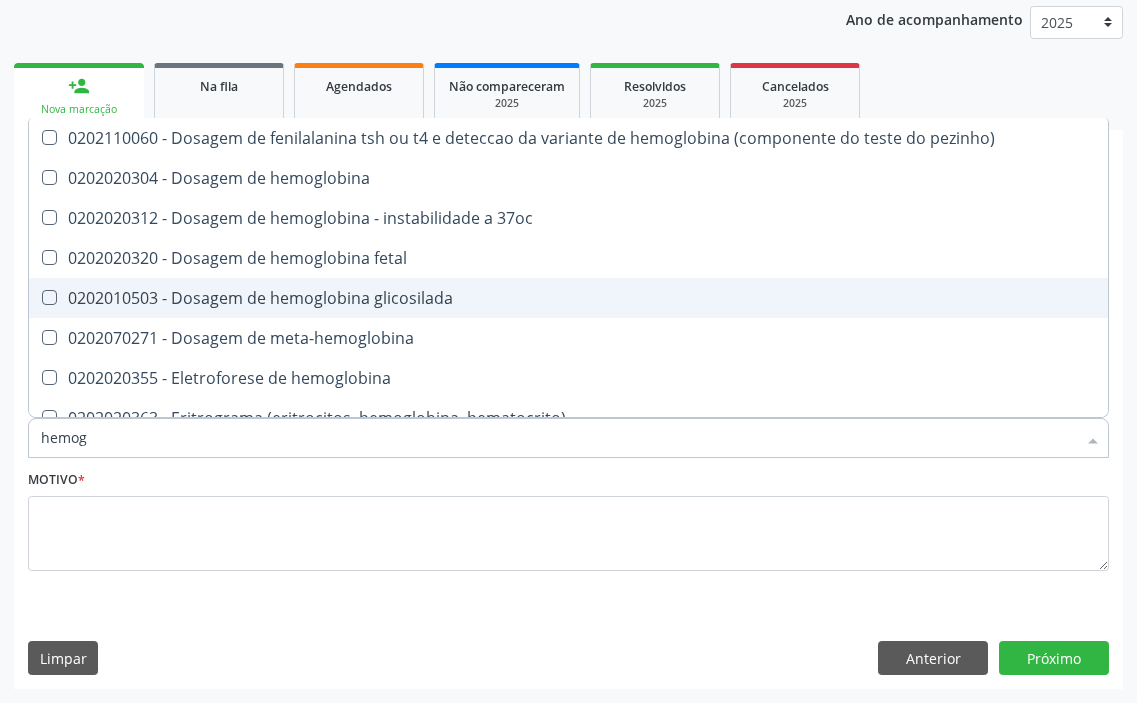 click on "0202010503 - Dosagem de hemoglobina glicosilada" at bounding box center (568, 298) 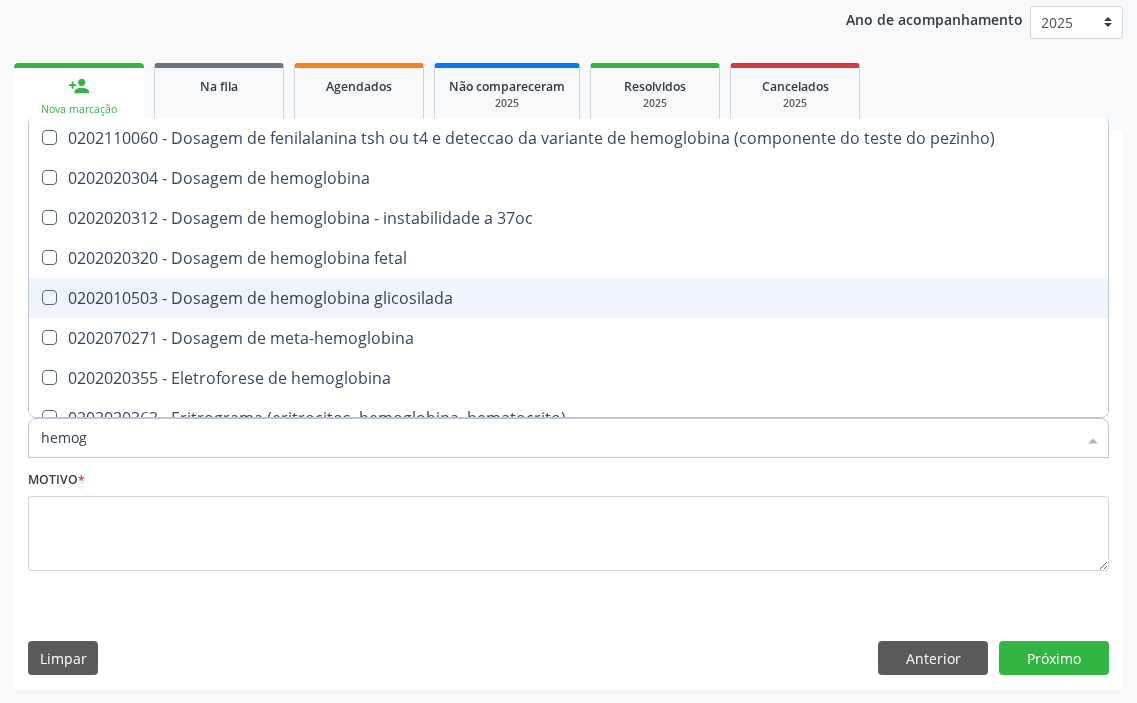 checkbox on "true" 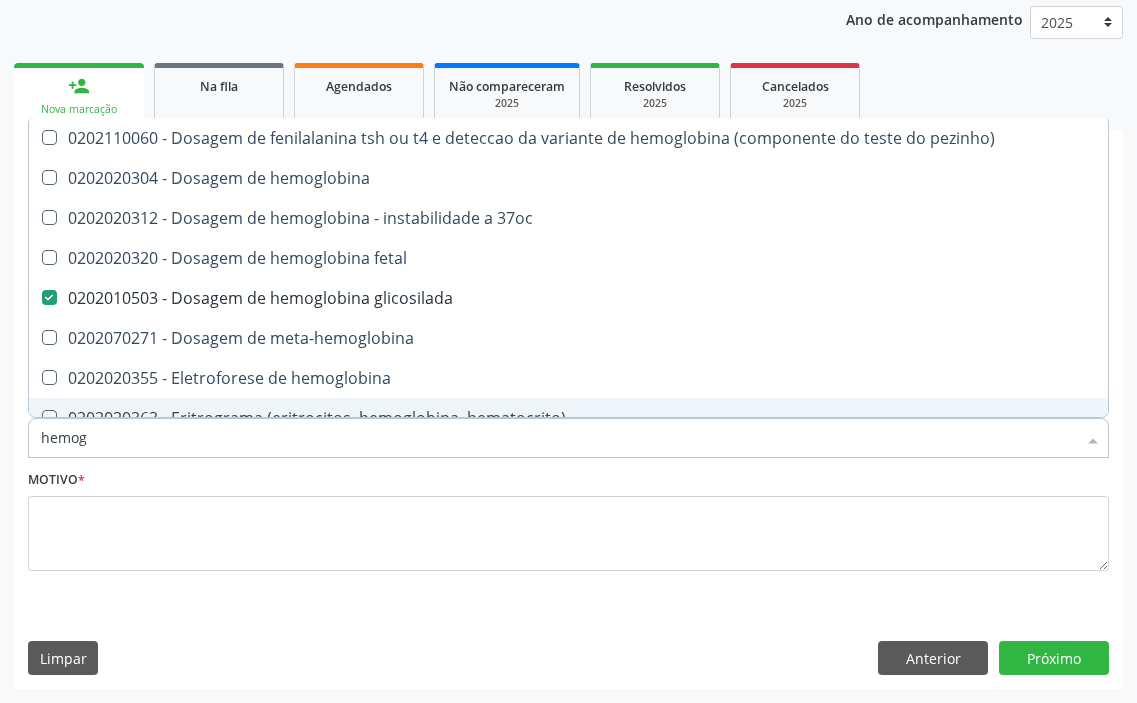 click on "hemog" at bounding box center (558, 438) 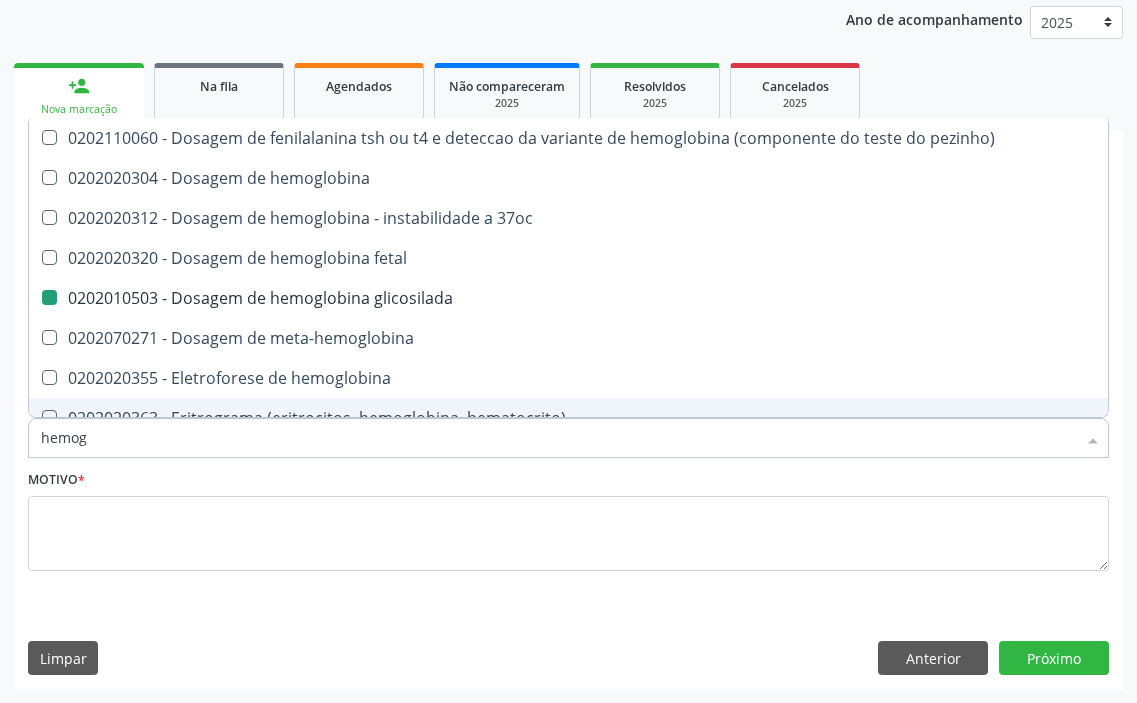 type on "h" 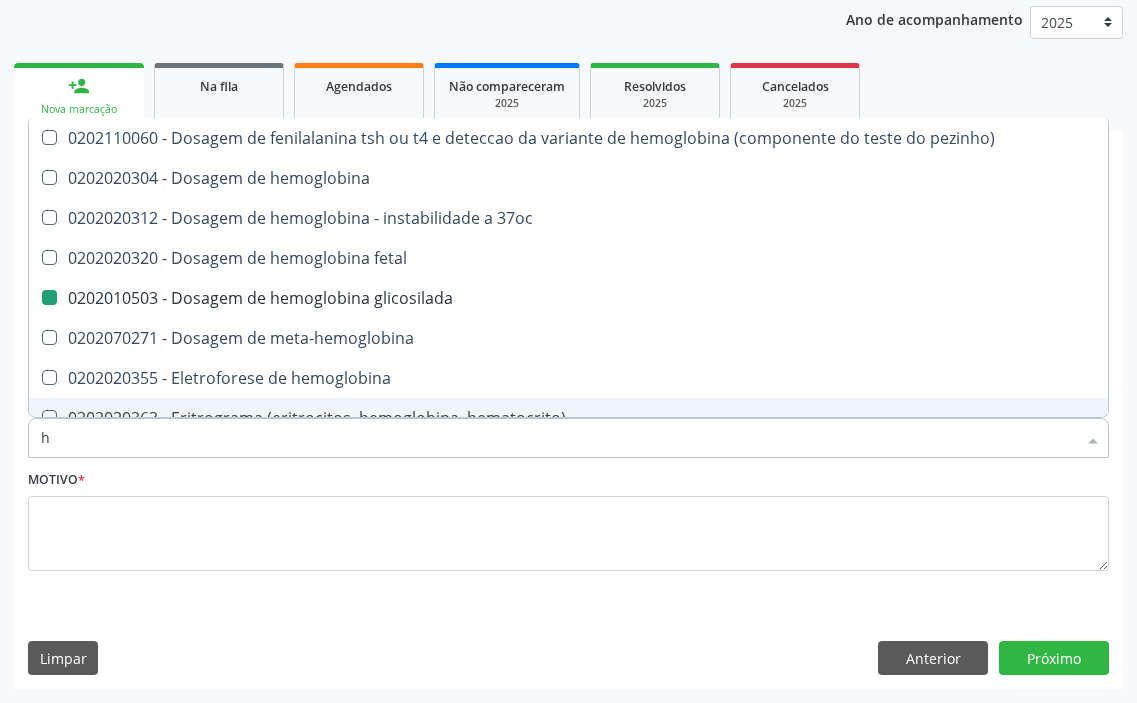 checkbox on "false" 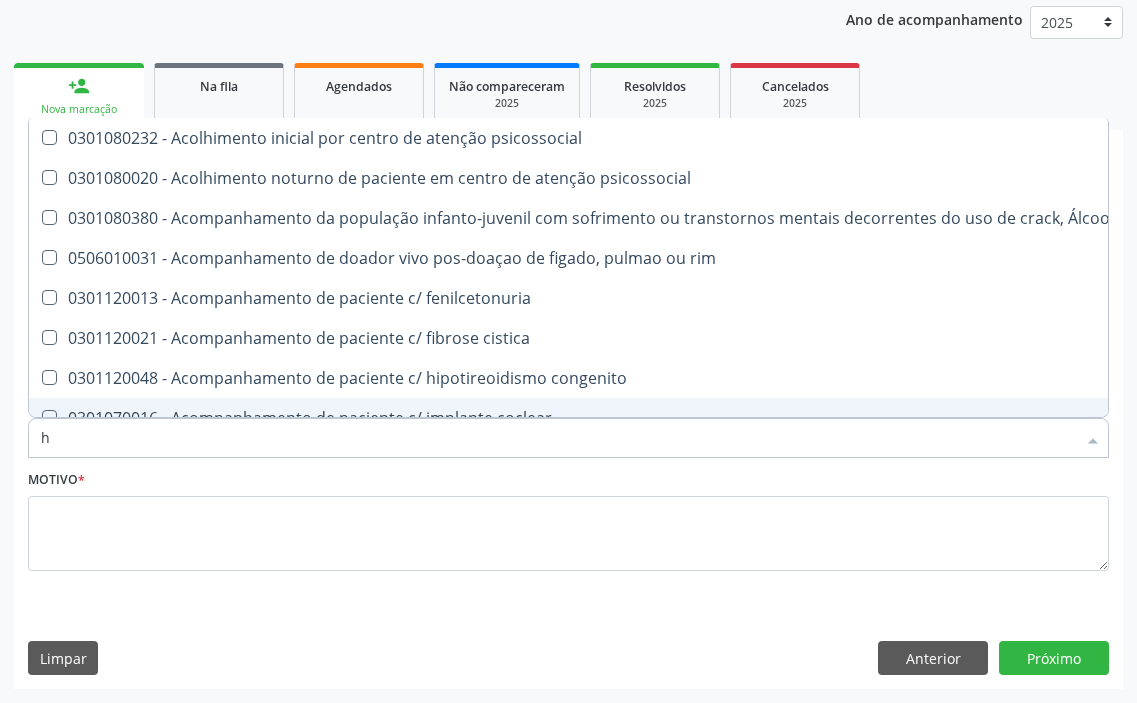 type on "he" 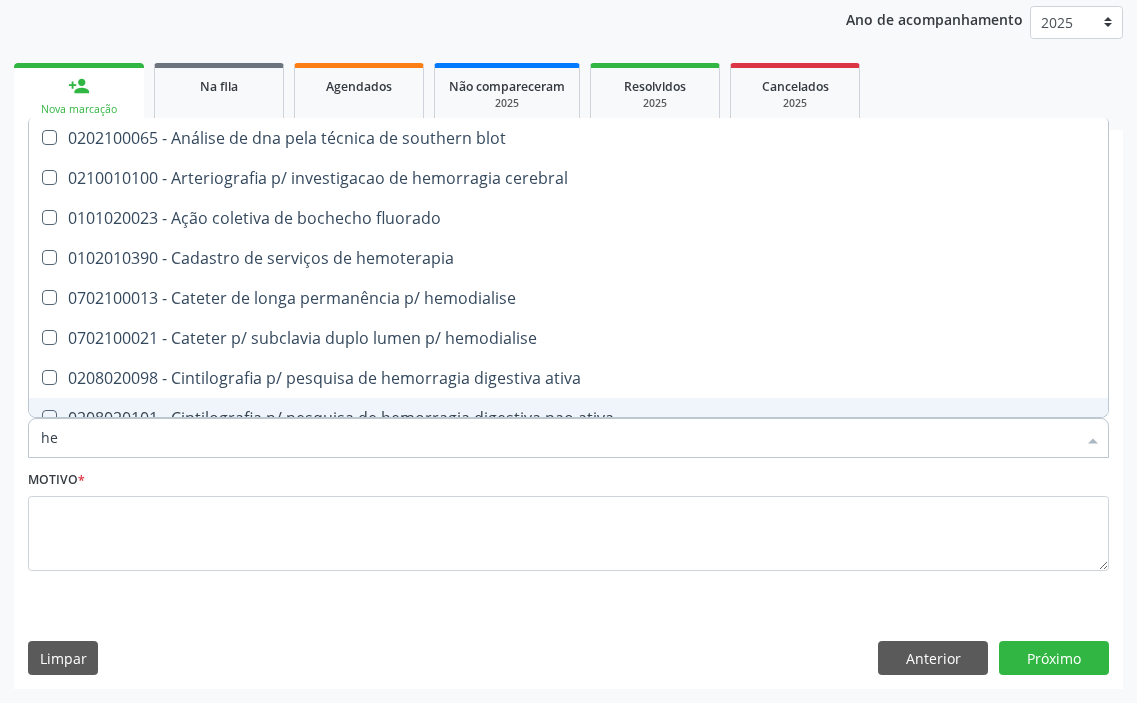 checkbox on "true" 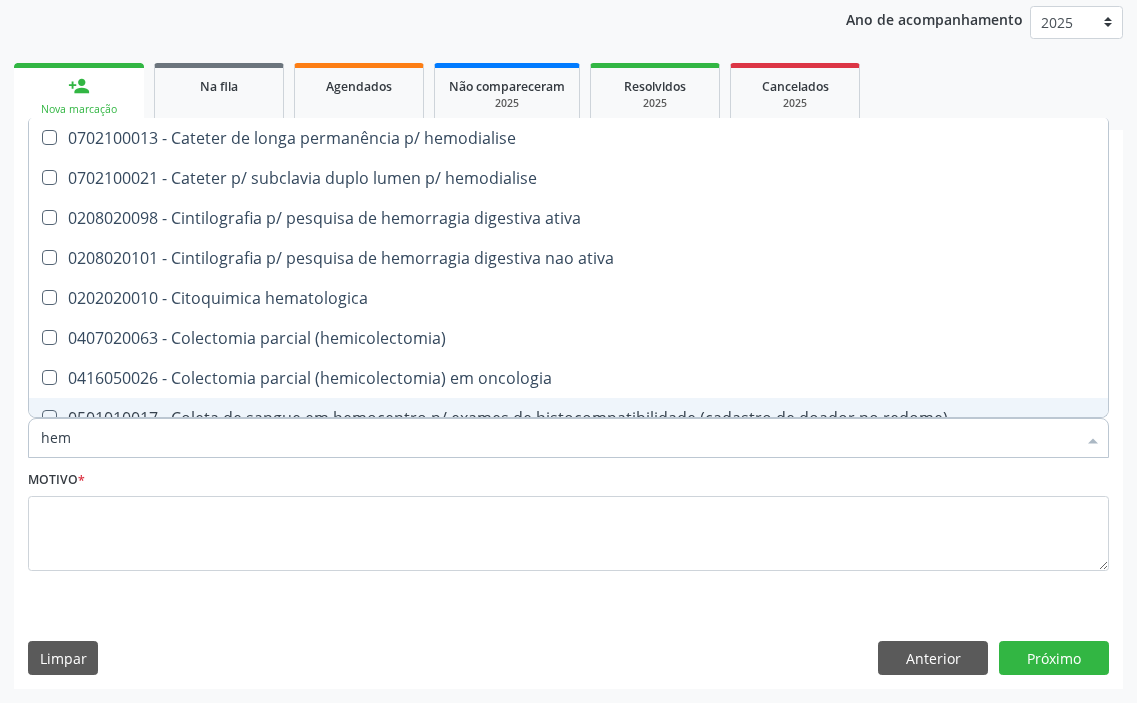 type on "hemo" 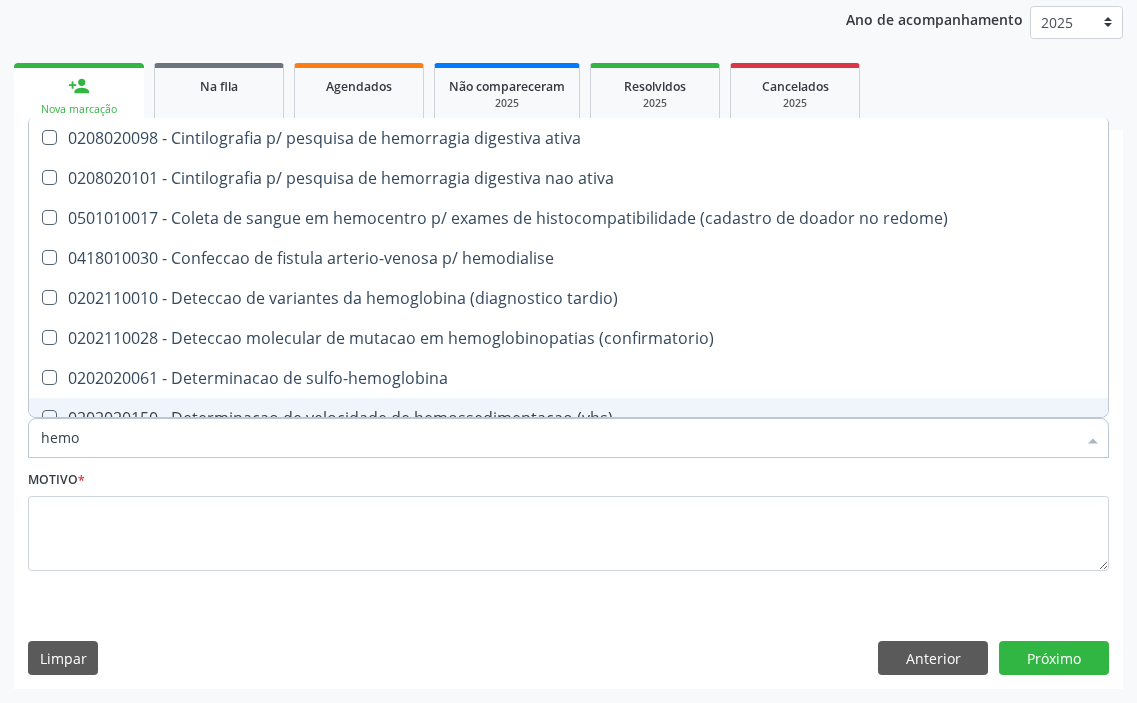 type on "hemog" 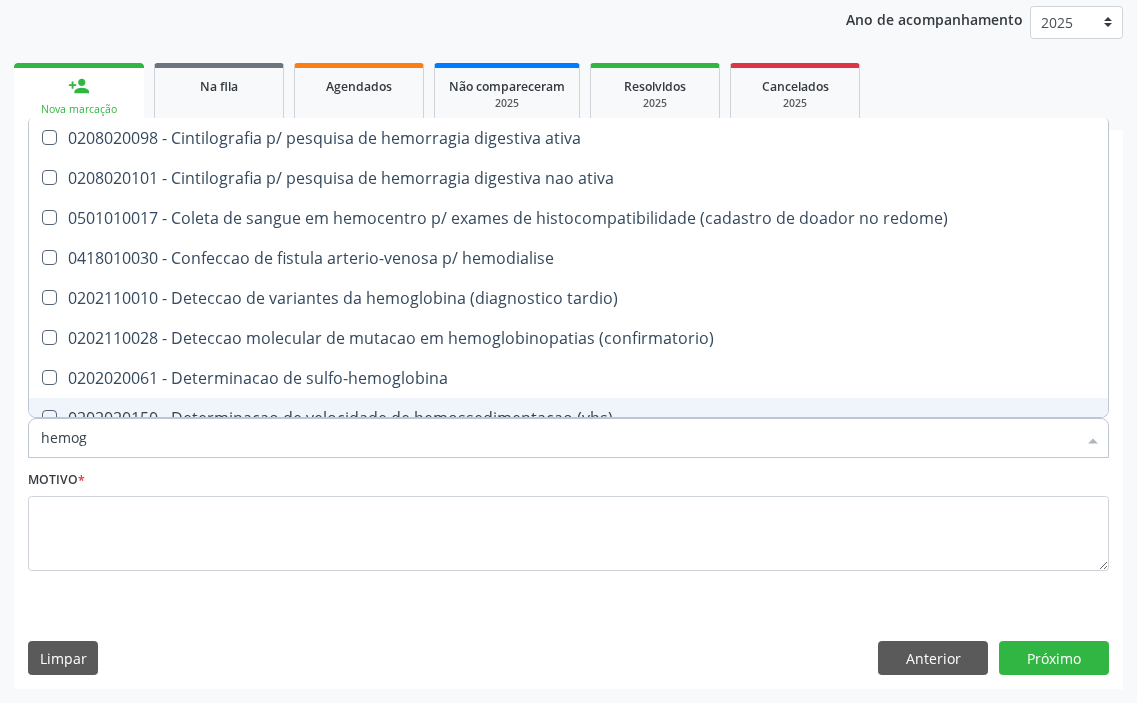 checkbox on "true" 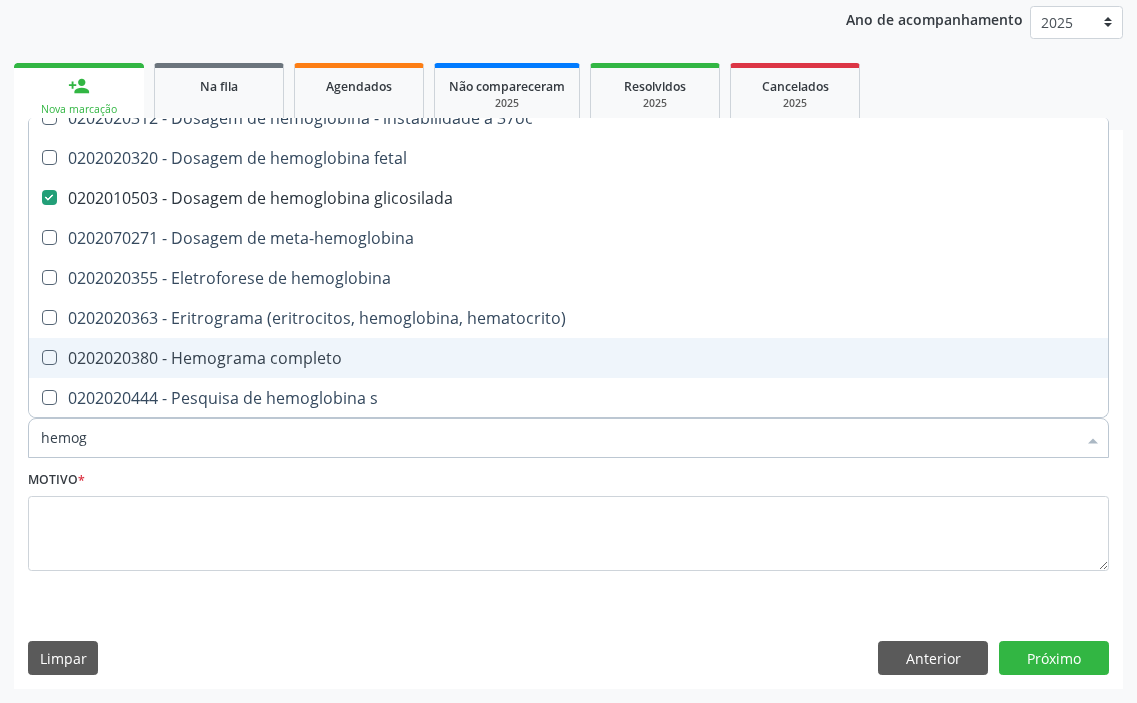 scroll, scrollTop: 301, scrollLeft: 0, axis: vertical 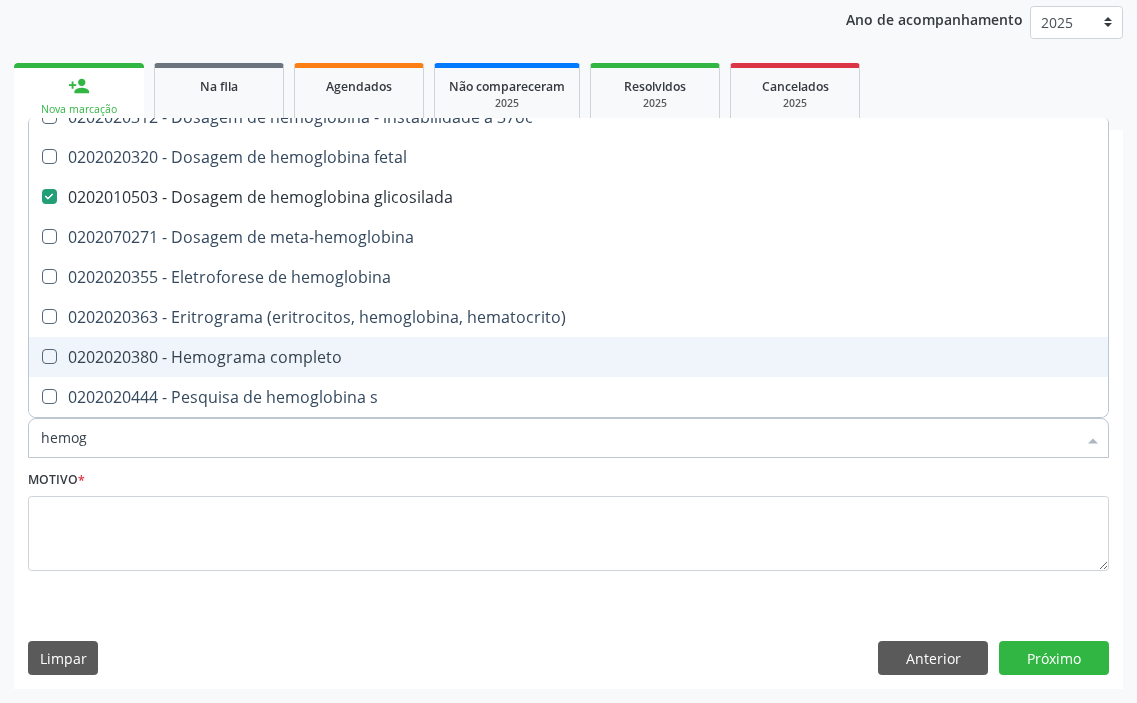 click on "0202020380 - Hemograma completo" at bounding box center [568, 357] 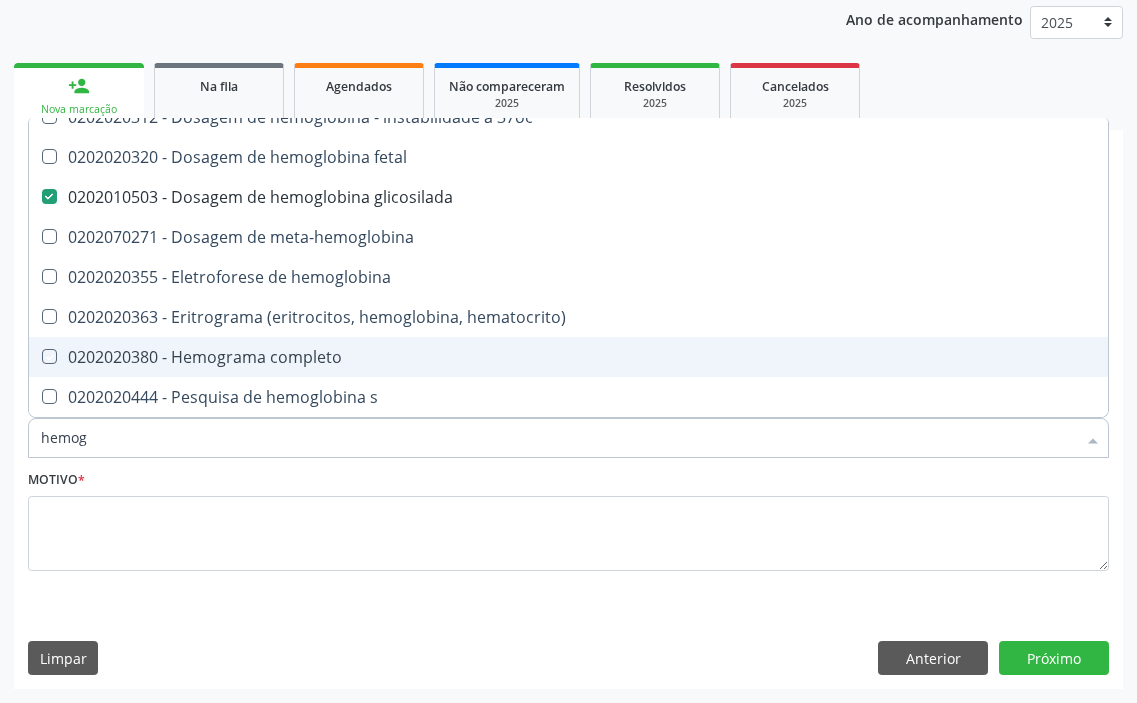 checkbox on "true" 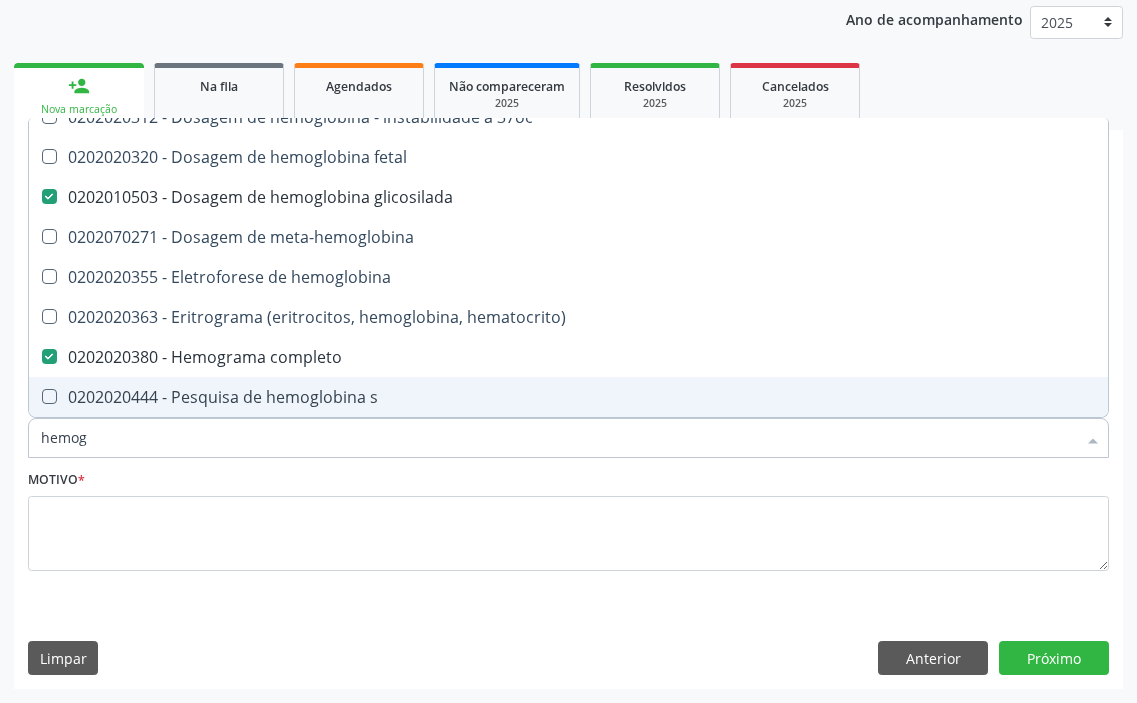click on "hemog" at bounding box center [558, 438] 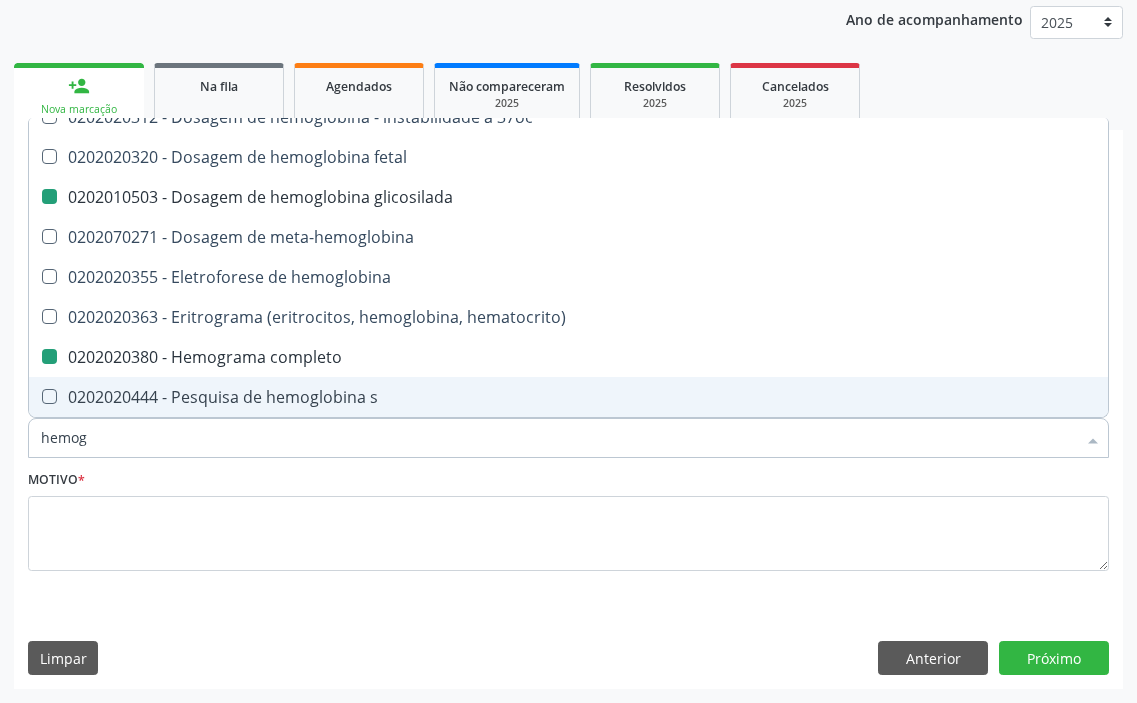 type on "u" 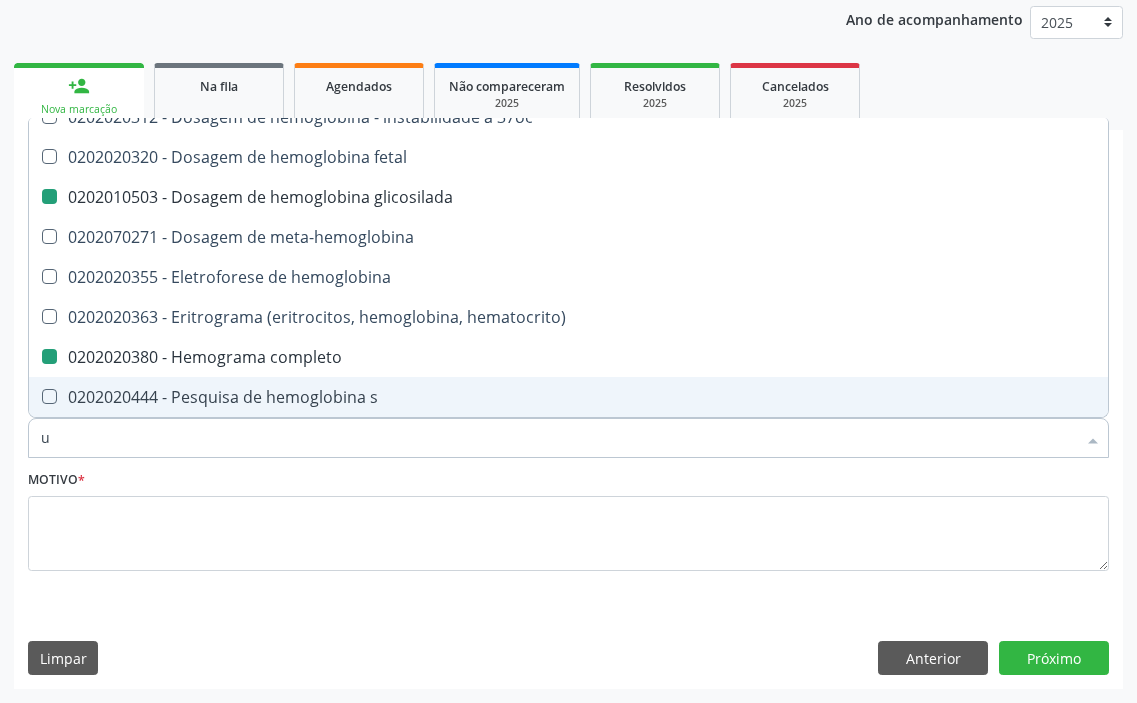 checkbox on "false" 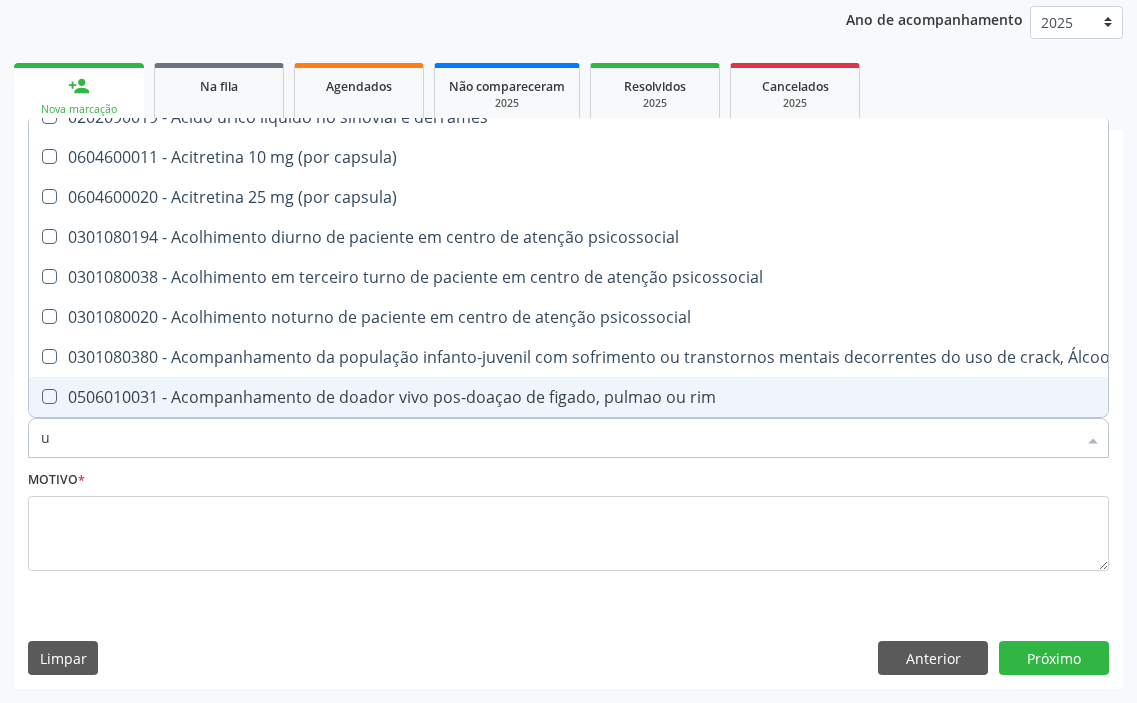 type on "ur" 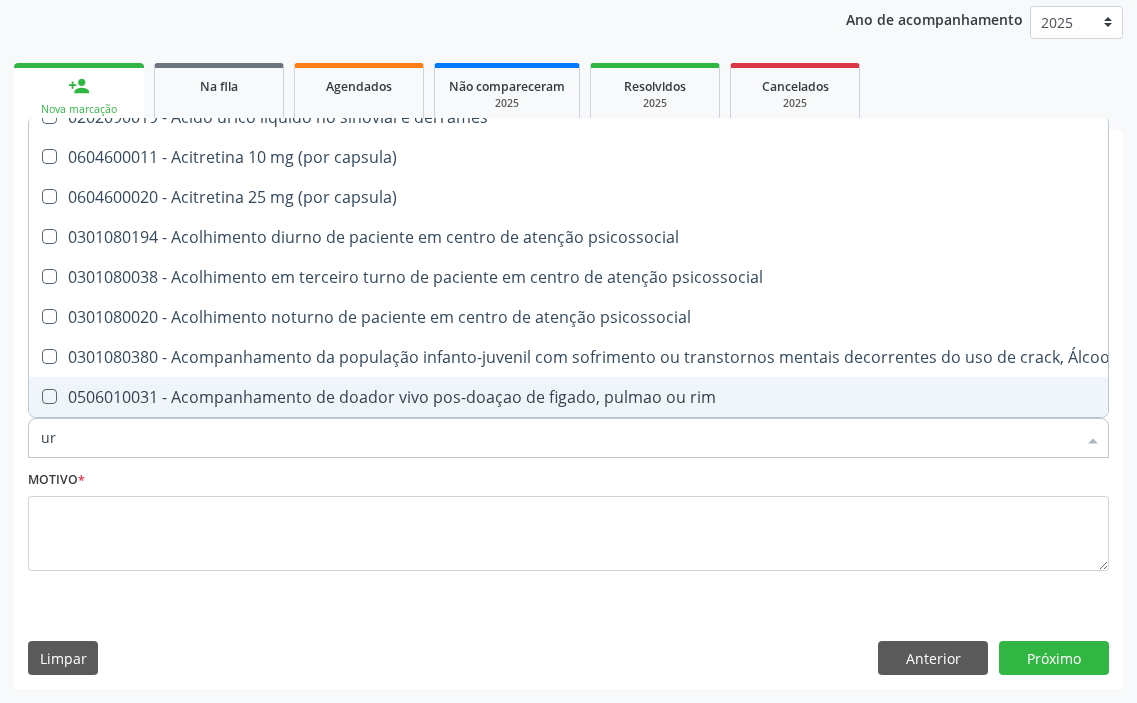 checkbox on "true" 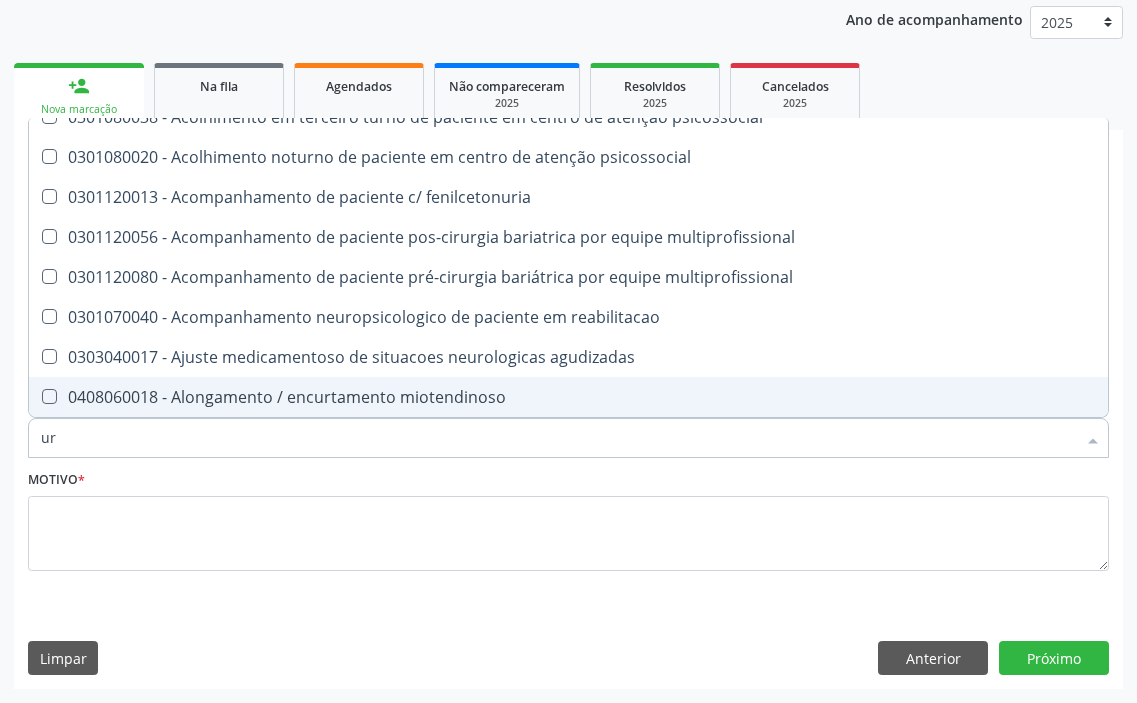 type on "ure" 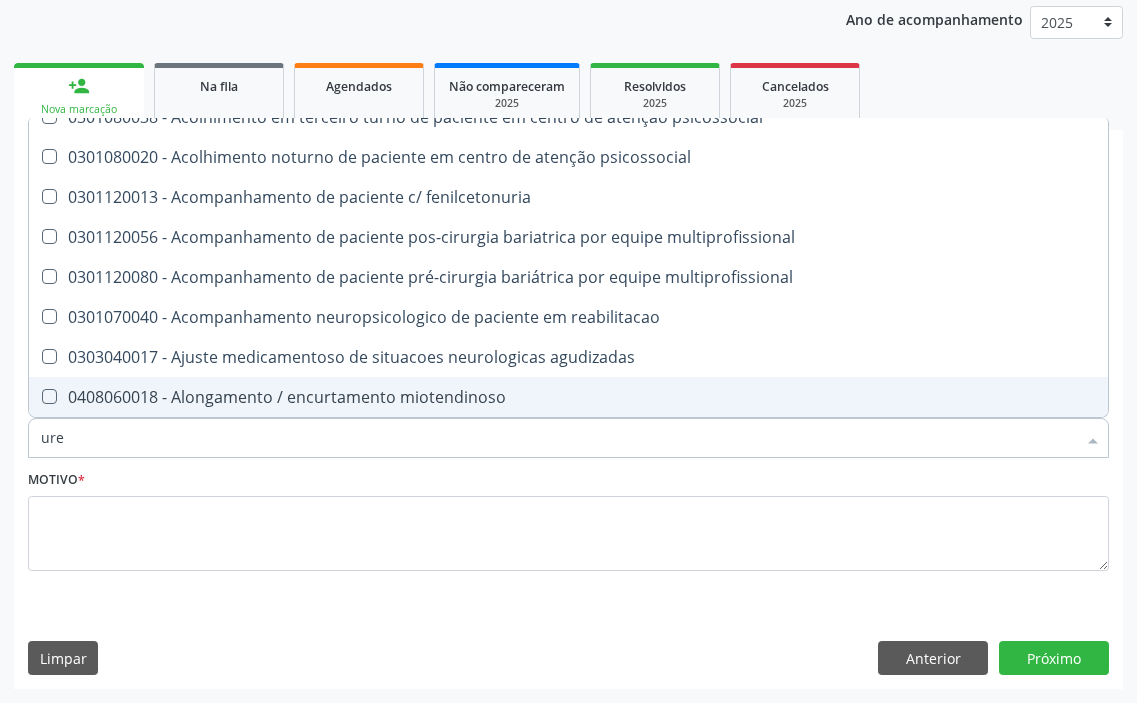 checkbox on "false" 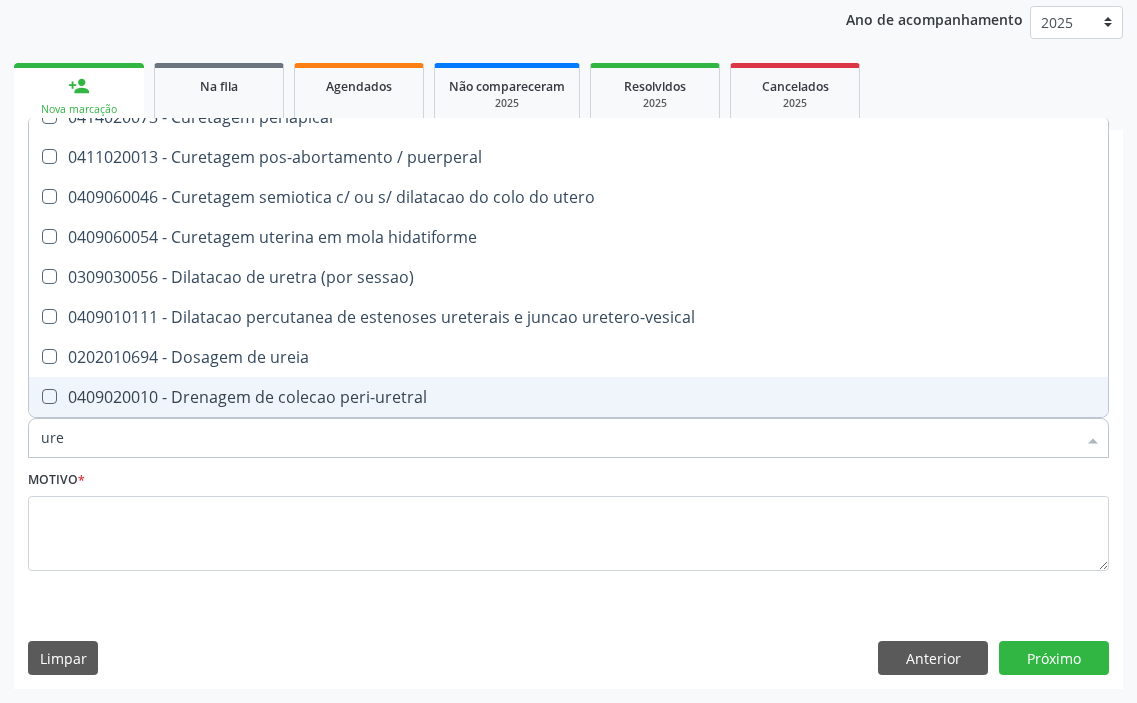 type on "urei" 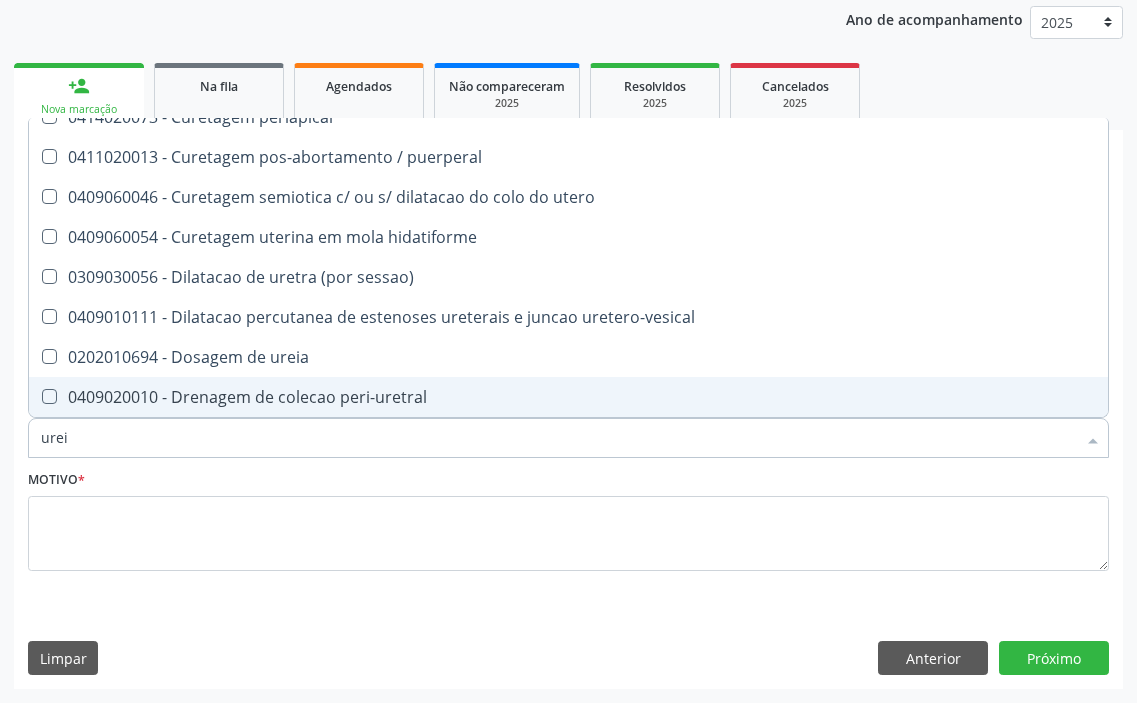 scroll, scrollTop: 0, scrollLeft: 0, axis: both 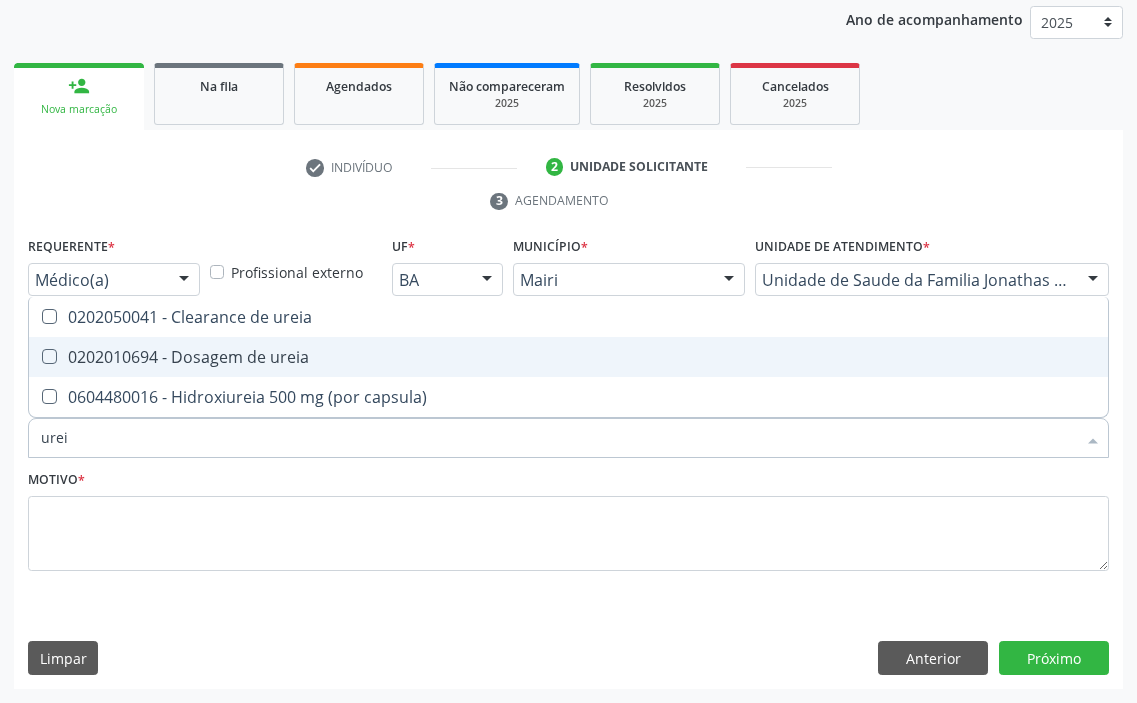 click on "0202010694 - Dosagem de ureia" at bounding box center (568, 357) 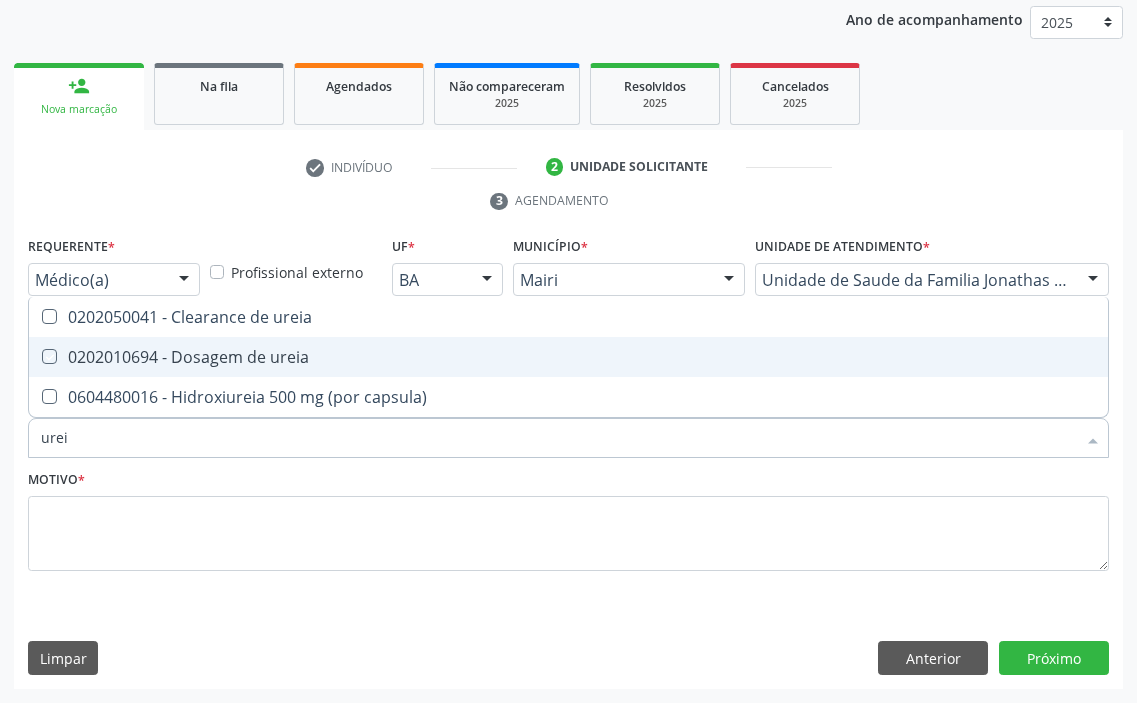 checkbox on "true" 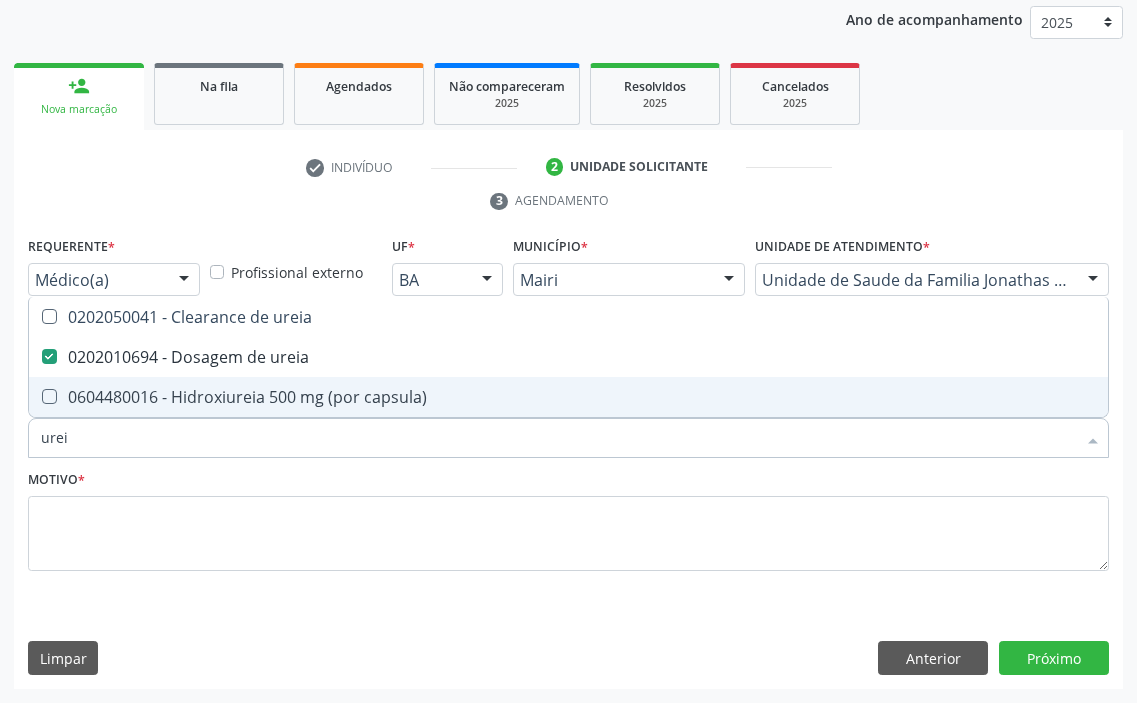 click on "urei" at bounding box center [558, 438] 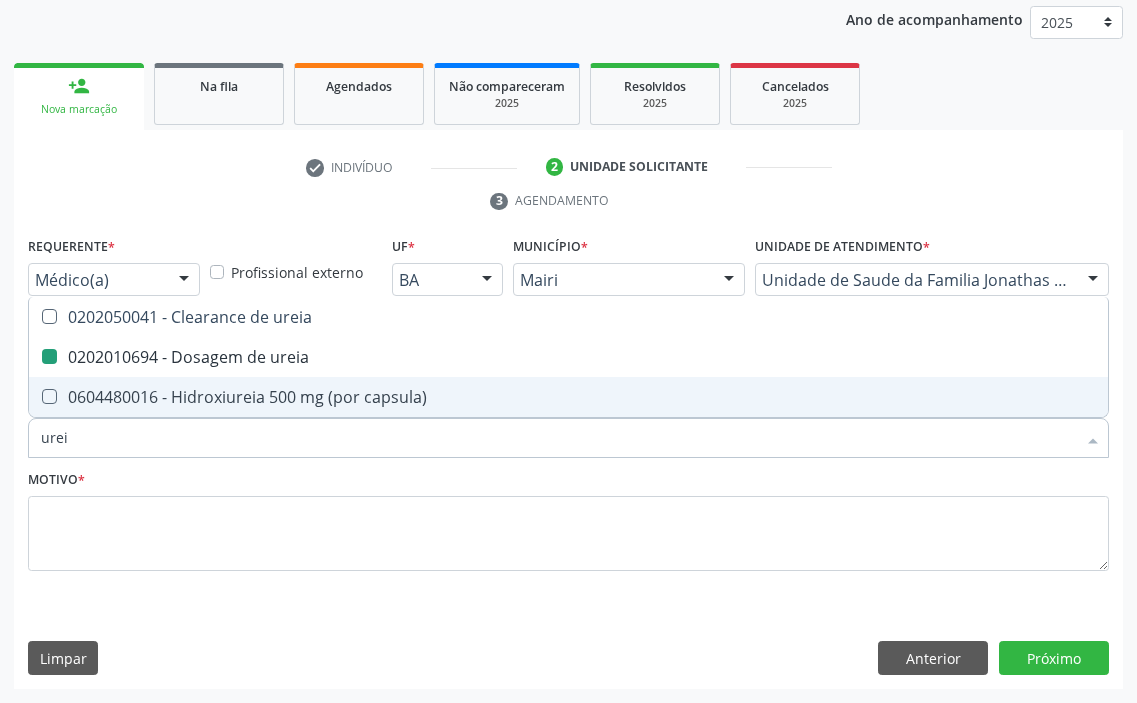 type on "t" 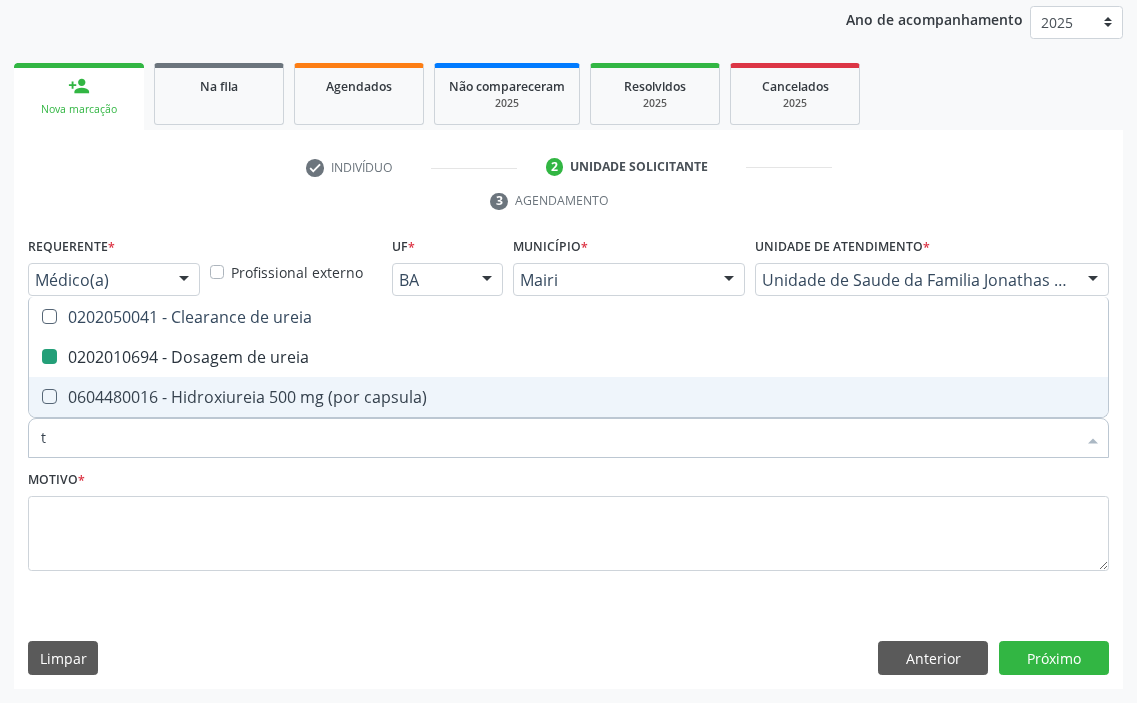 checkbox on "false" 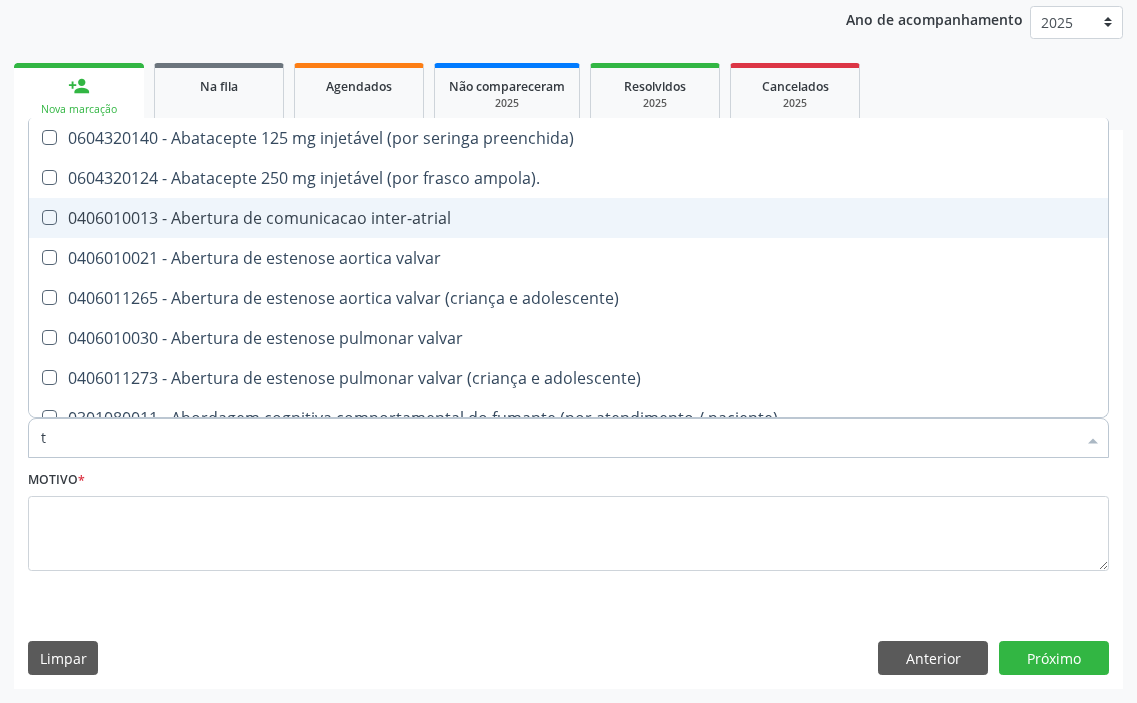 type on "tg" 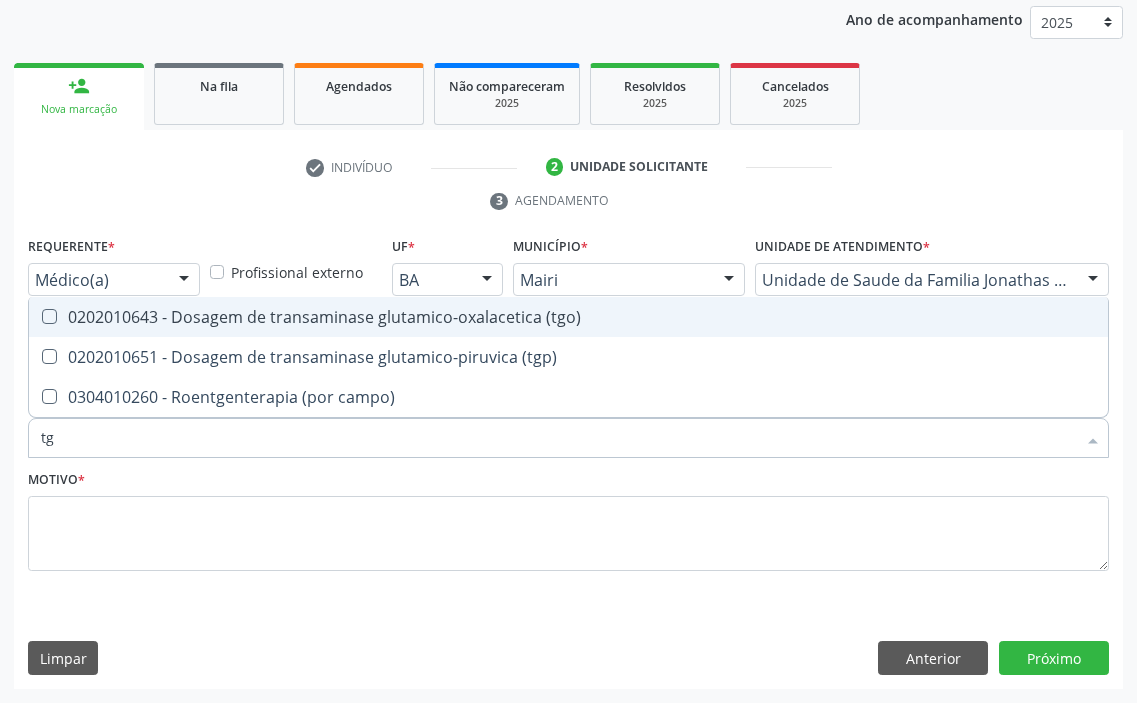click on "0202010643 - Dosagem de transaminase glutamico-oxalacetica (tgo)" at bounding box center [568, 317] 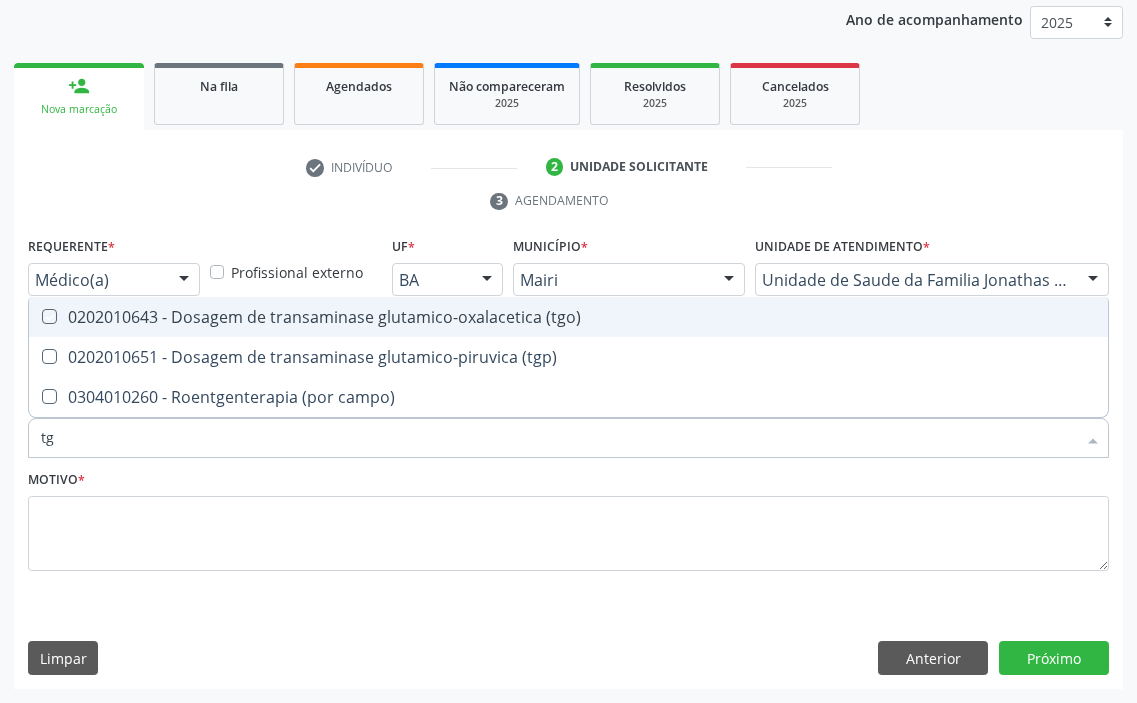 checkbox on "true" 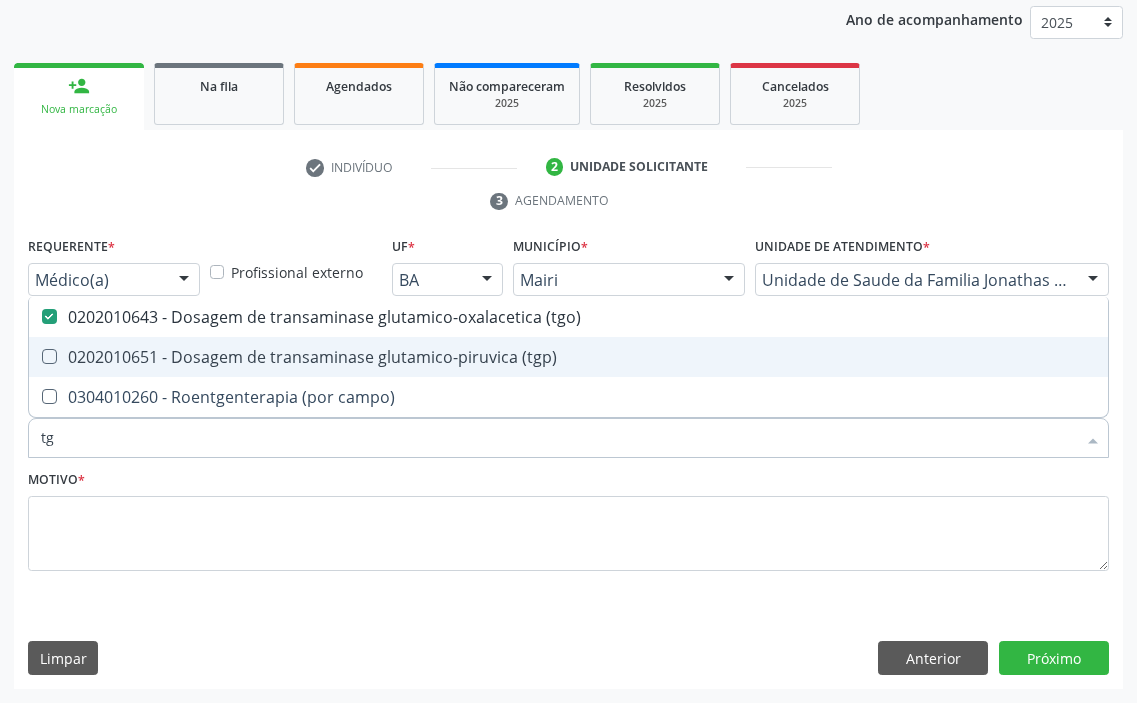 click on "0202010651 - Dosagem de transaminase glutamico-piruvica (tgp)" at bounding box center [568, 357] 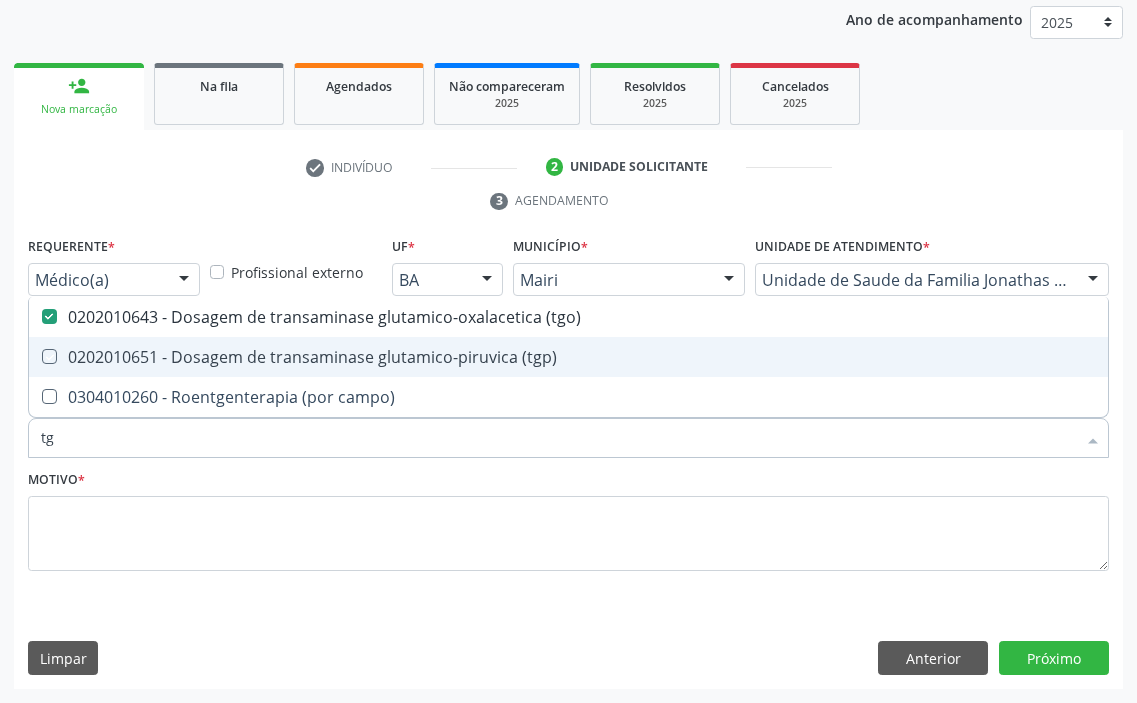checkbox on "true" 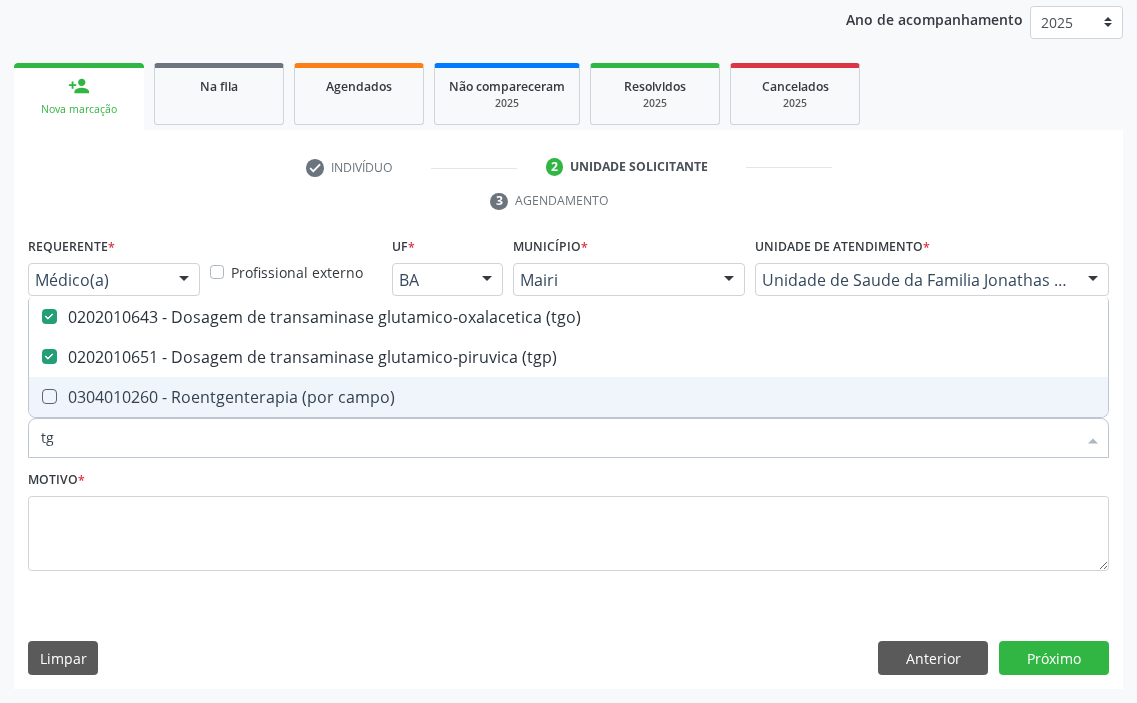 click on "tg" at bounding box center [558, 438] 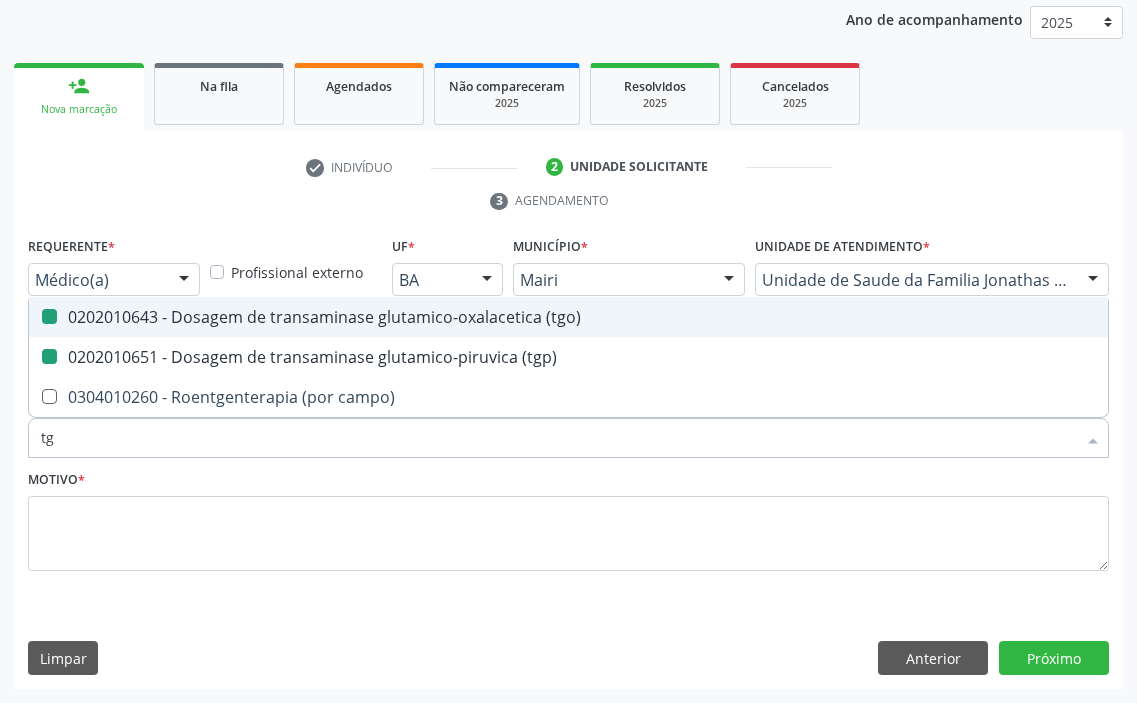 type on "s" 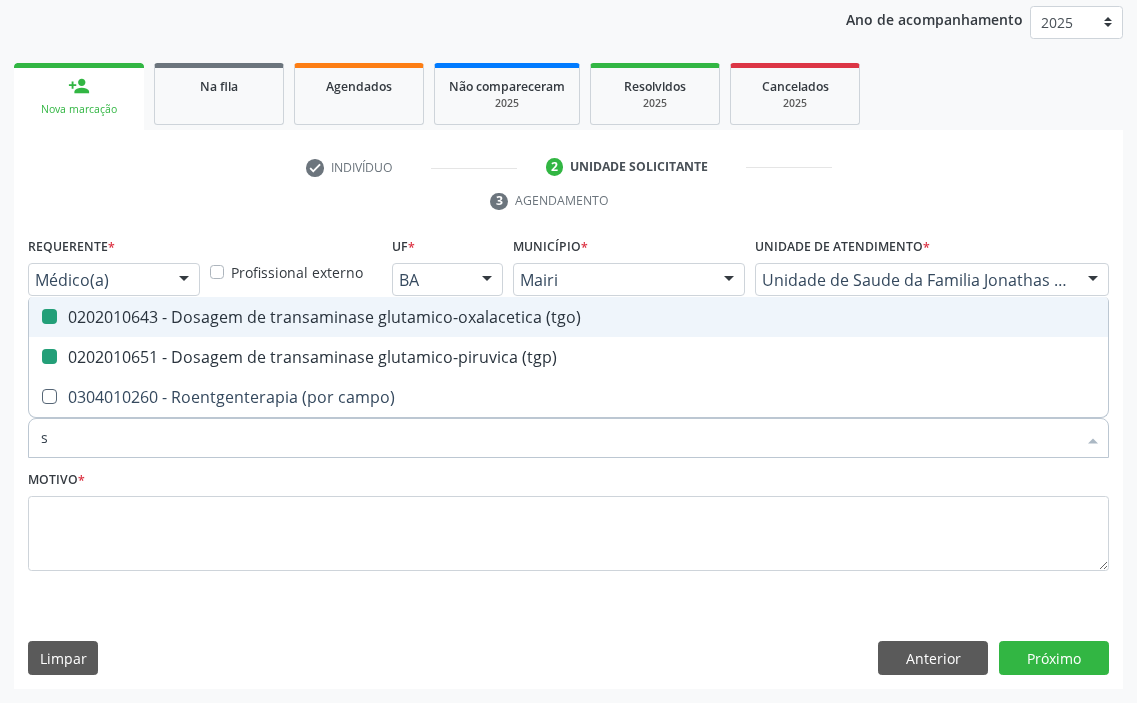 checkbox on "false" 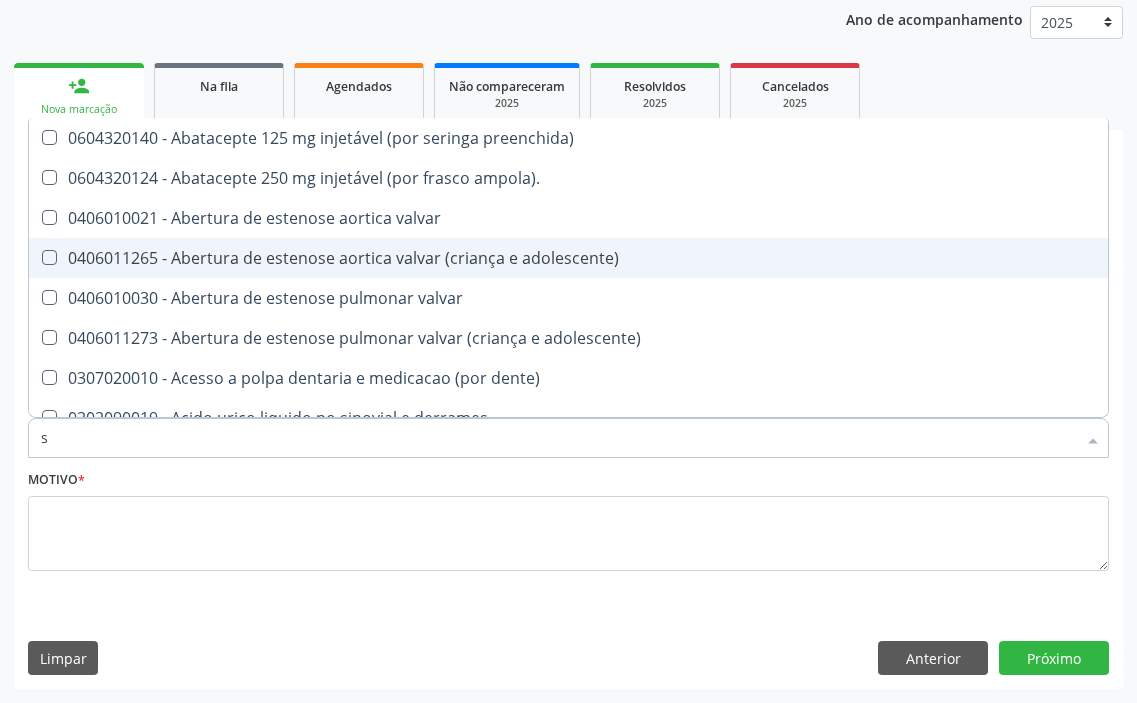 type on "so" 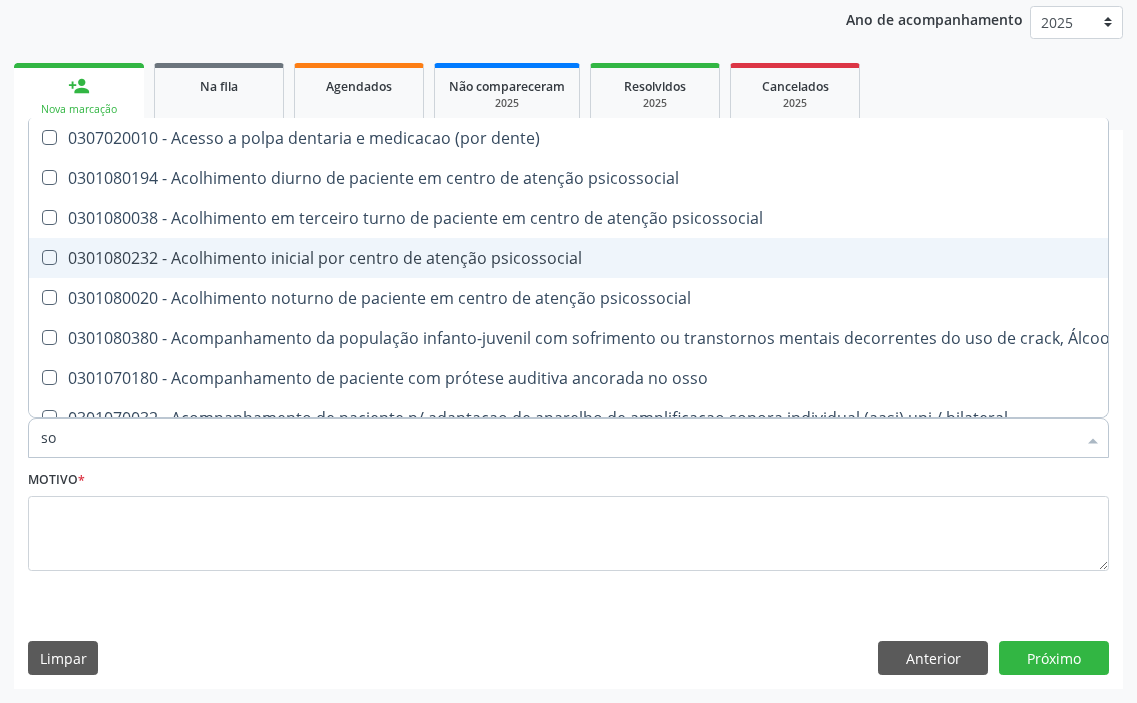 checkbox on "false" 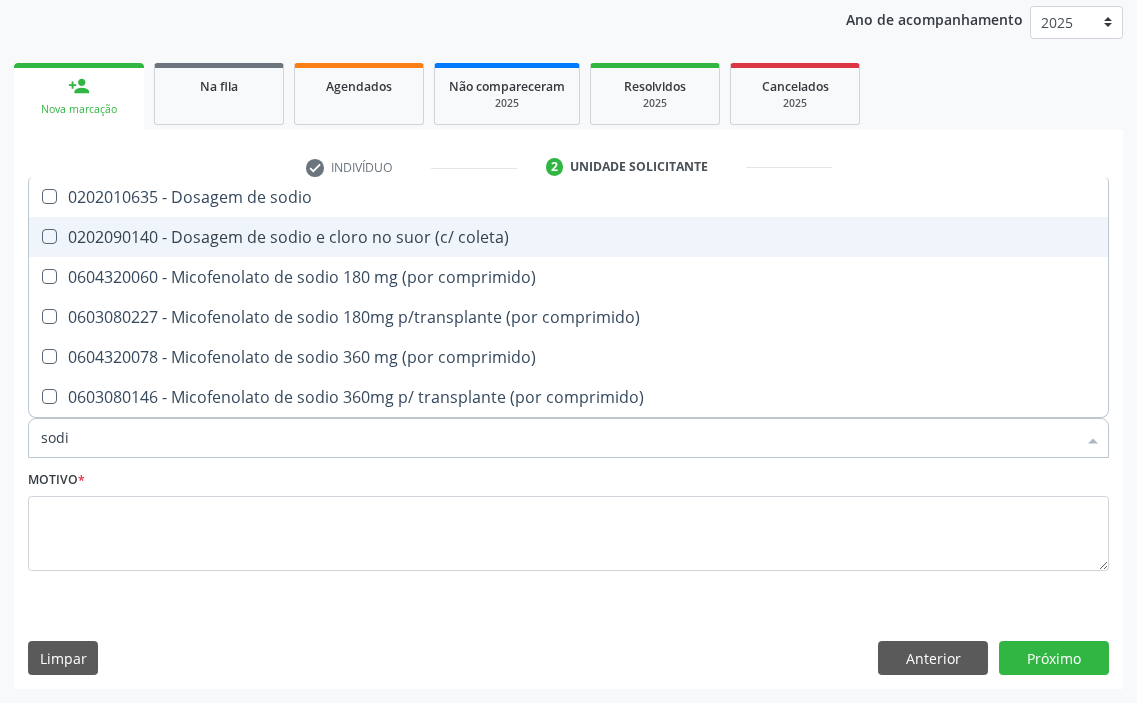 type on "sodio" 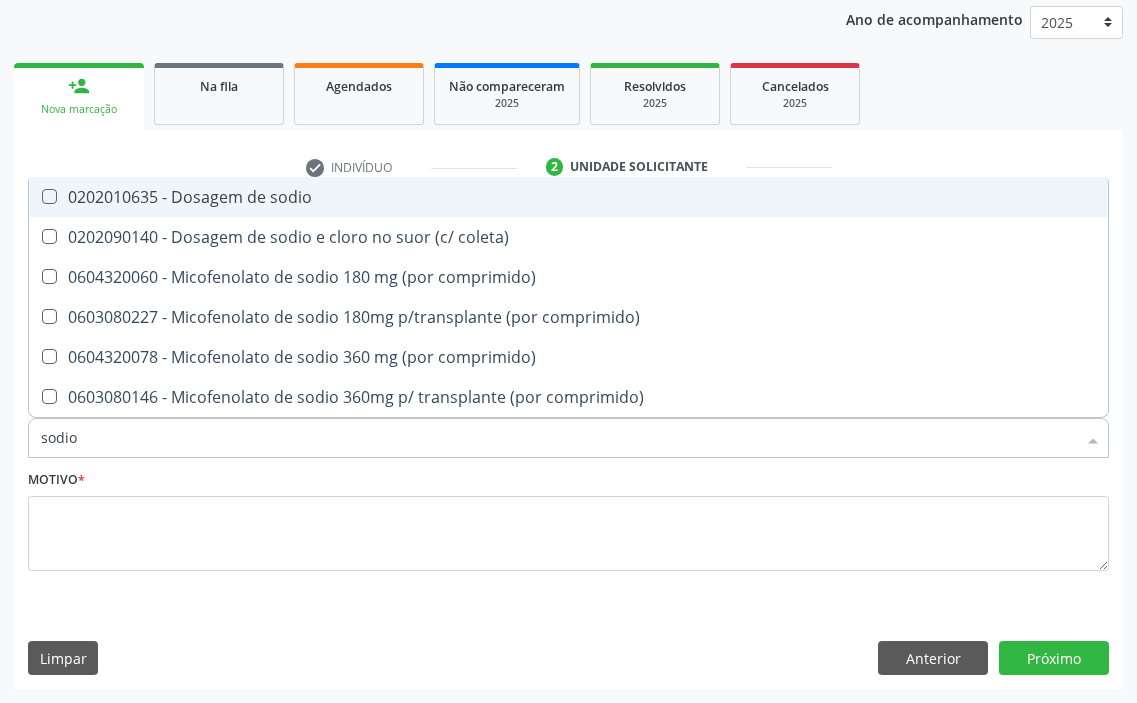 click on "0202010635 - Dosagem de sodio" at bounding box center (568, 197) 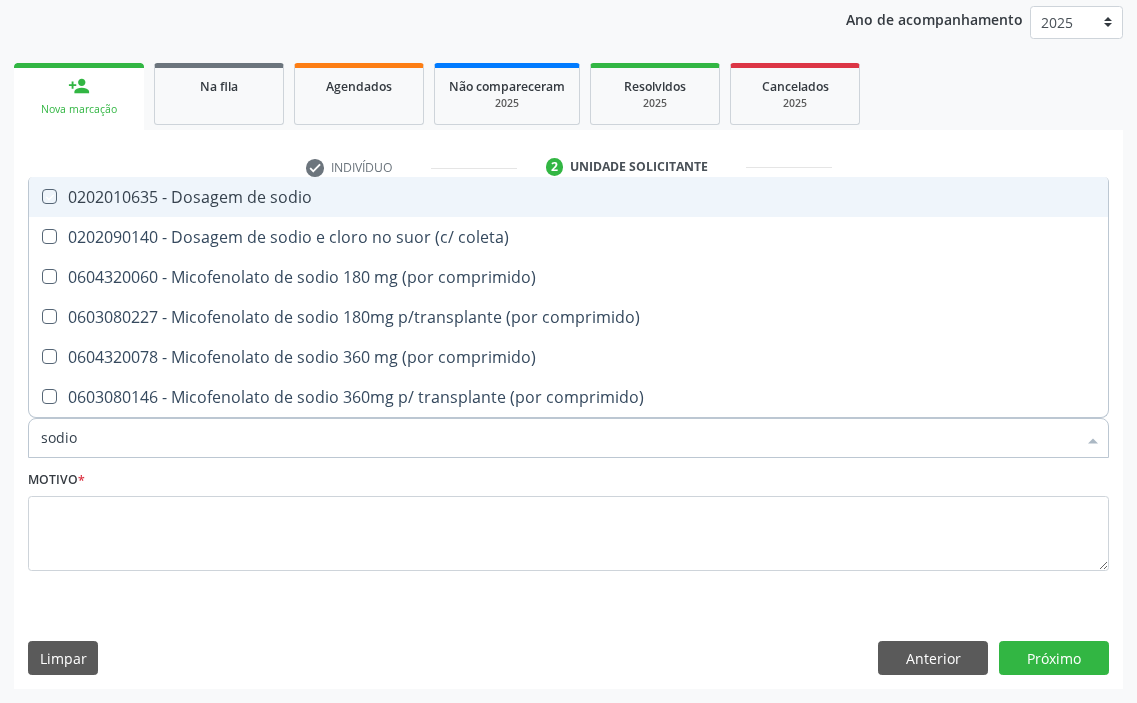 checkbox on "true" 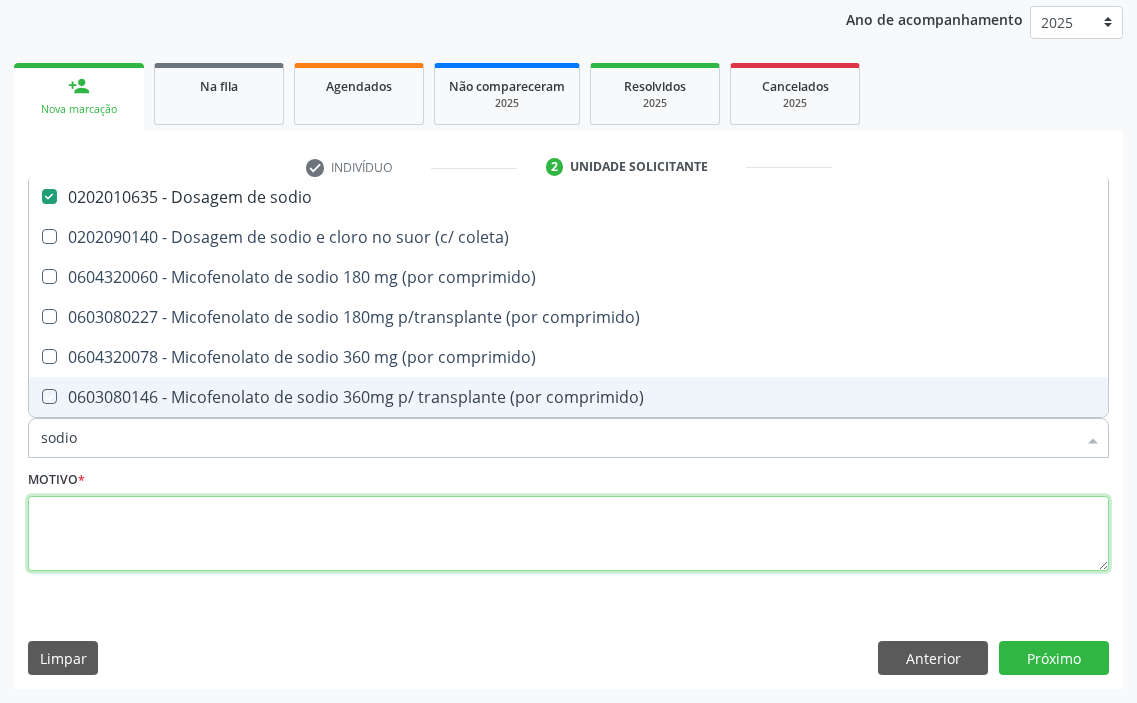 click at bounding box center (568, 534) 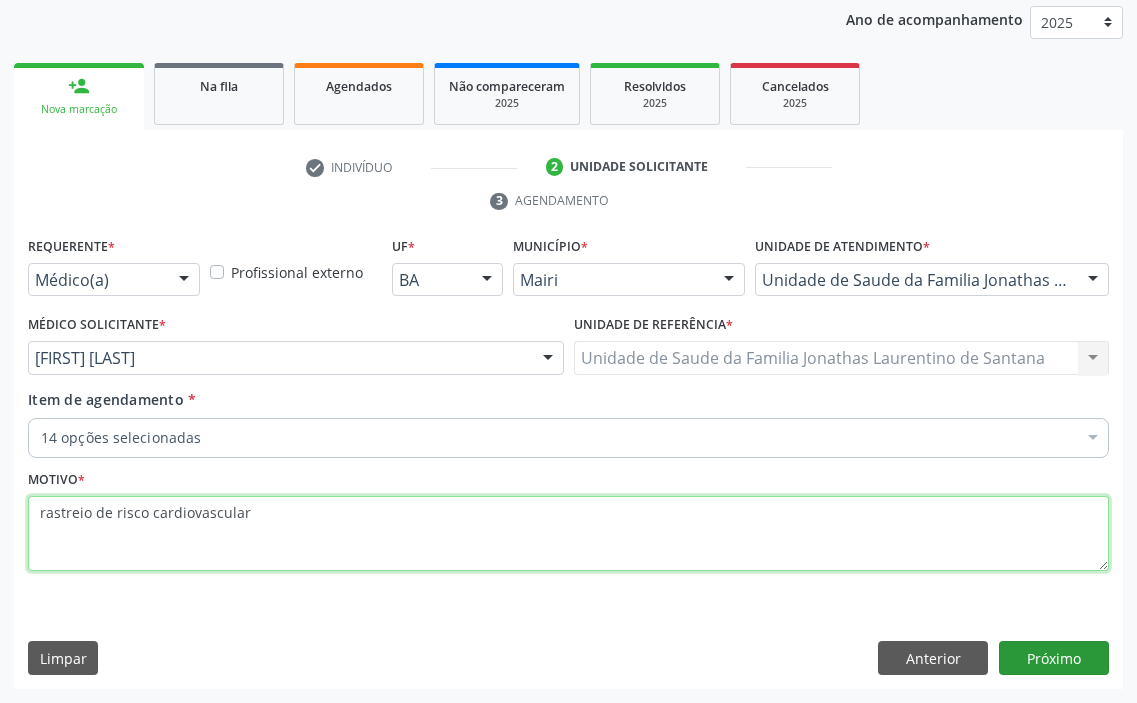 type on "rastreio de risco cardiovascular" 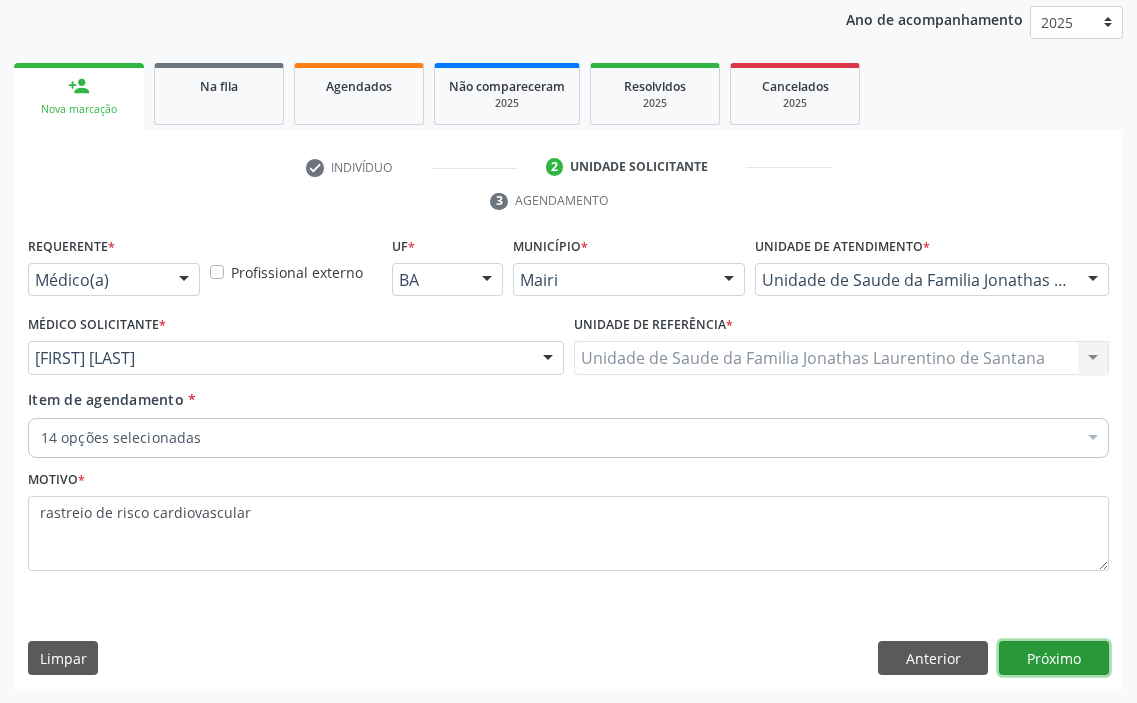 click on "Próximo" at bounding box center (1054, 658) 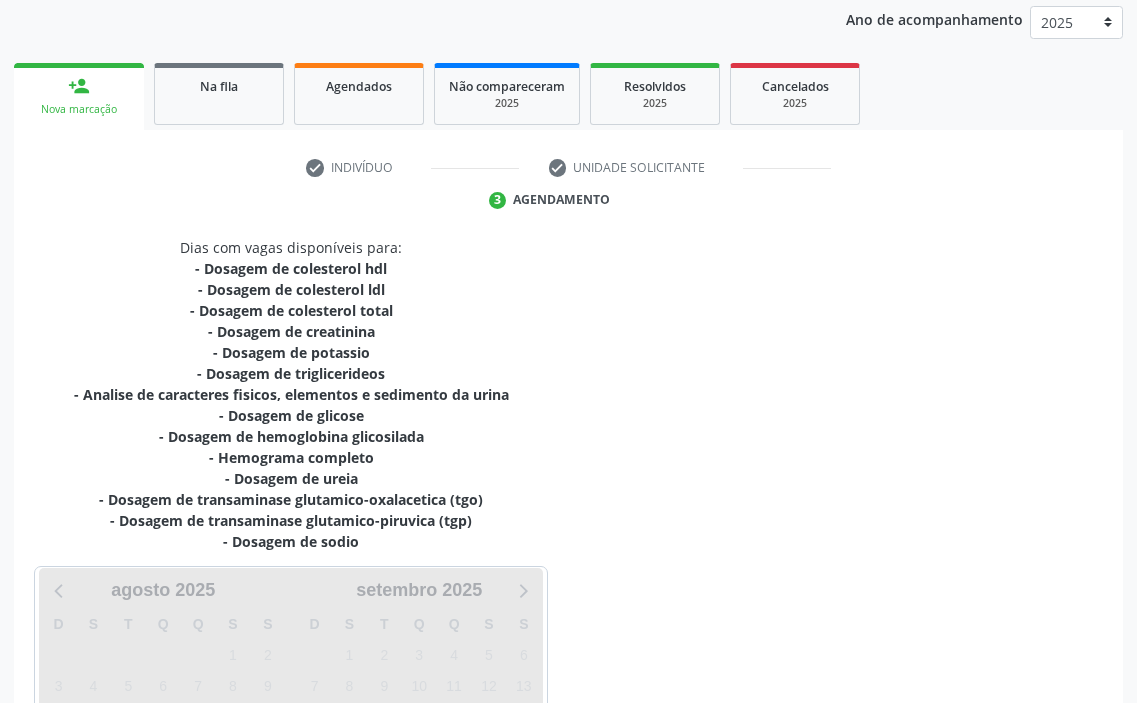click on "Dias com vagas disponíveis para:
- Dosagem de colesterol hdl
- Dosagem de colesterol ldl
- Dosagem de colesterol total
- Dosagem de creatinina
- Dosagem de potassio
- Dosagem de triglicerideos
- Analise de caracteres fisicos, elementos e sedimento da urina
- Dosagem de glicose
- Dosagem de hemoglobina glicosilada
- Hemograma completo
- Dosagem de ureia
- Dosagem de transaminase glutamico-oxalacetica (tgo)
- Dosagem de transaminase glutamico-piruvica (tgp)
- Dosagem de sodio
Carregando
agosto 2025 D S T Q Q S S 27 28 29 30 31 1 2 3 4 5 6 7 8 9 10 11 12 13 14 15 16 17 18 19 20 21 22 23 24 25 26 27 28 29 30 31 1 2 3 4 5 6 setembro 2025 D S T Q Q S S 31 1 2 3 4 5 6 7 8 9 10 11 12 13 14 15 16 17 18 19 20 21 22 23 24 25 26 27 28 29 30 1 2 3 4 5 6 7 8 9 10 11" at bounding box center (568, 536) 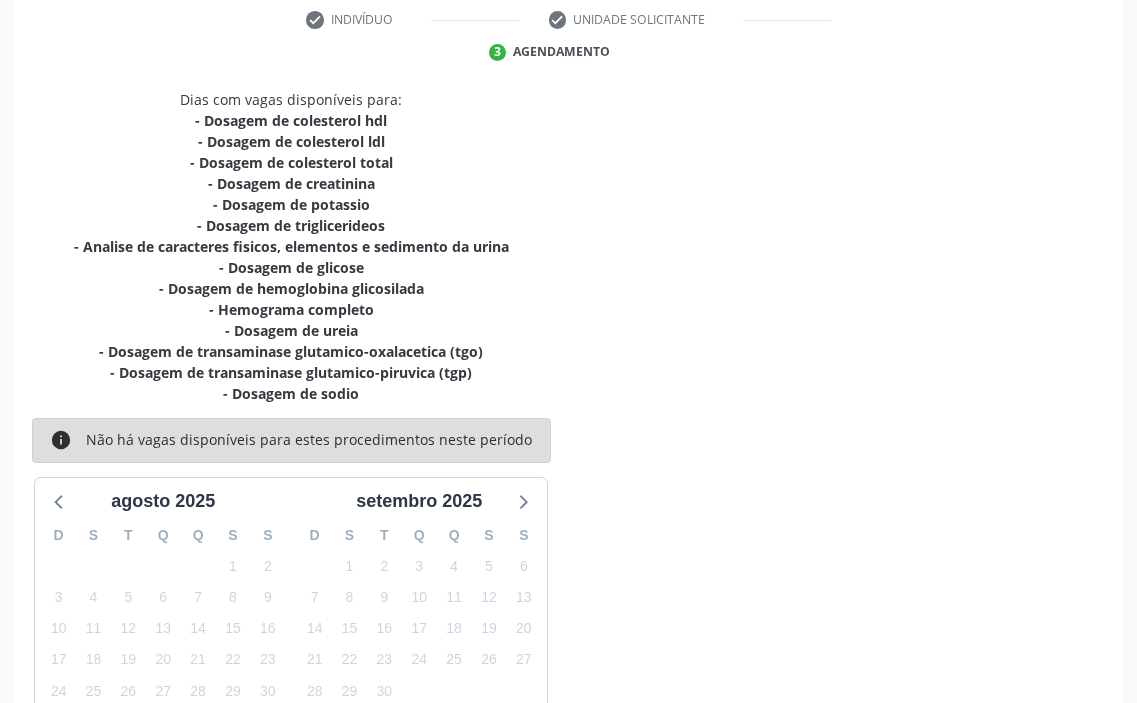 scroll, scrollTop: 530, scrollLeft: 0, axis: vertical 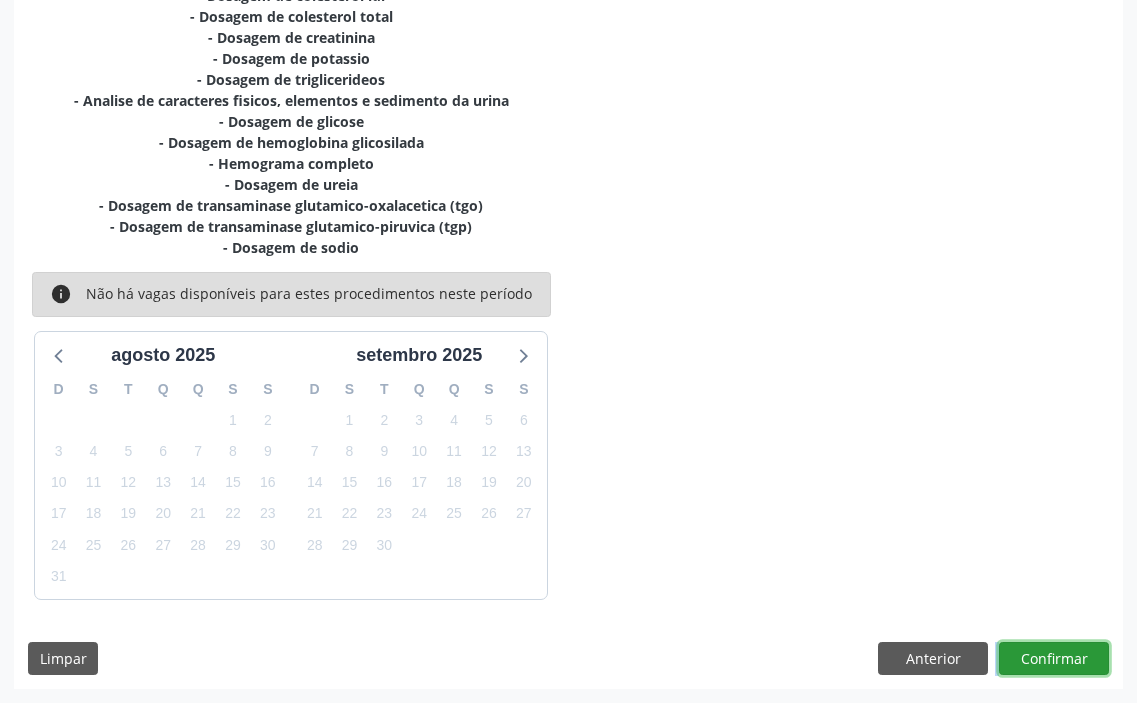 click on "Confirmar" at bounding box center [1054, 659] 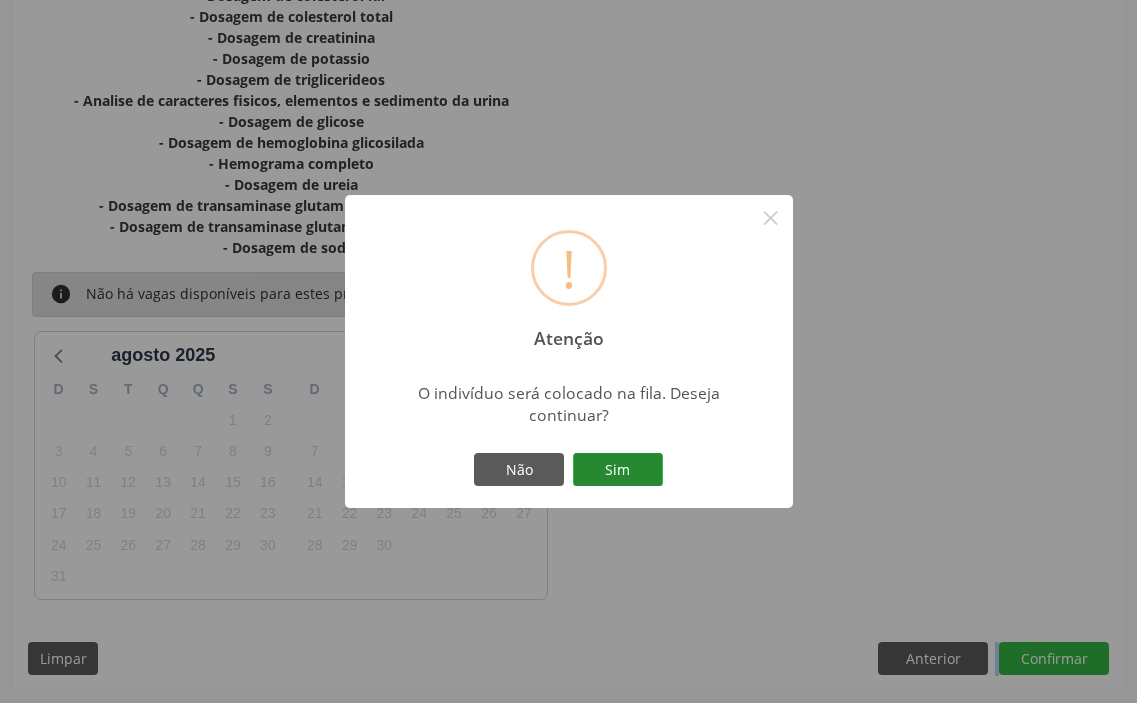 click on "Sim" at bounding box center [618, 470] 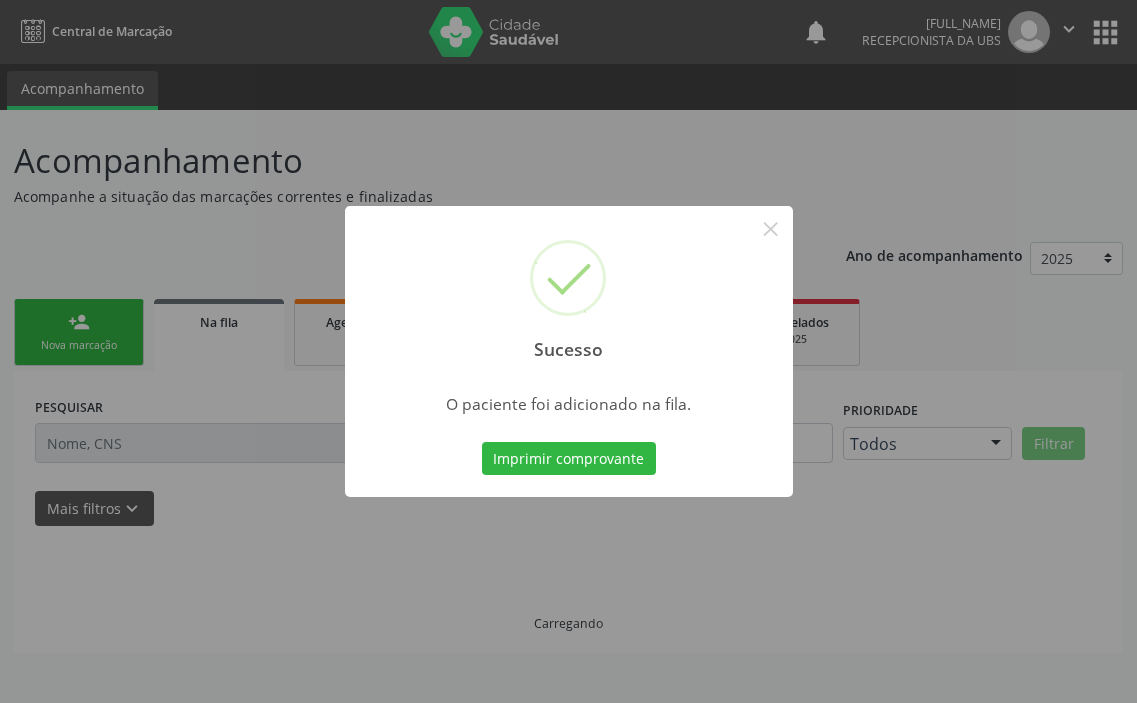 scroll, scrollTop: 0, scrollLeft: 0, axis: both 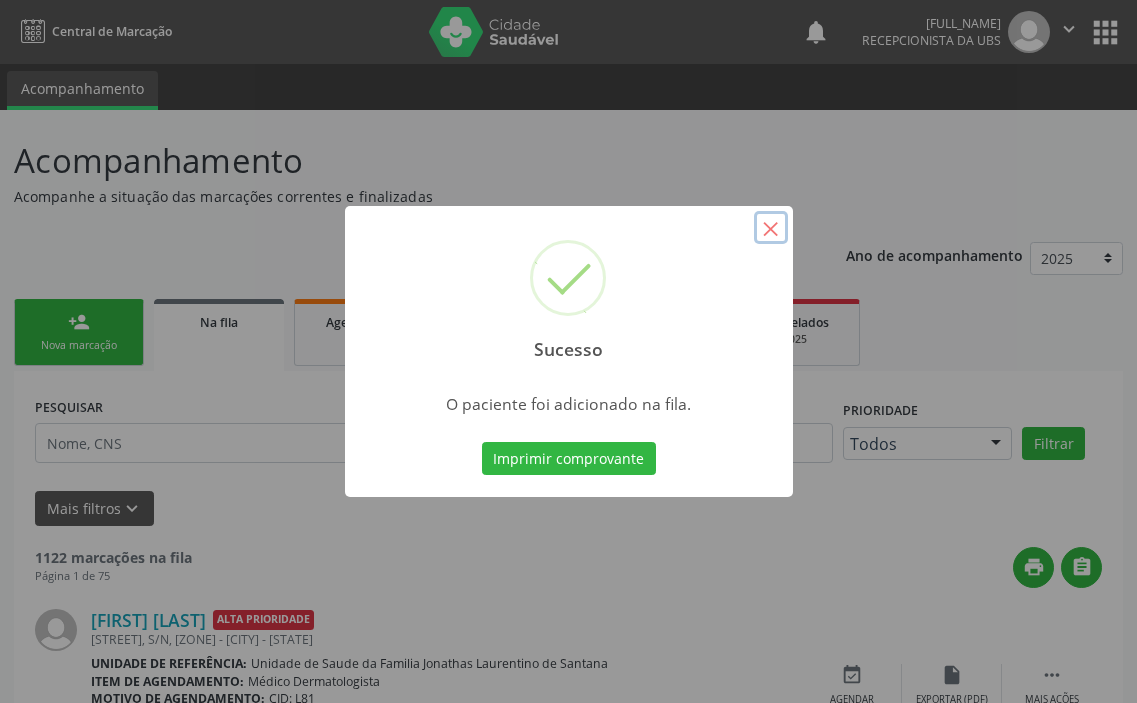 click on "×" at bounding box center [771, 228] 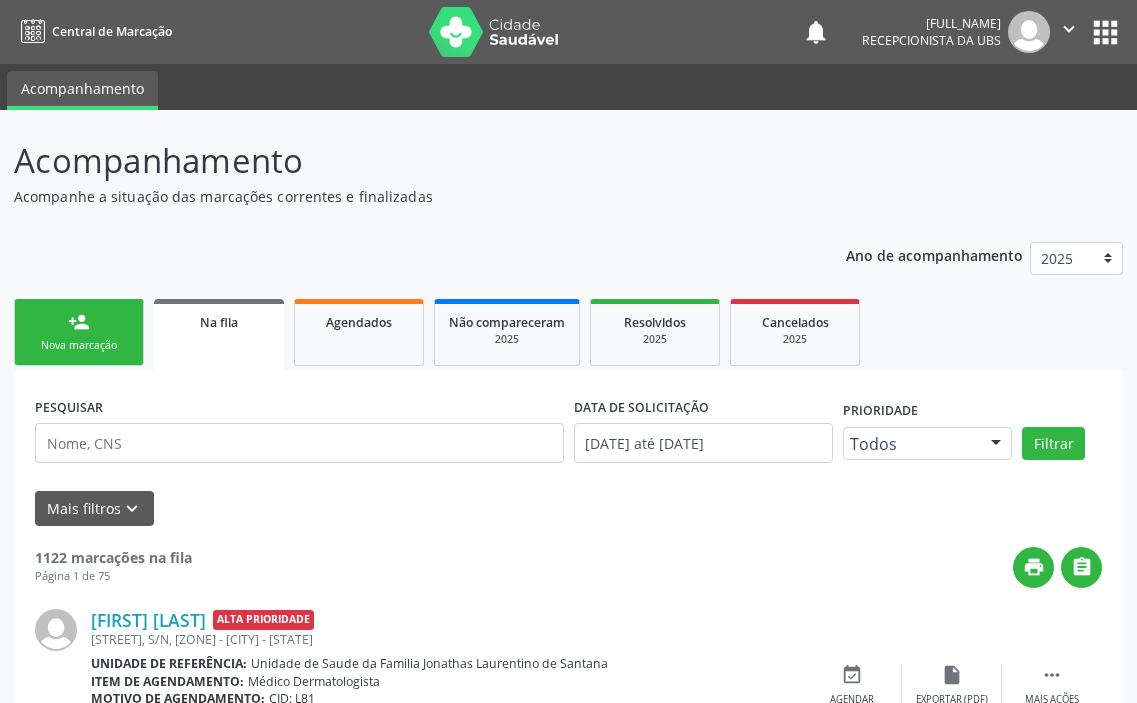 click on "person_add
Nova marcação" at bounding box center [79, 332] 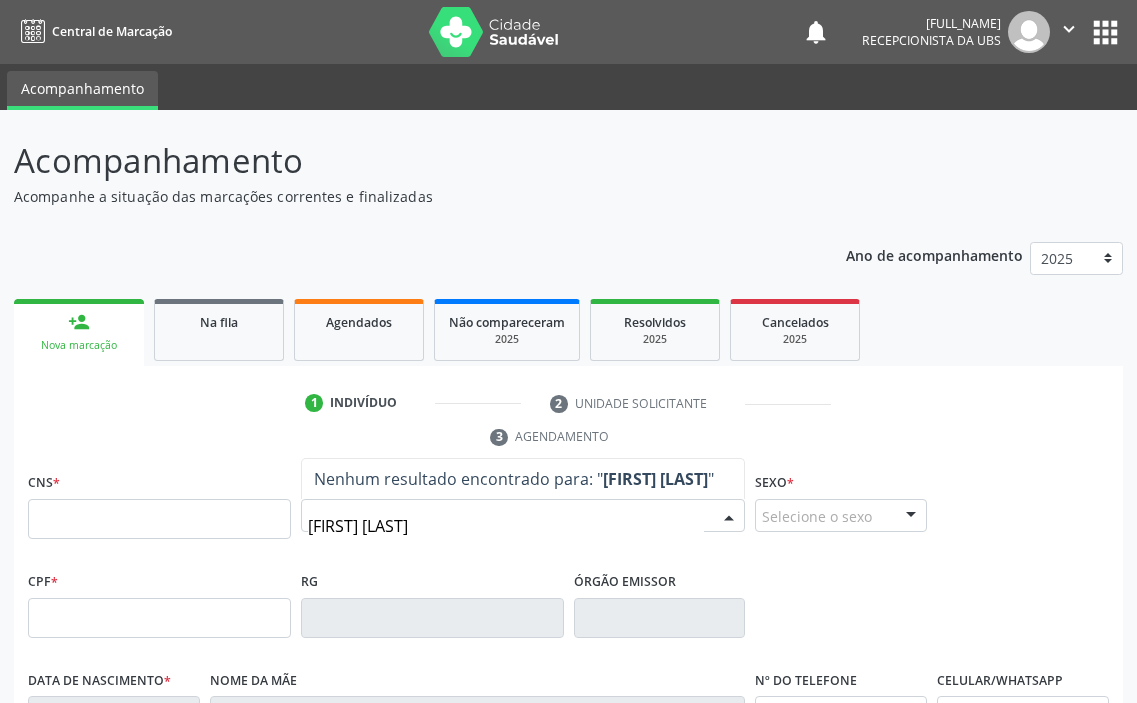 type on "[FIRST] [LAST]" 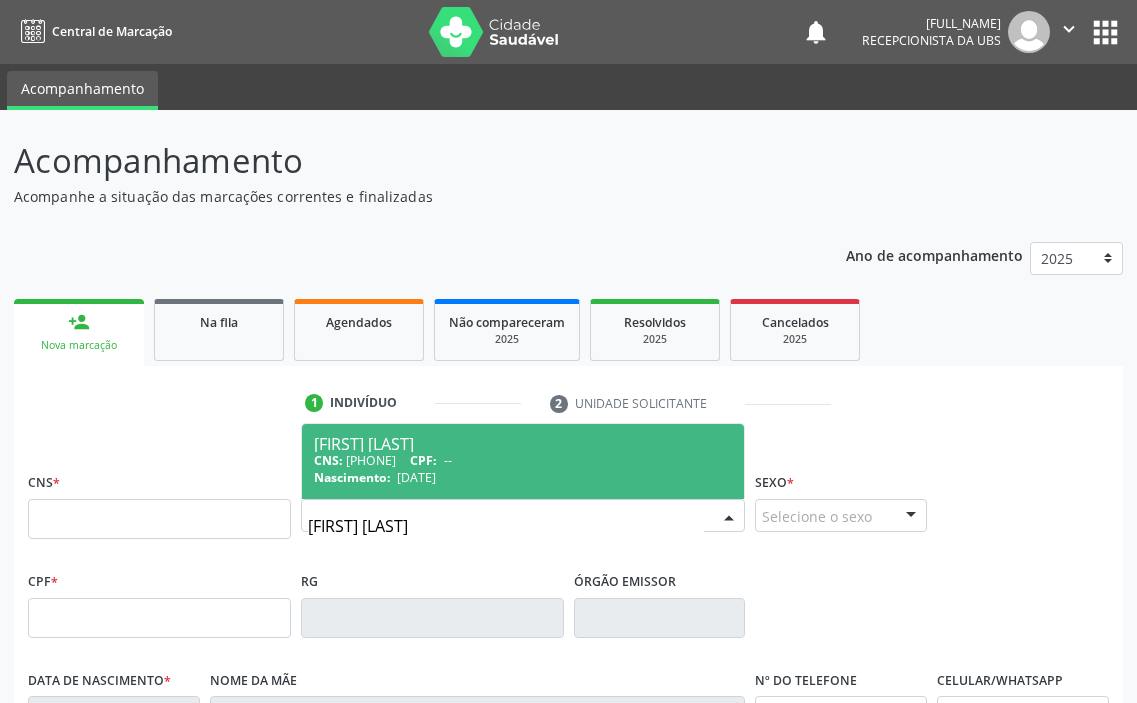 click on "[DATE]" at bounding box center (416, 477) 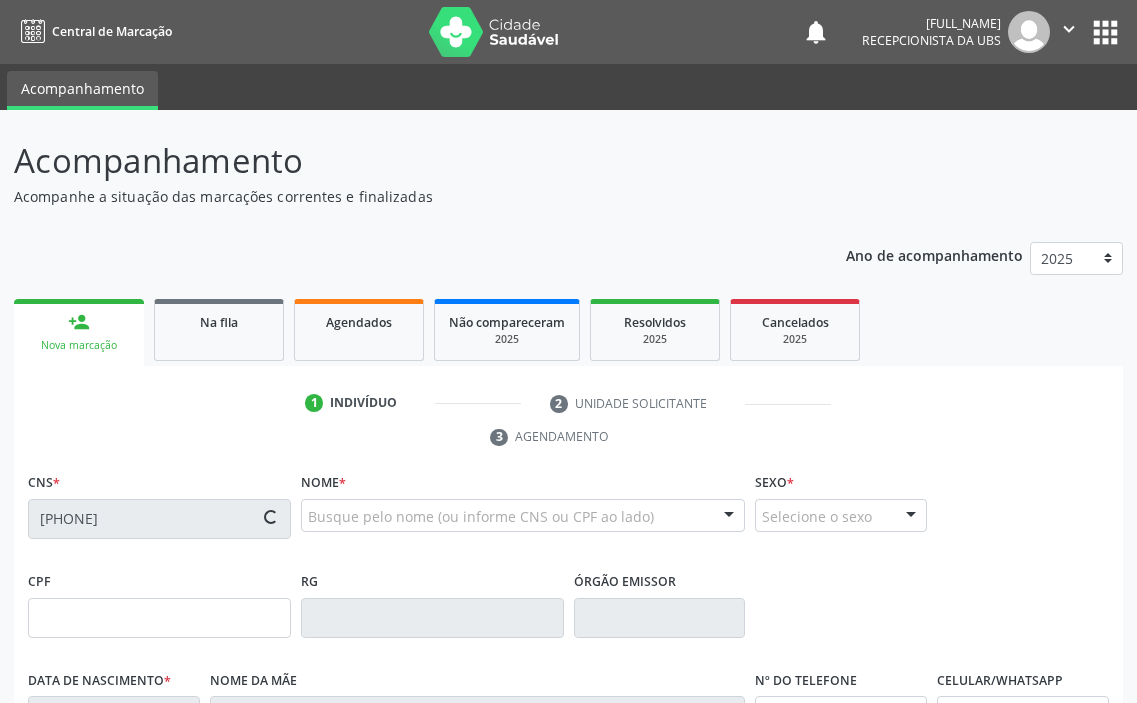 type on "[DATE]" 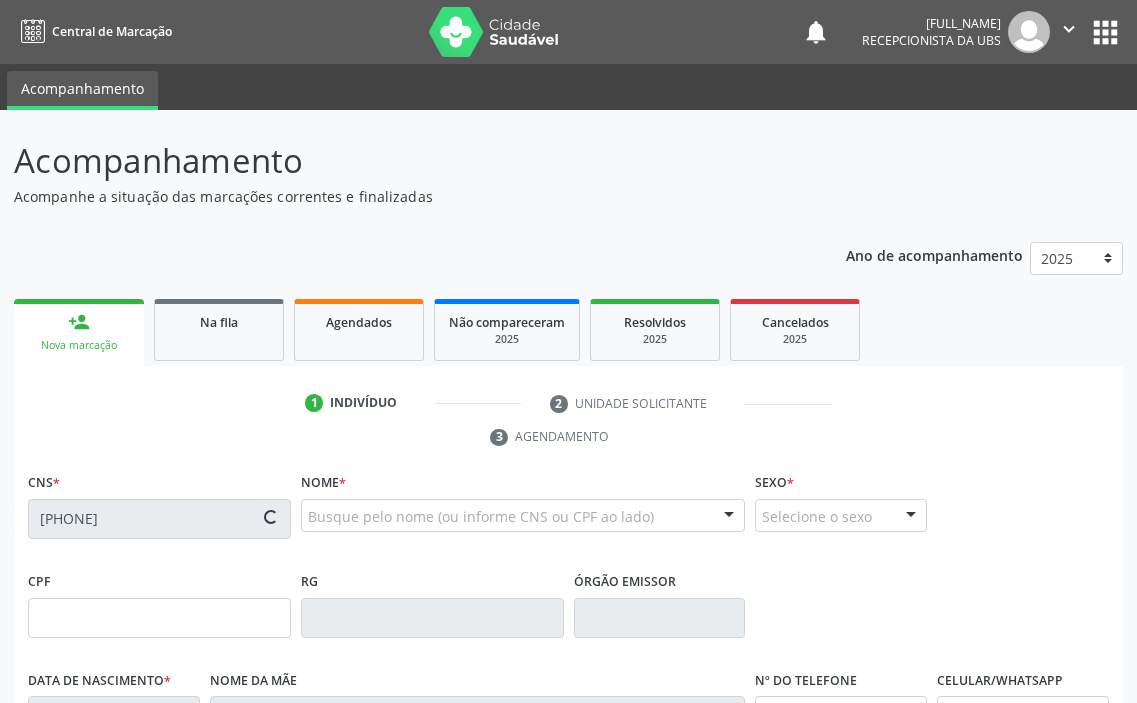 type on "[FIRST] [LAST]" 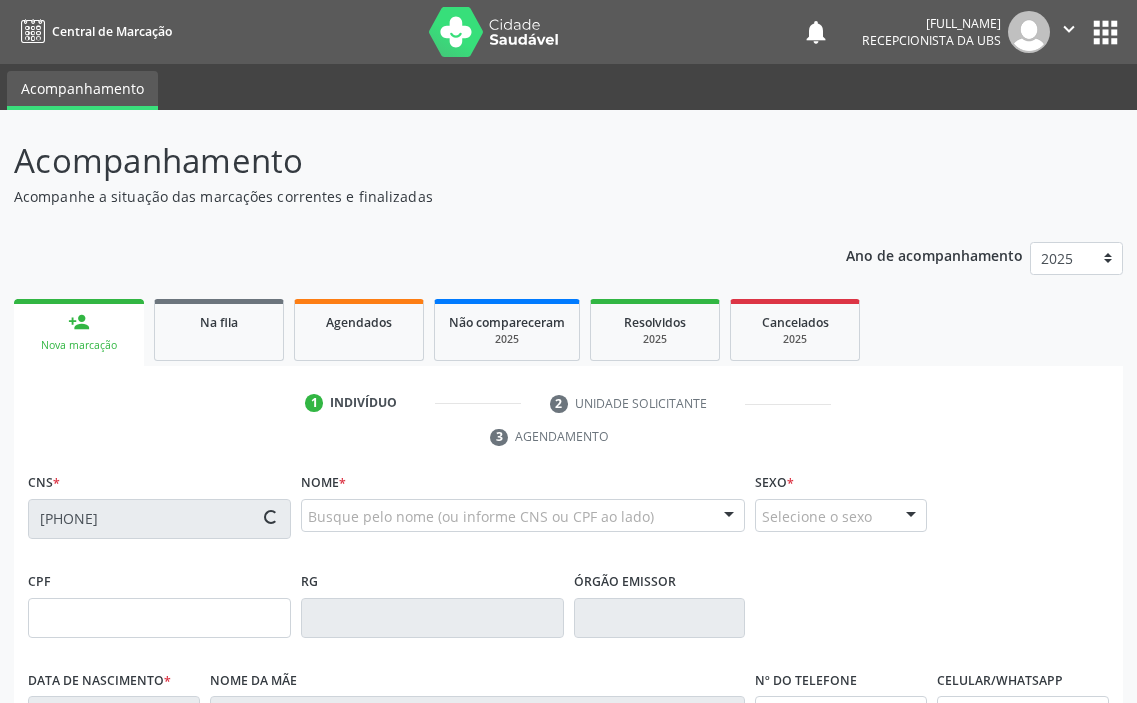 type on "([DDD]) [PHONE]" 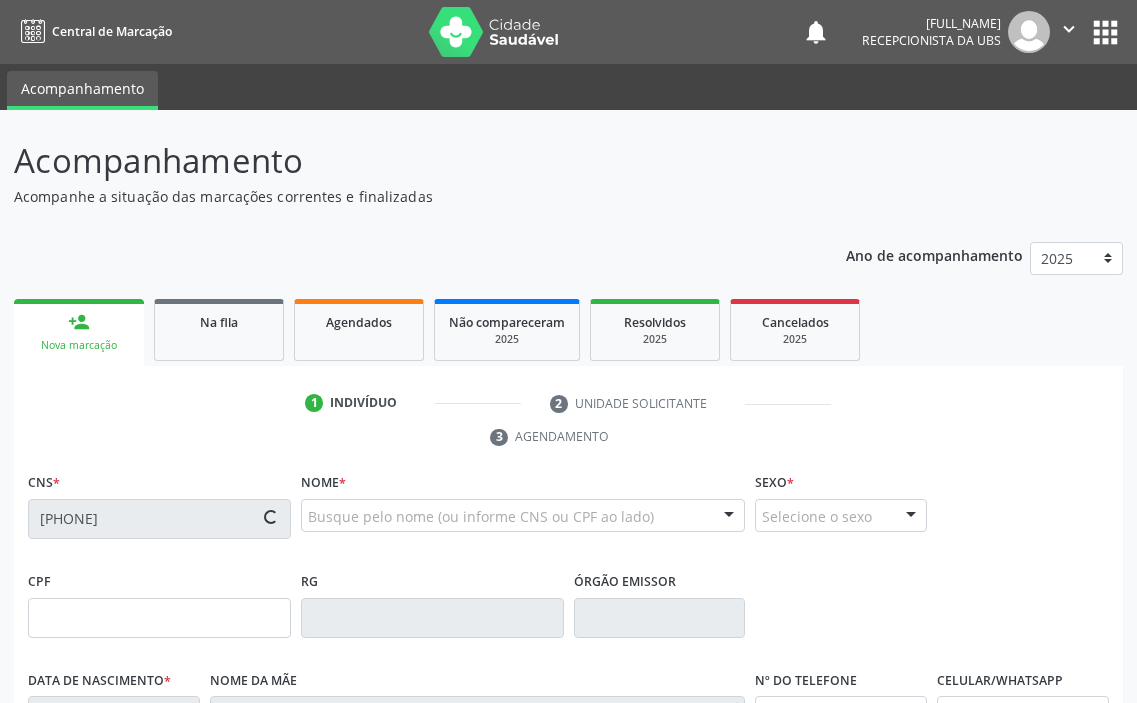 type on "50" 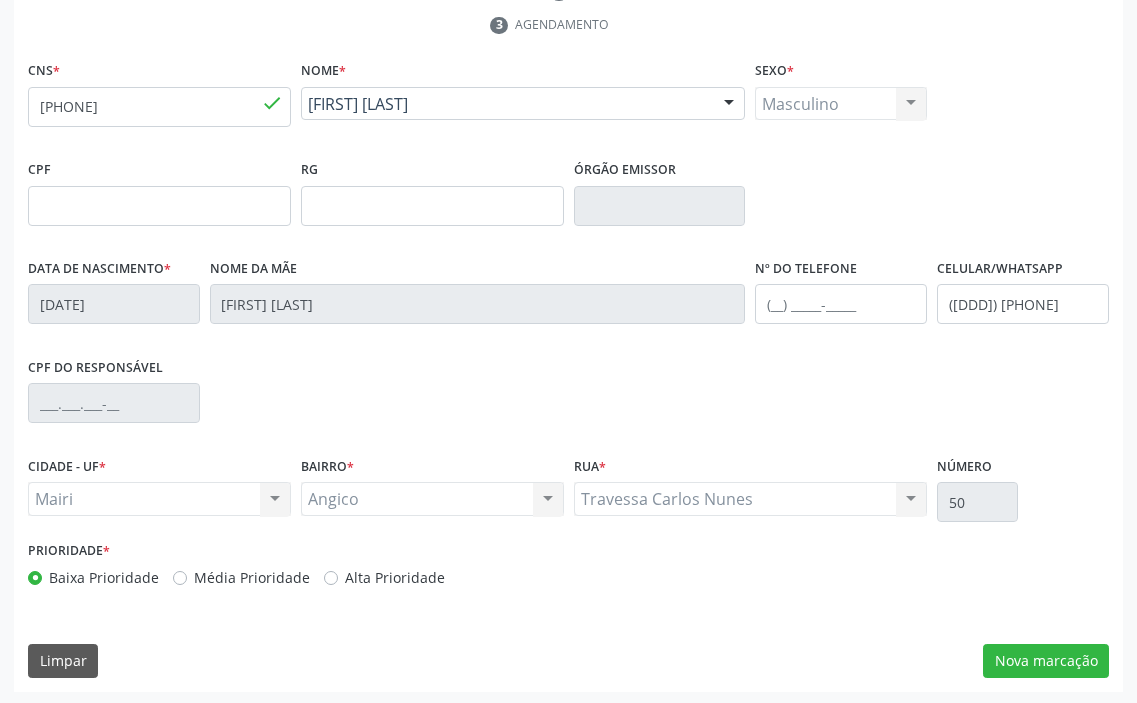 scroll, scrollTop: 415, scrollLeft: 0, axis: vertical 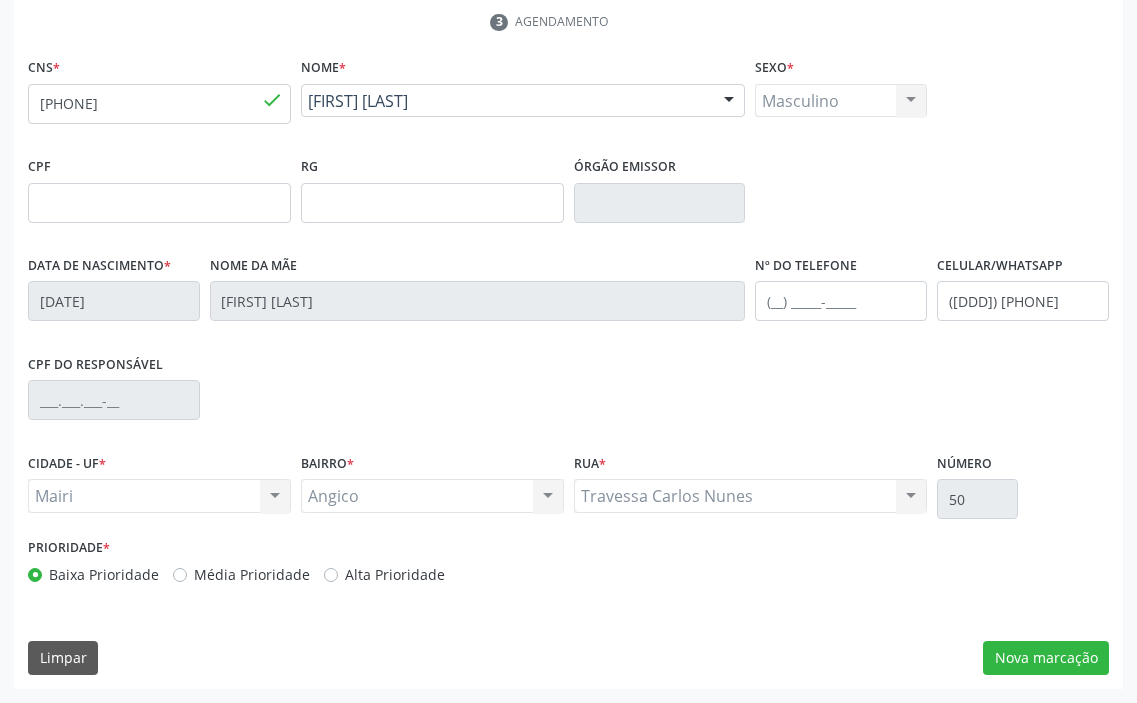 click on "Alta Prioridade" at bounding box center [395, 574] 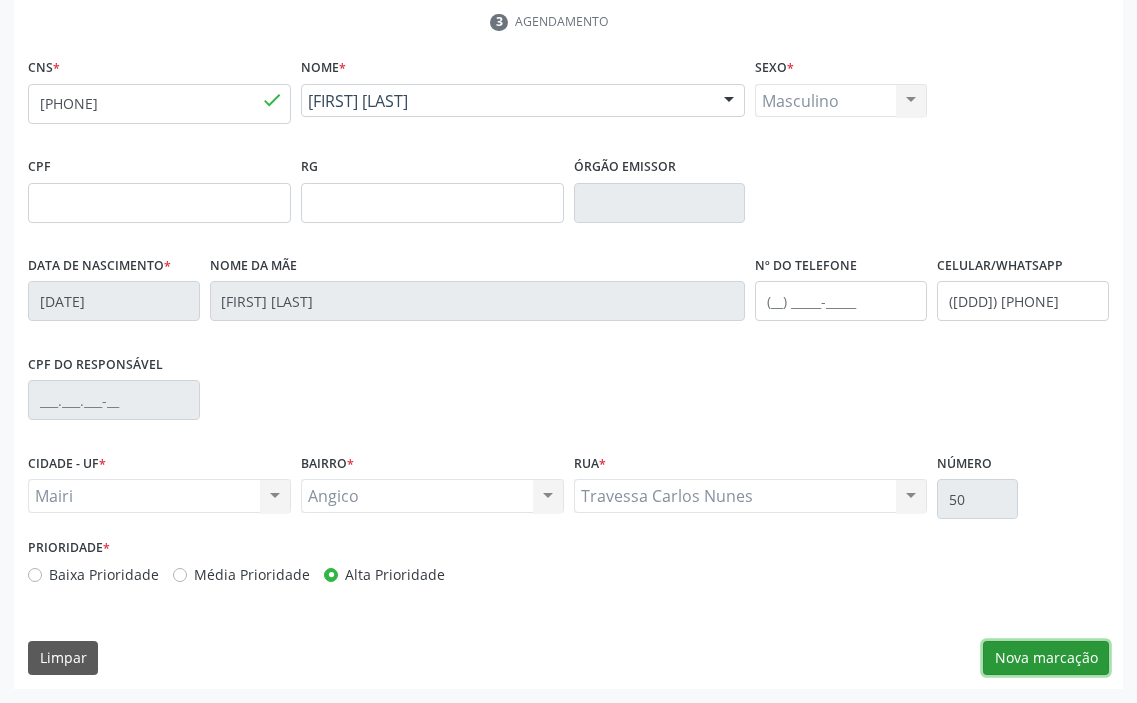 click on "Nova marcação" at bounding box center [1046, 658] 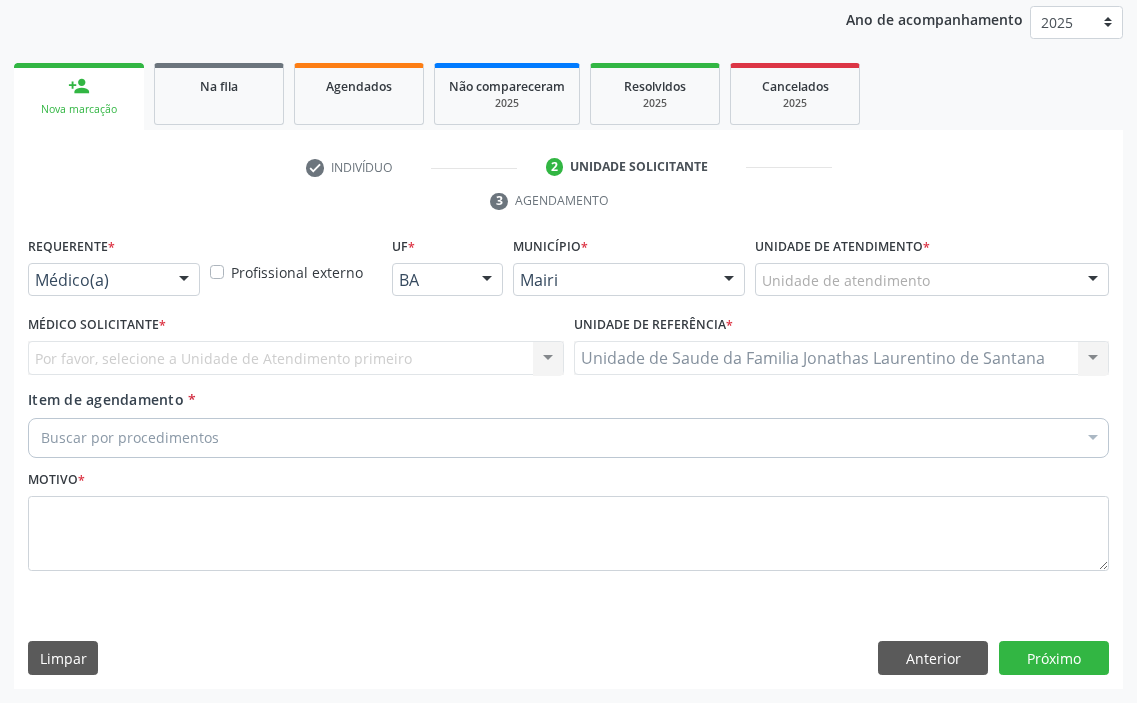 scroll, scrollTop: 236, scrollLeft: 0, axis: vertical 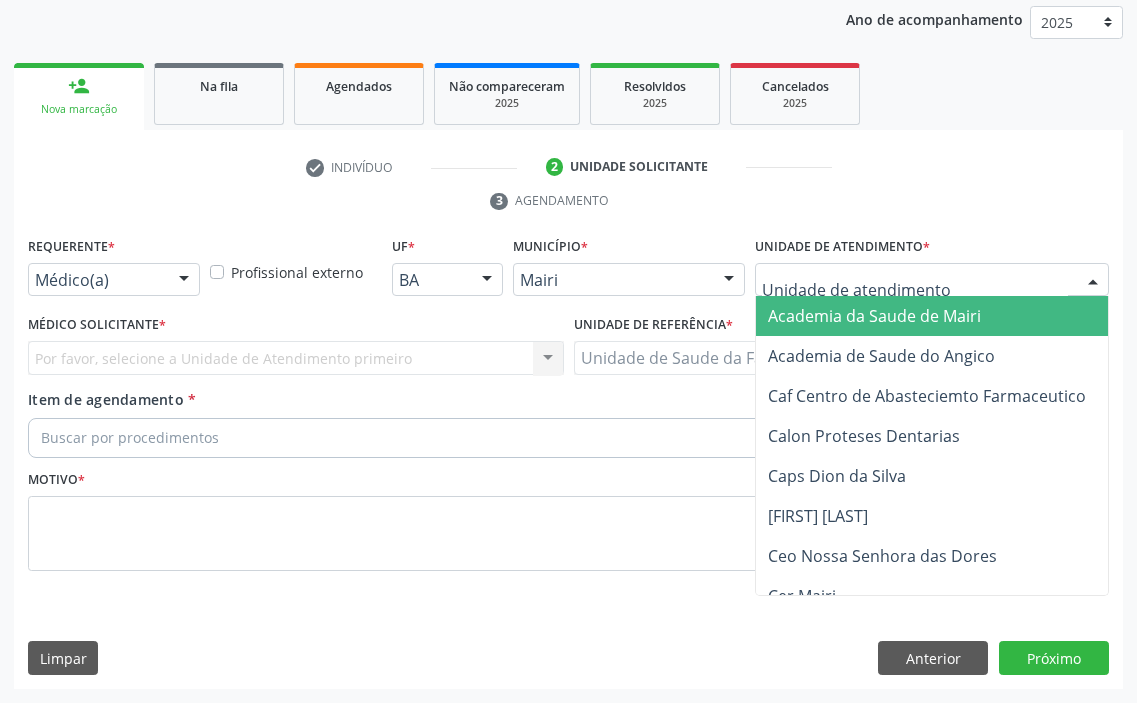 type on "j" 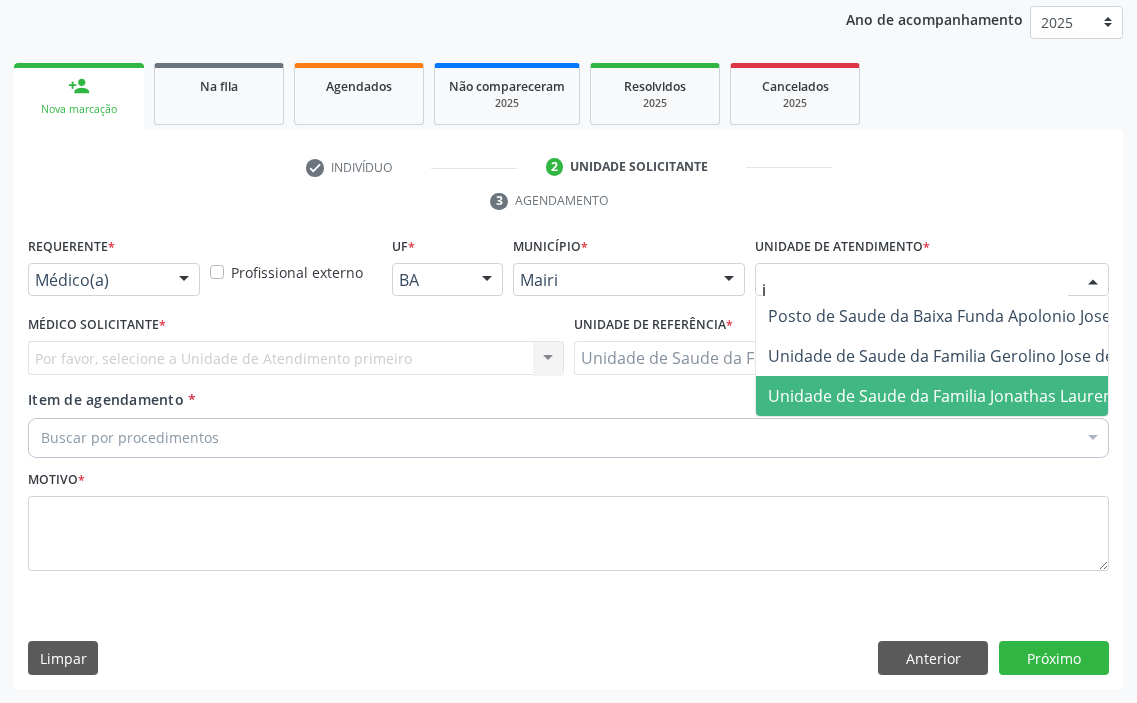 click on "Unidade de Saude da Familia Jonathas Laurentino de Santana" at bounding box center [1000, 396] 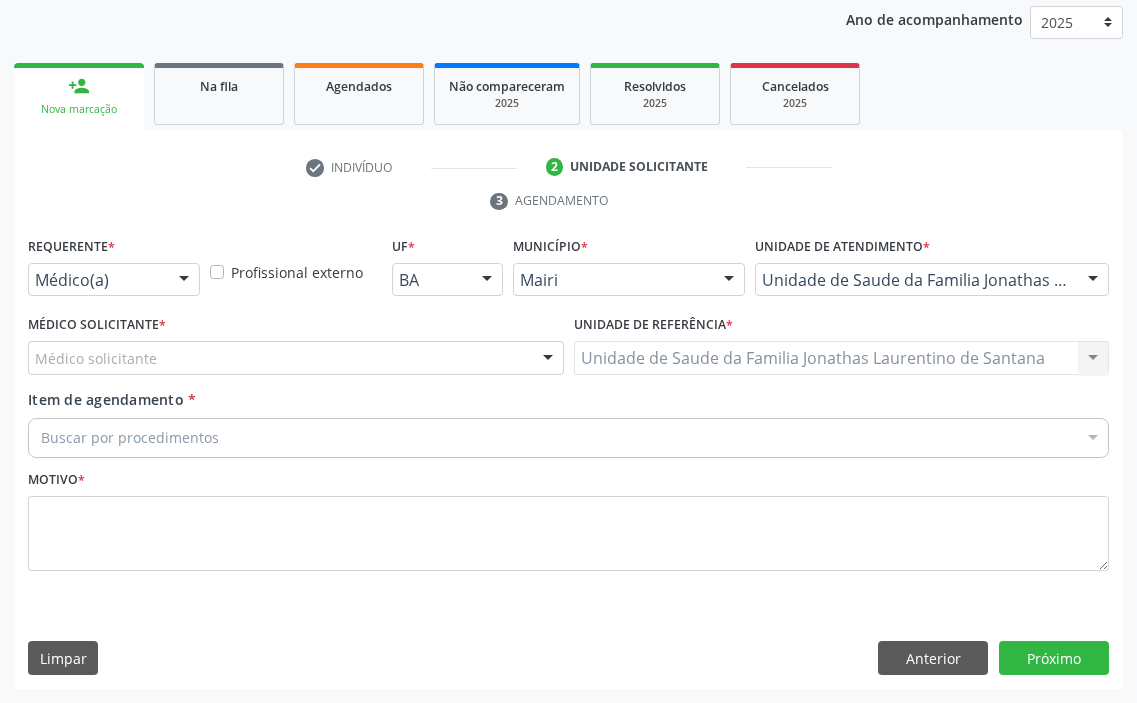 click at bounding box center (548, 359) 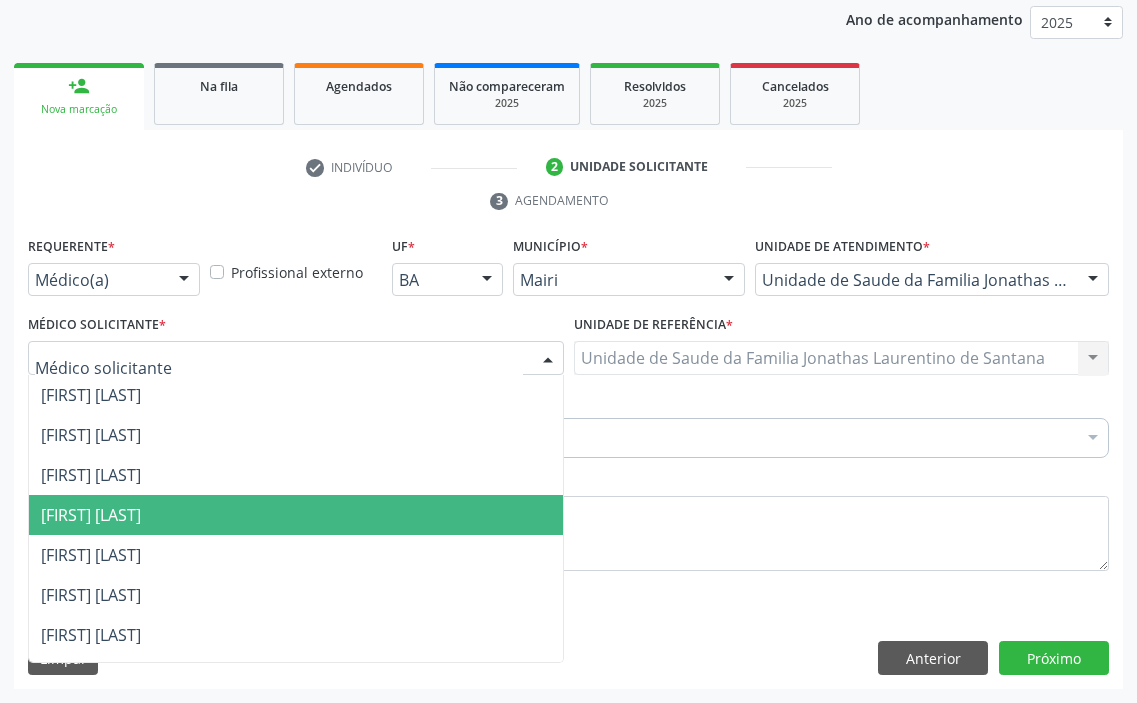 type on "v" 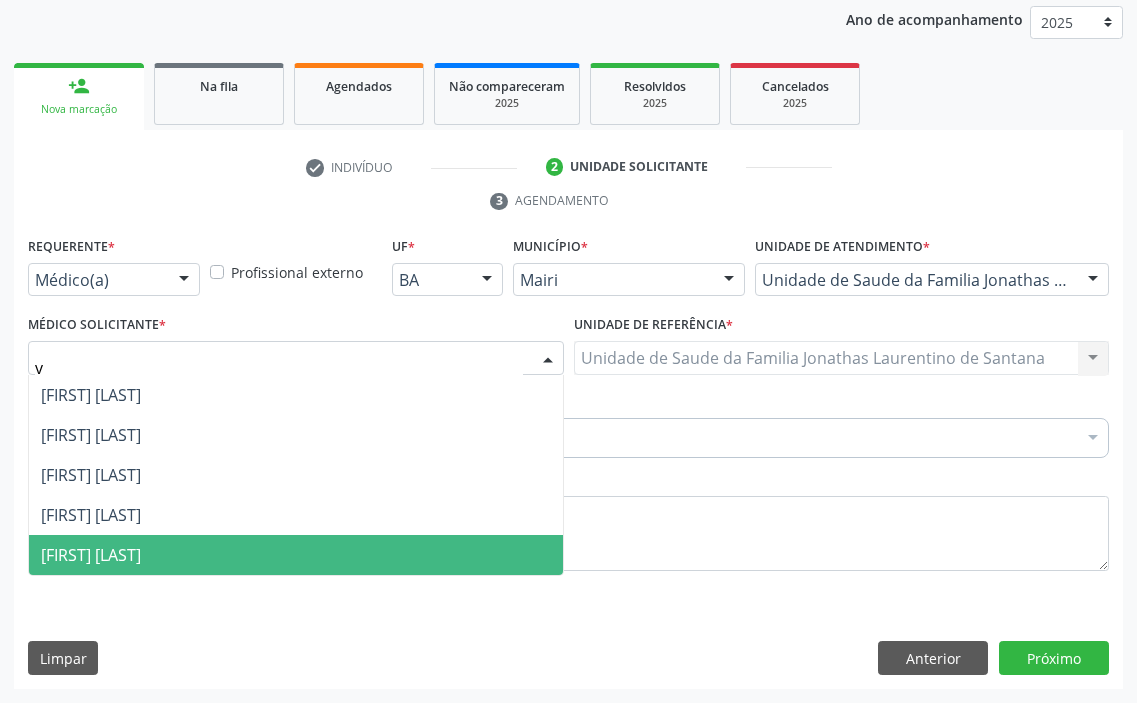 click on "[FIRST] [LAST]" at bounding box center (91, 555) 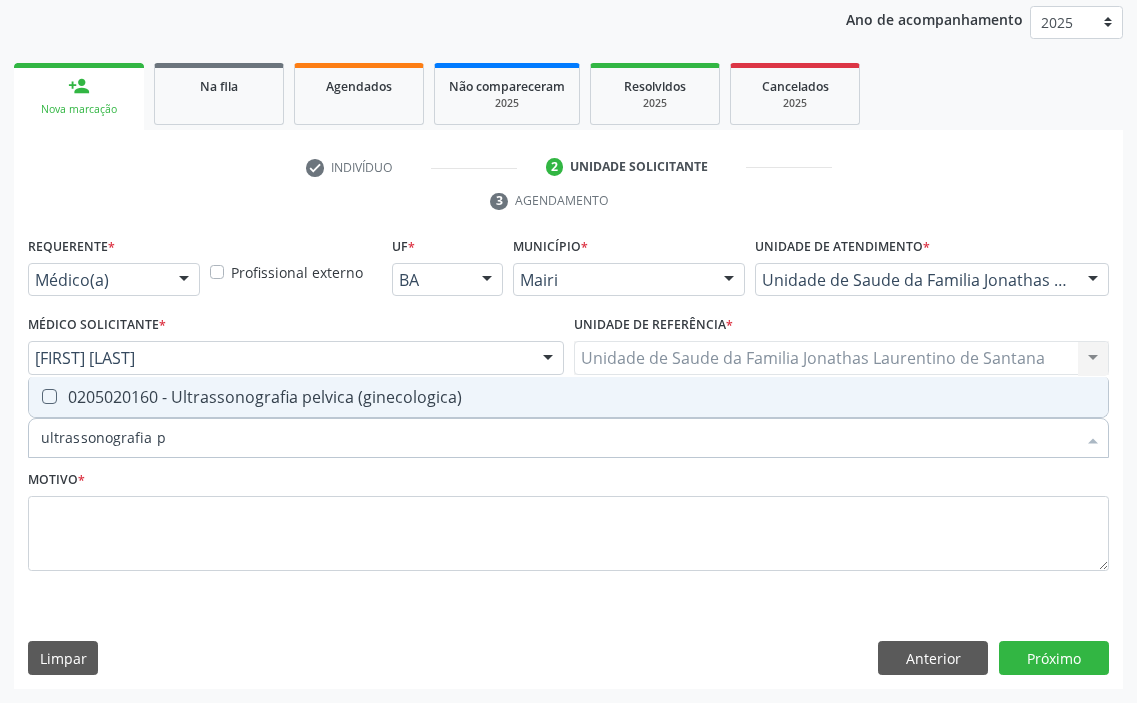 scroll, scrollTop: 0, scrollLeft: 0, axis: both 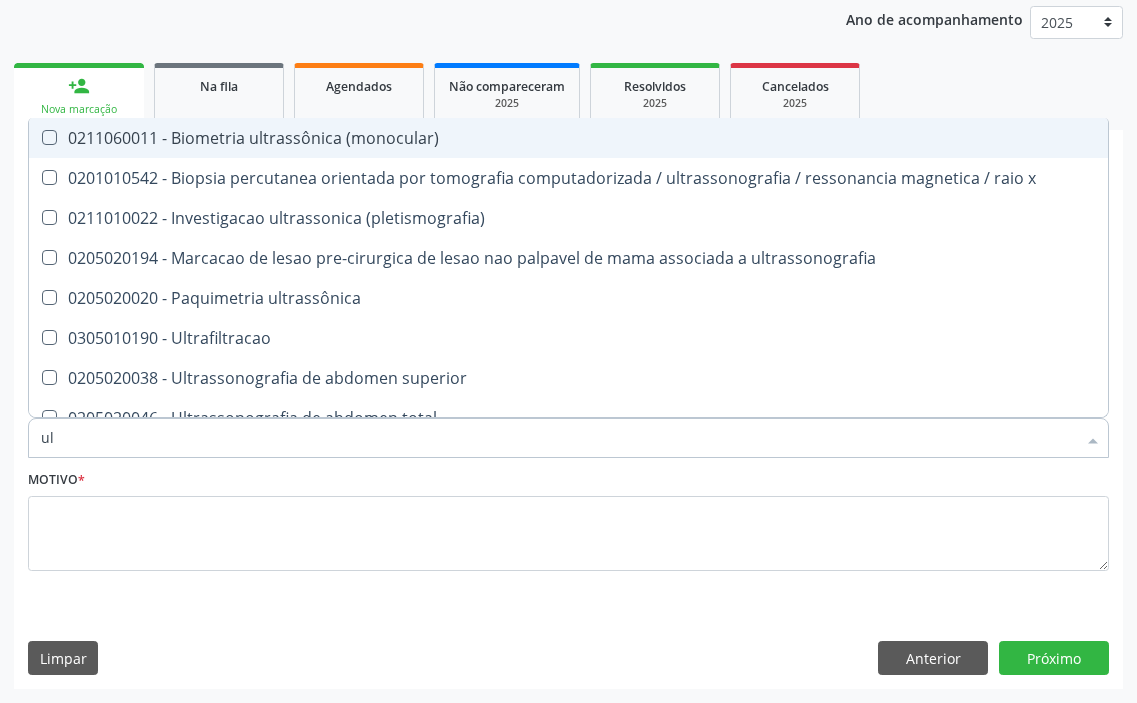 type on "u" 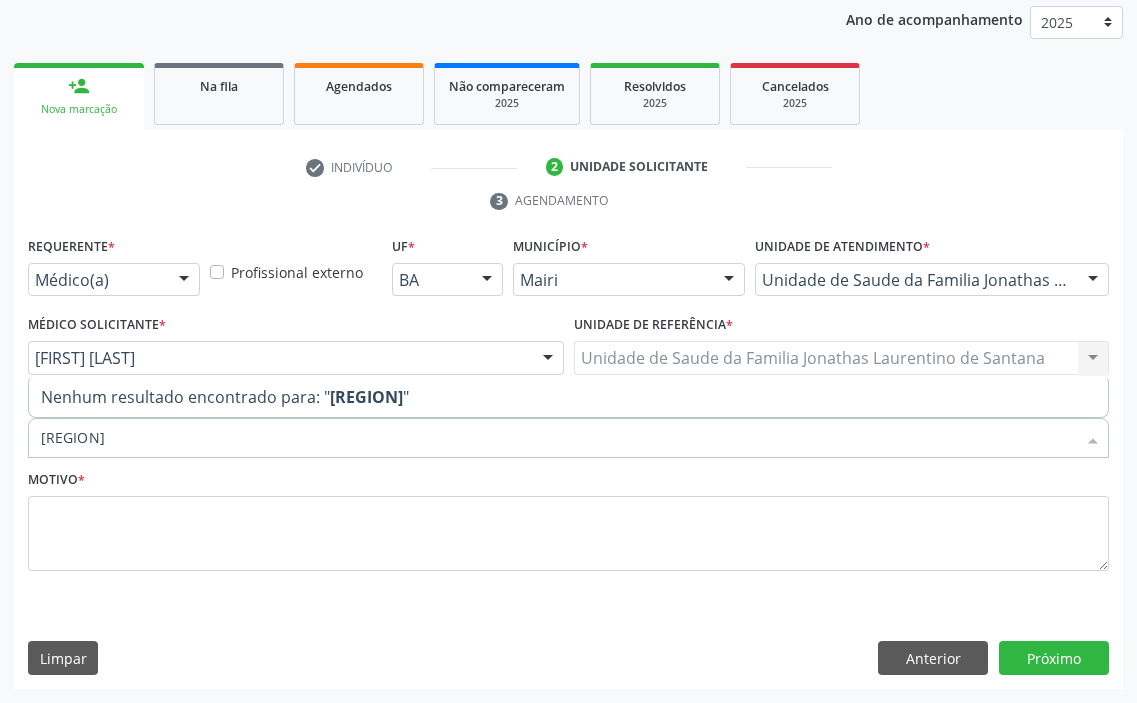 click on "[REGION]" at bounding box center (558, 438) 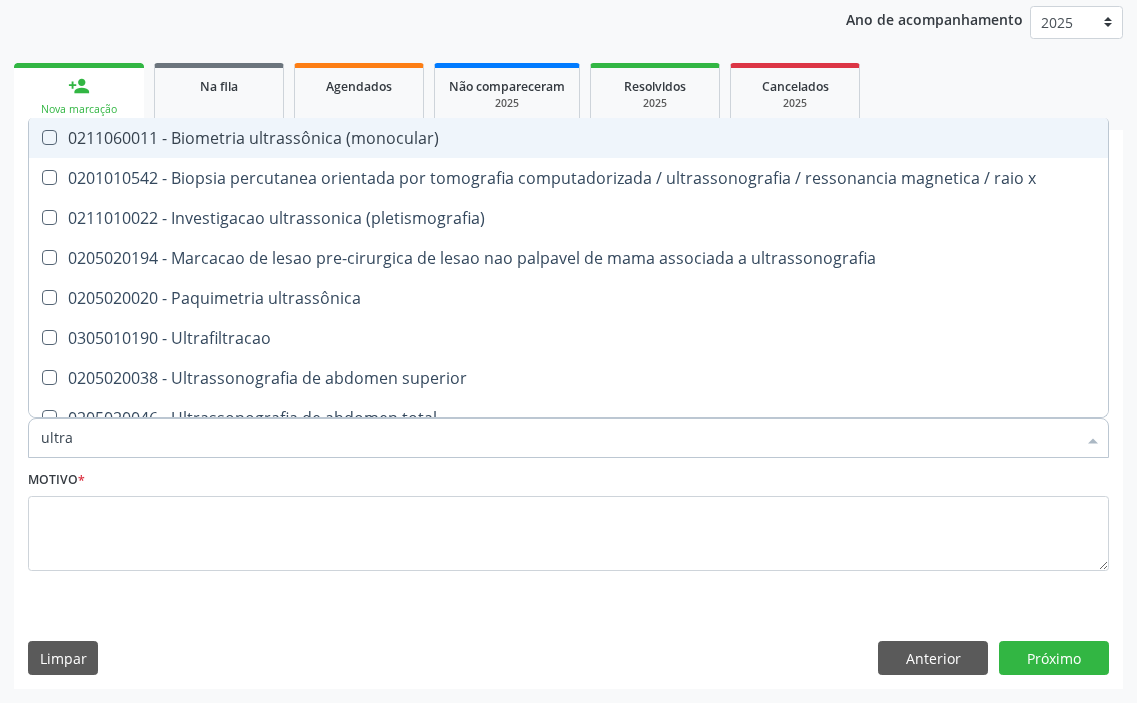 type on "ultras" 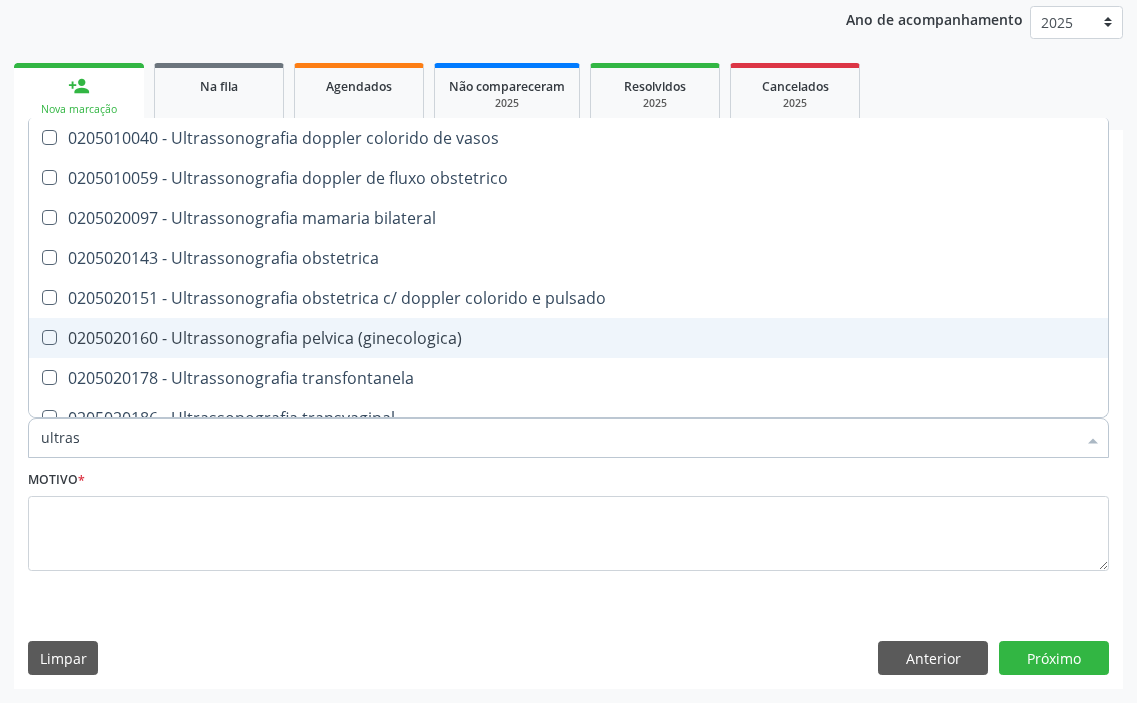 scroll, scrollTop: 621, scrollLeft: 0, axis: vertical 